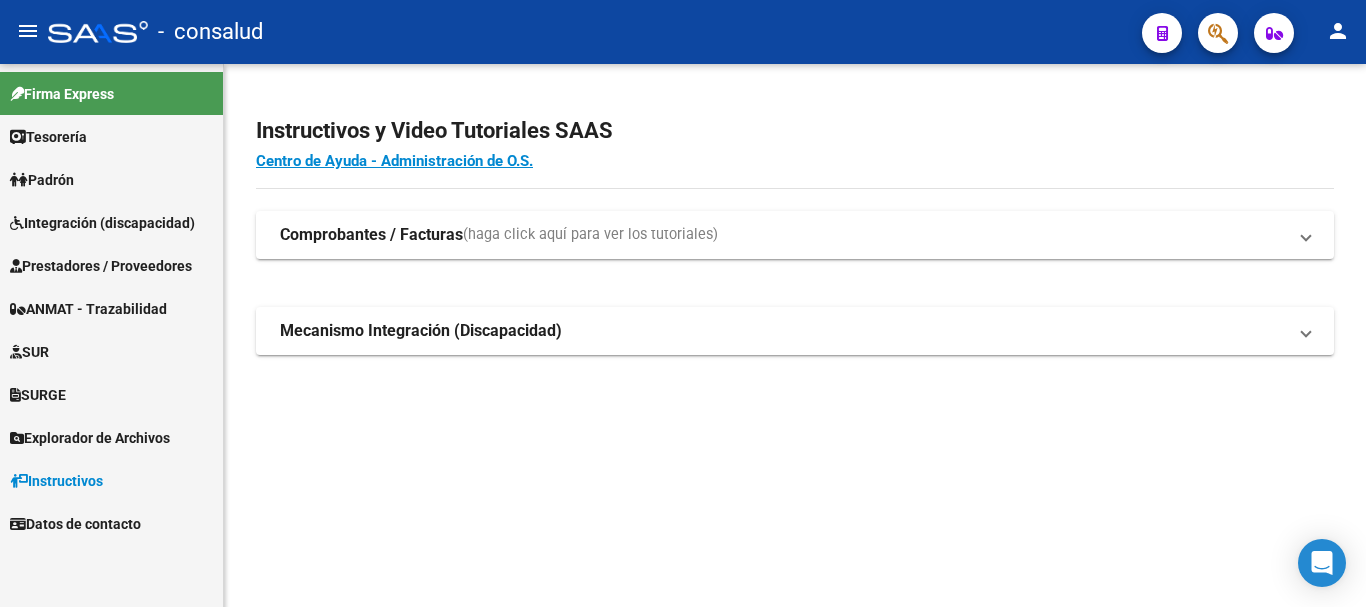 scroll, scrollTop: 0, scrollLeft: 0, axis: both 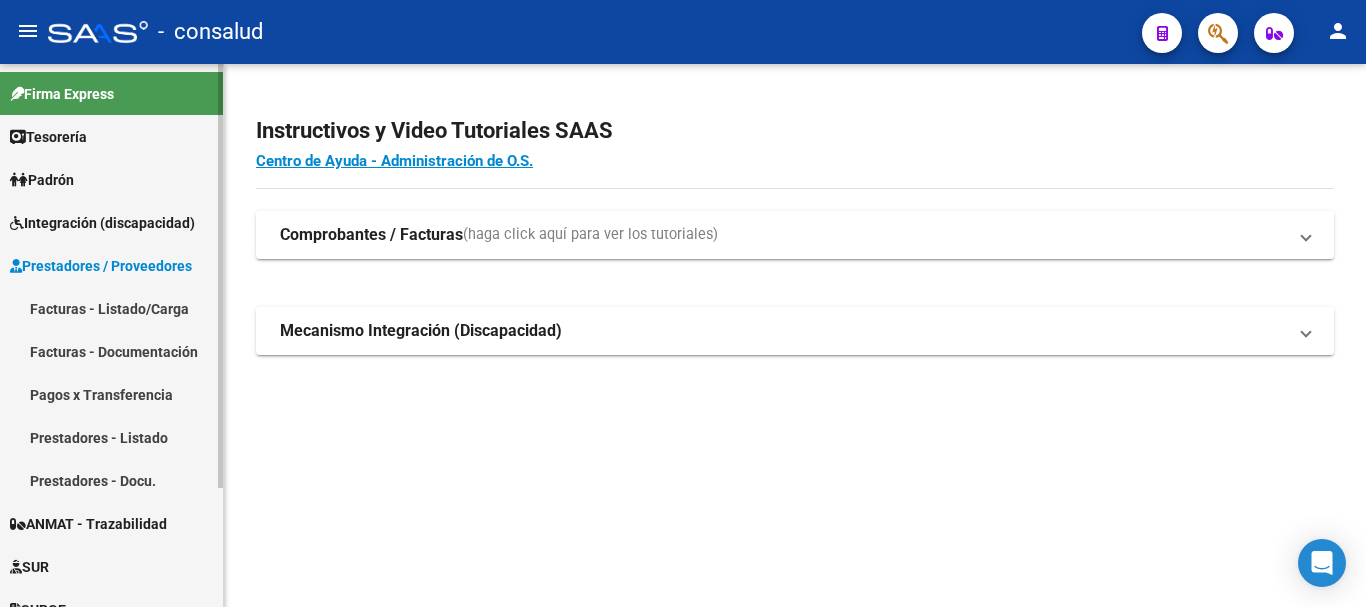 click on "Facturas - Listado/Carga" at bounding box center [111, 308] 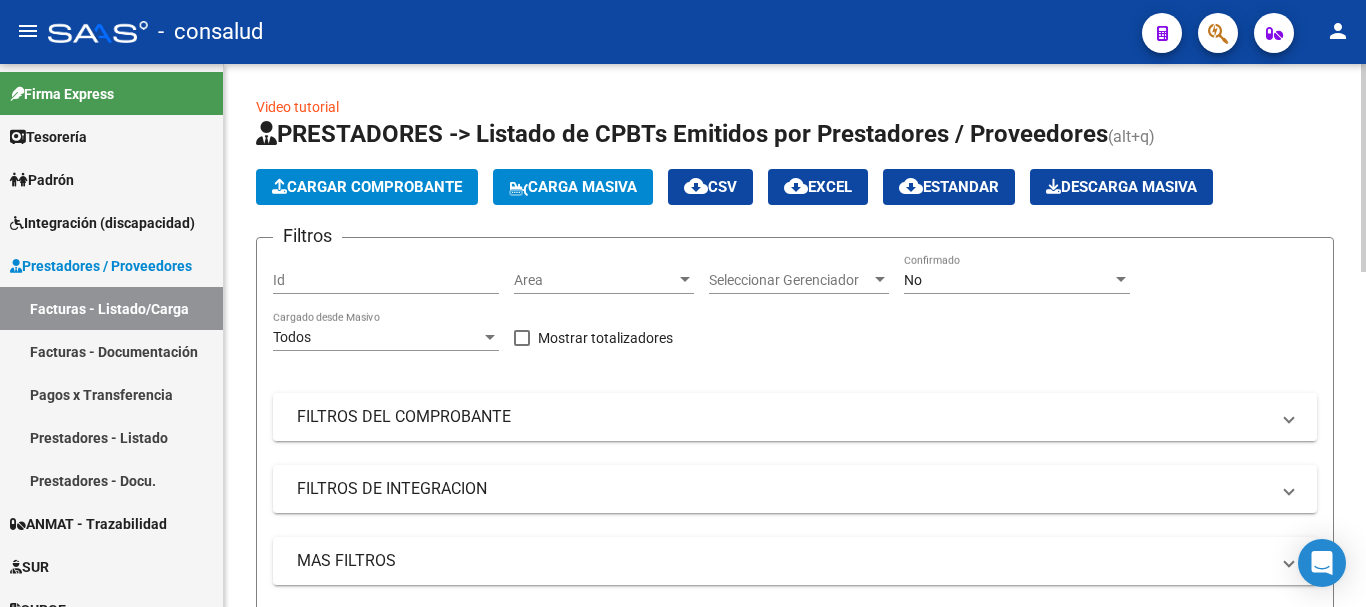 click on "FILTROS DEL COMPROBANTE" at bounding box center (783, 417) 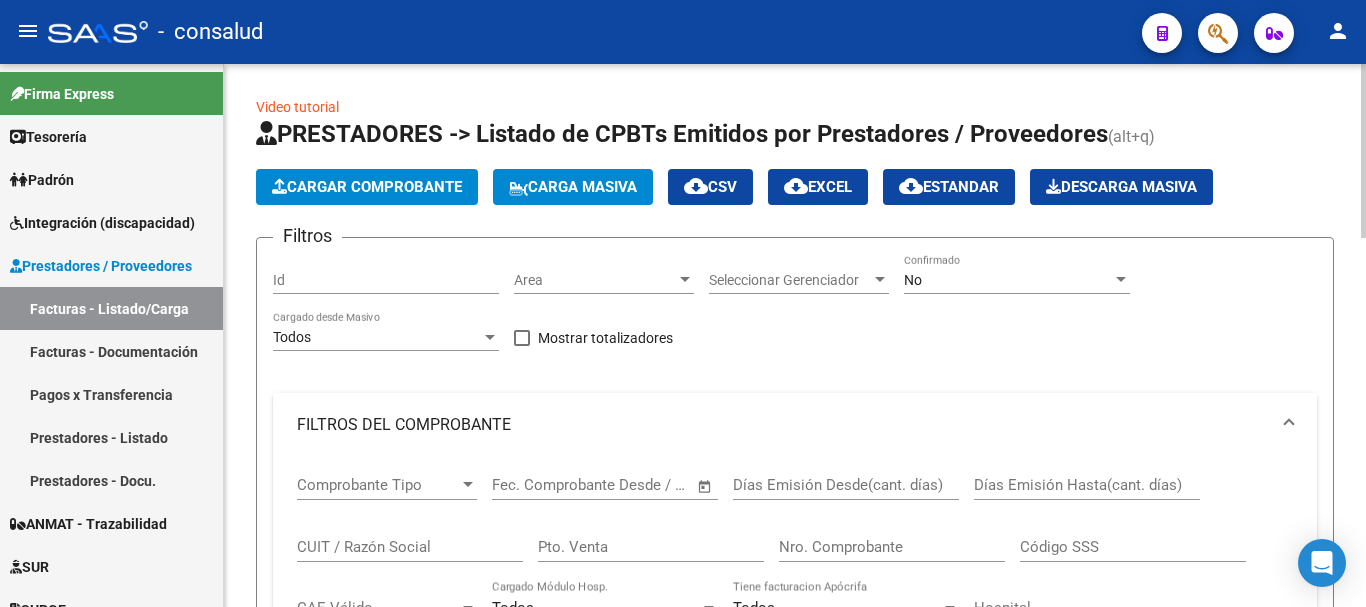 drag, startPoint x: 450, startPoint y: 431, endPoint x: 972, endPoint y: 431, distance: 522 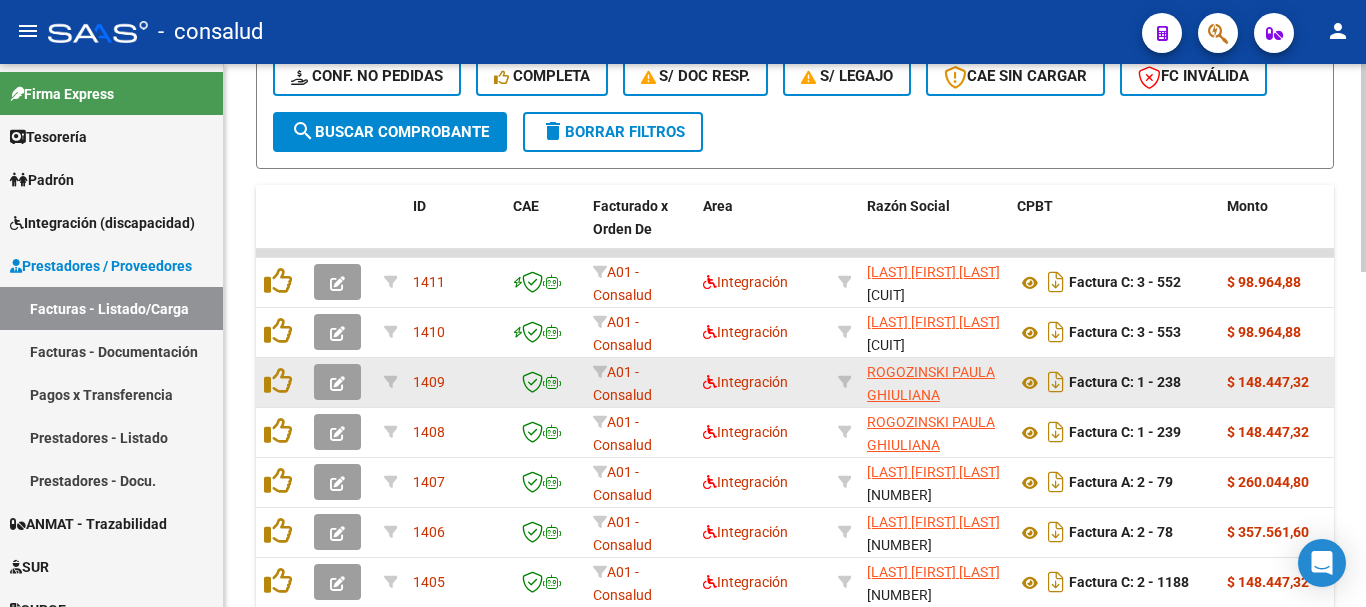 scroll, scrollTop: 600, scrollLeft: 0, axis: vertical 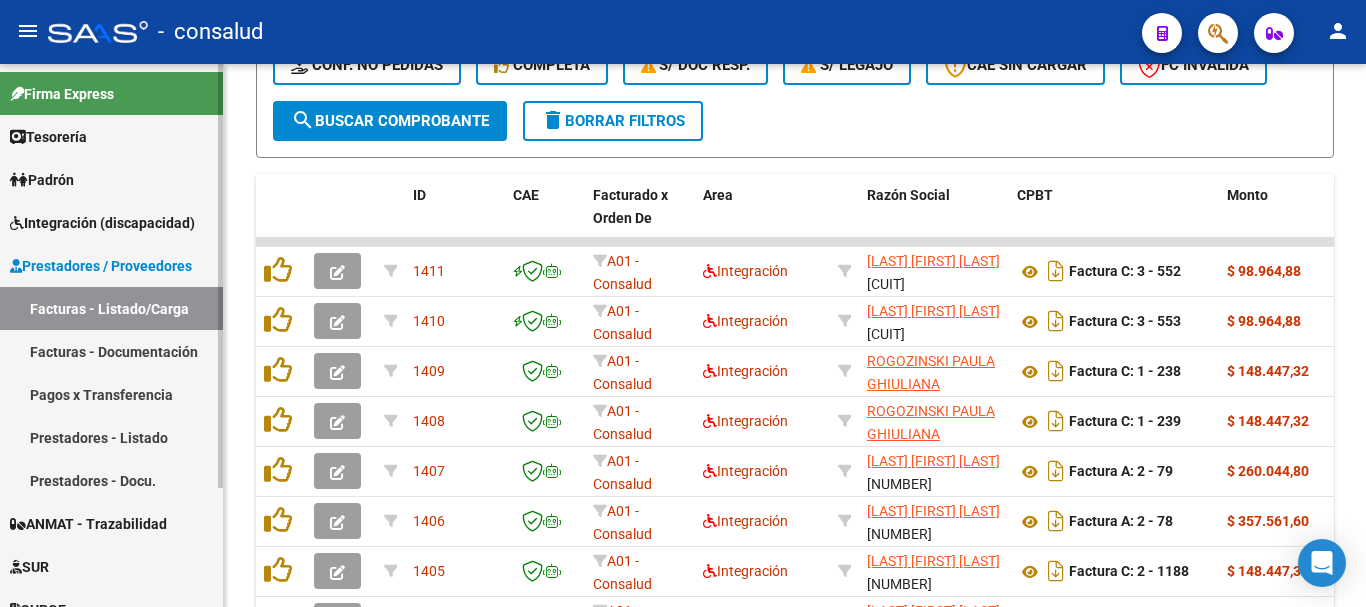 click on "Prestadores / Proveedores" at bounding box center [101, 266] 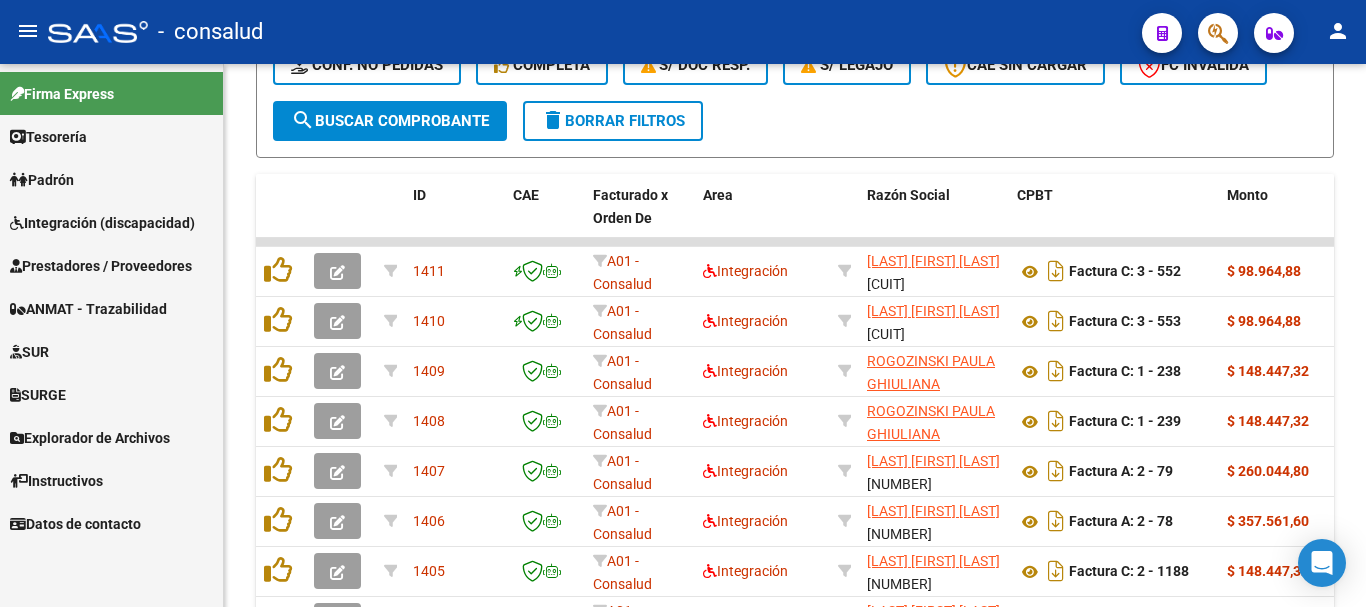 click on "Prestadores / Proveedores" at bounding box center (101, 266) 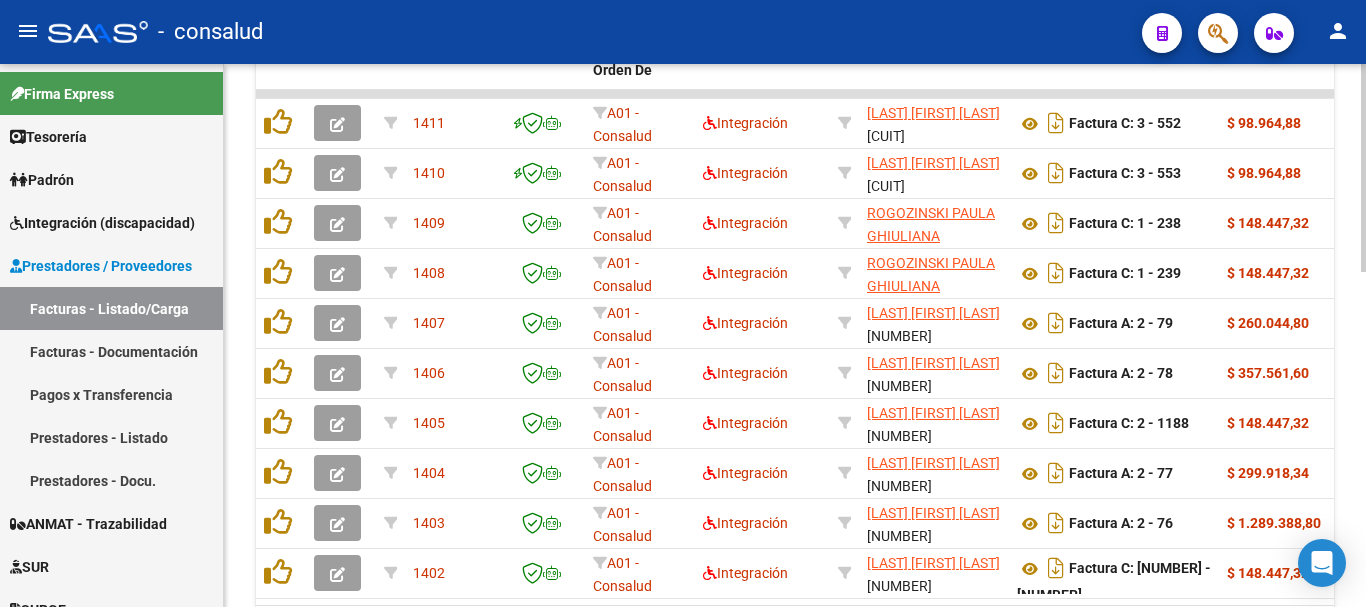 scroll, scrollTop: 877, scrollLeft: 0, axis: vertical 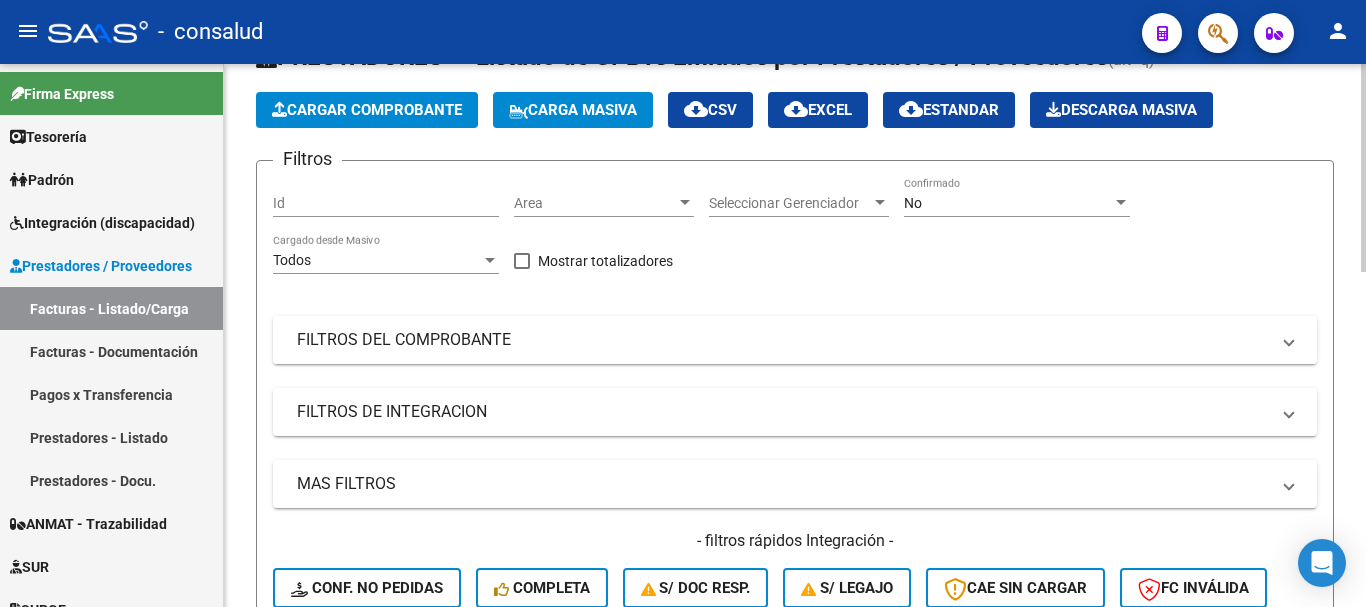 click on "FILTROS DEL COMPROBANTE" at bounding box center [783, 340] 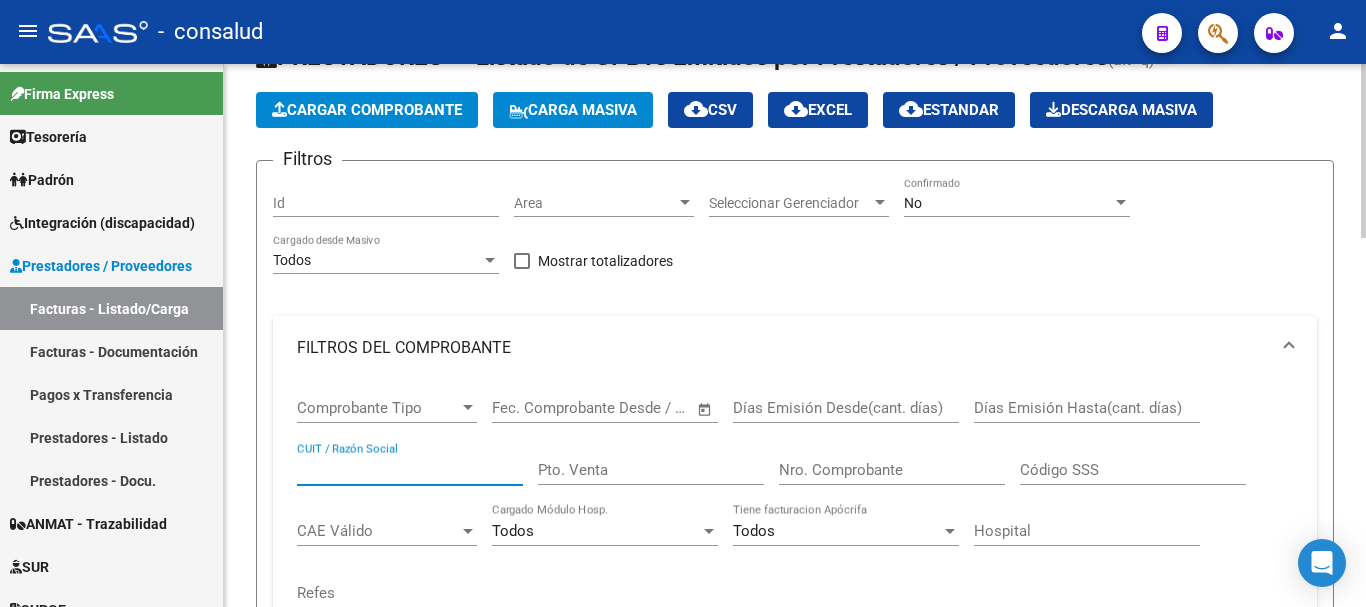 paste on "[CUIT]" 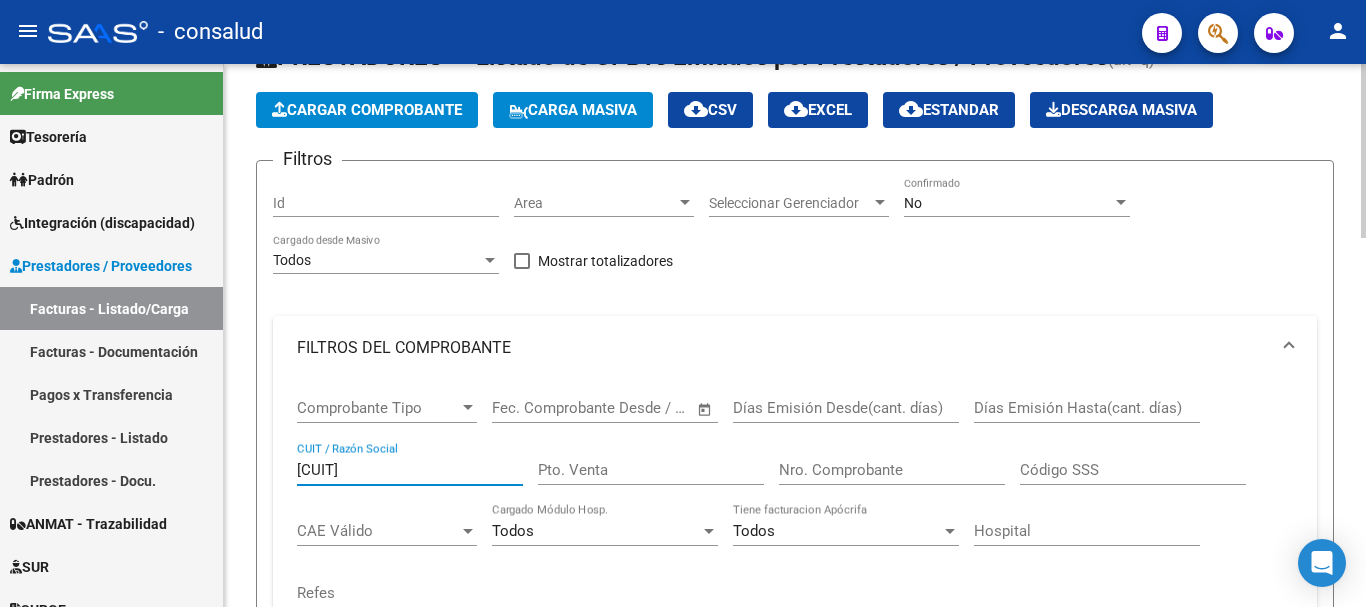 type on "[CUIT]" 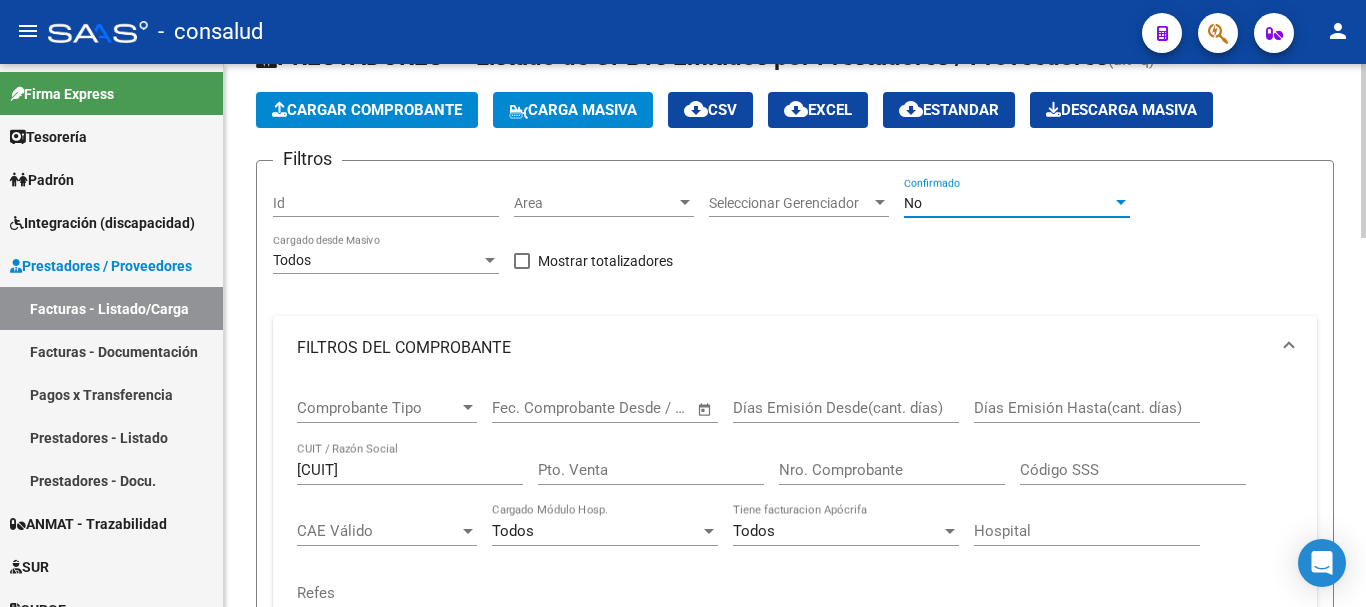 click on "No" at bounding box center (1008, 203) 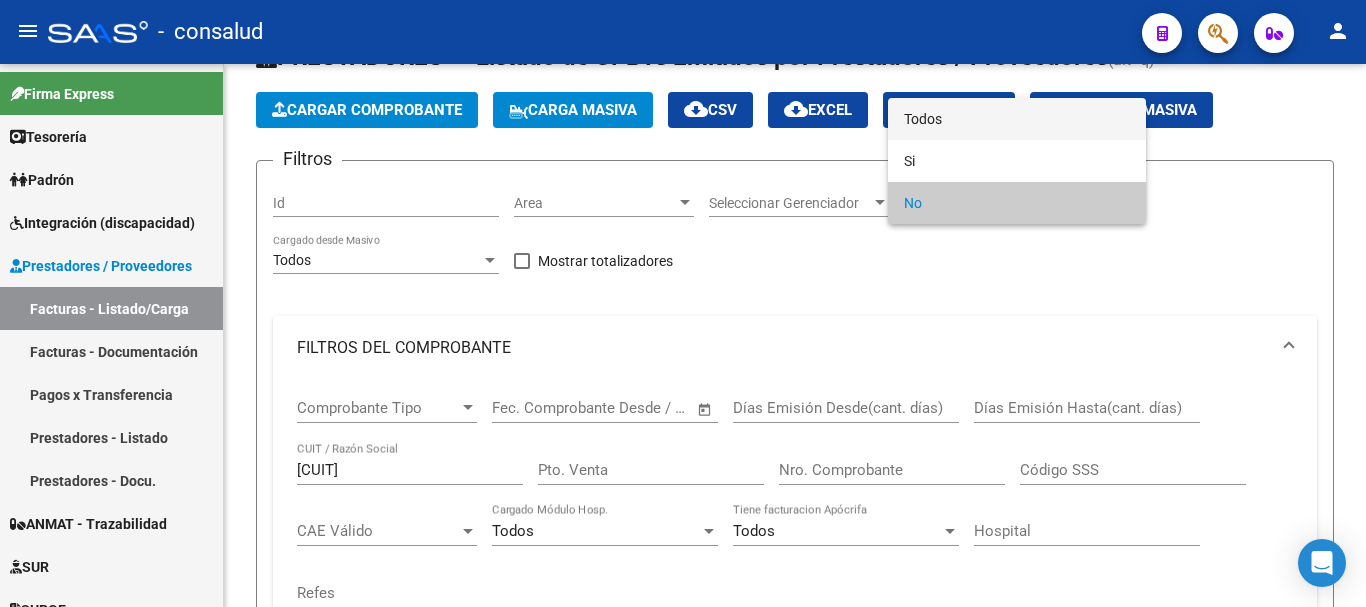 click on "Todos" at bounding box center (1017, 119) 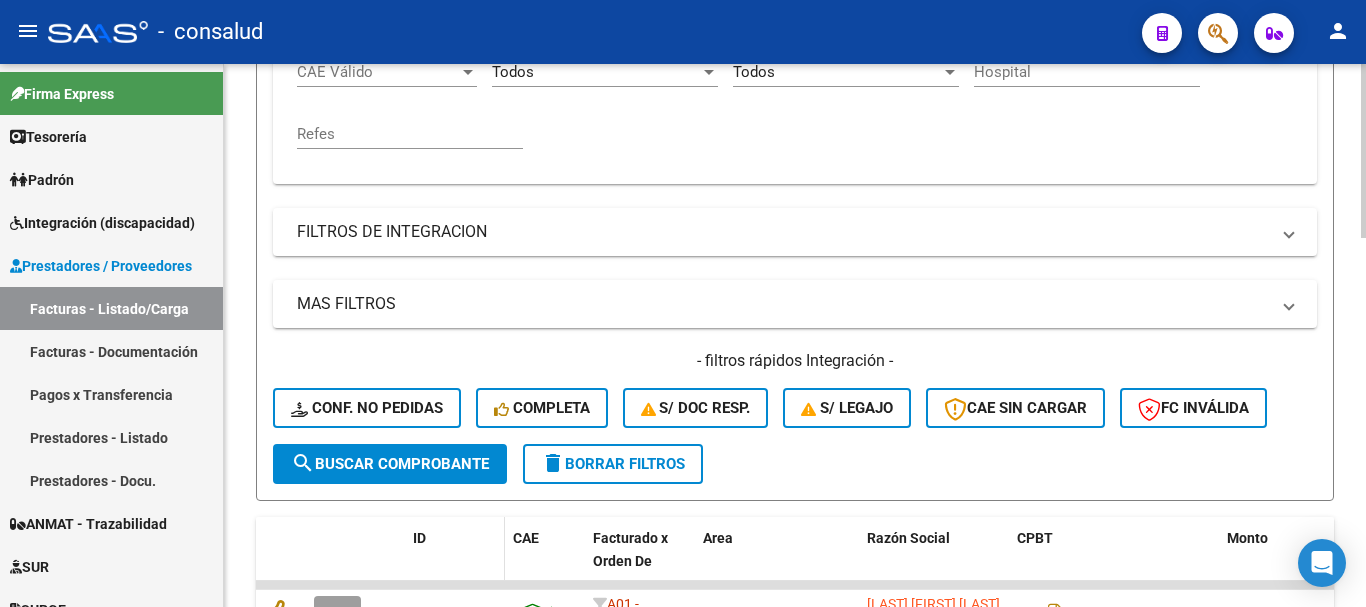 scroll, scrollTop: 600, scrollLeft: 0, axis: vertical 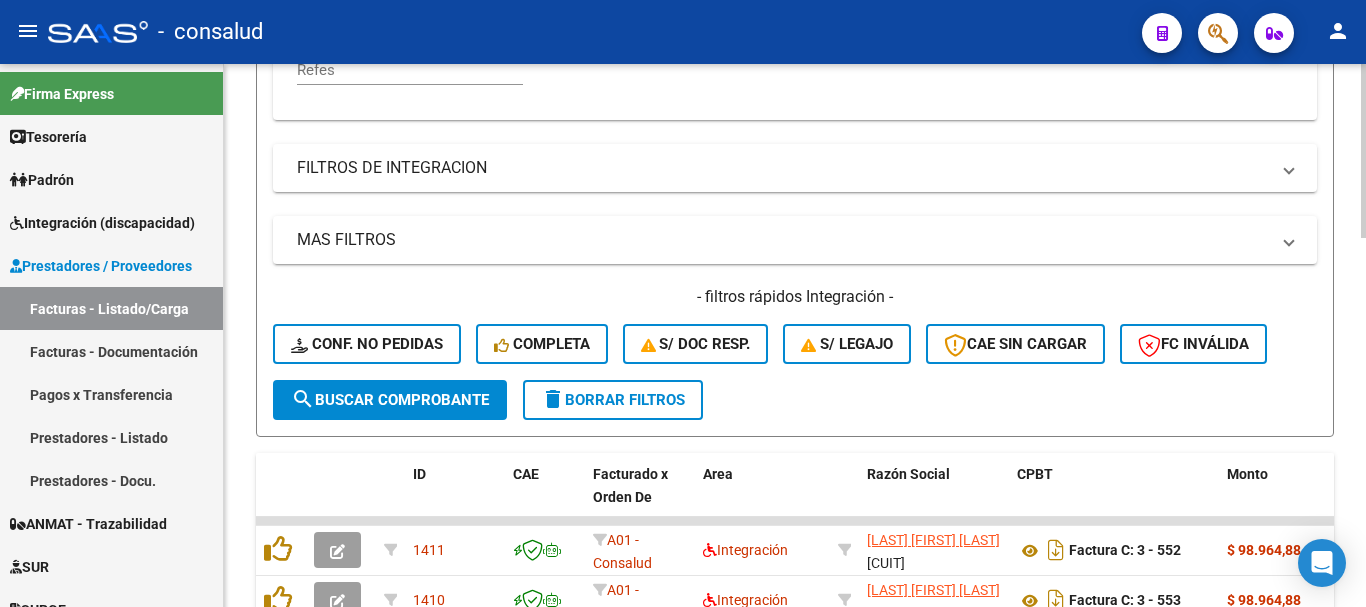 click on "search  Buscar Comprobante" 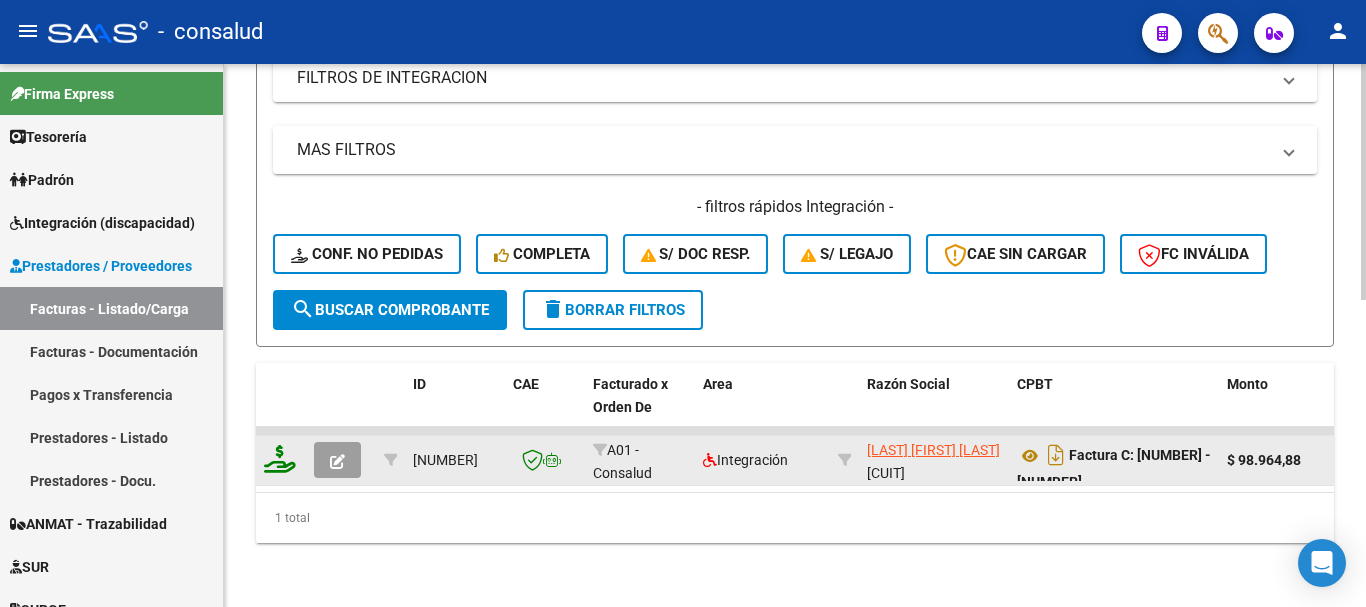 scroll, scrollTop: 706, scrollLeft: 0, axis: vertical 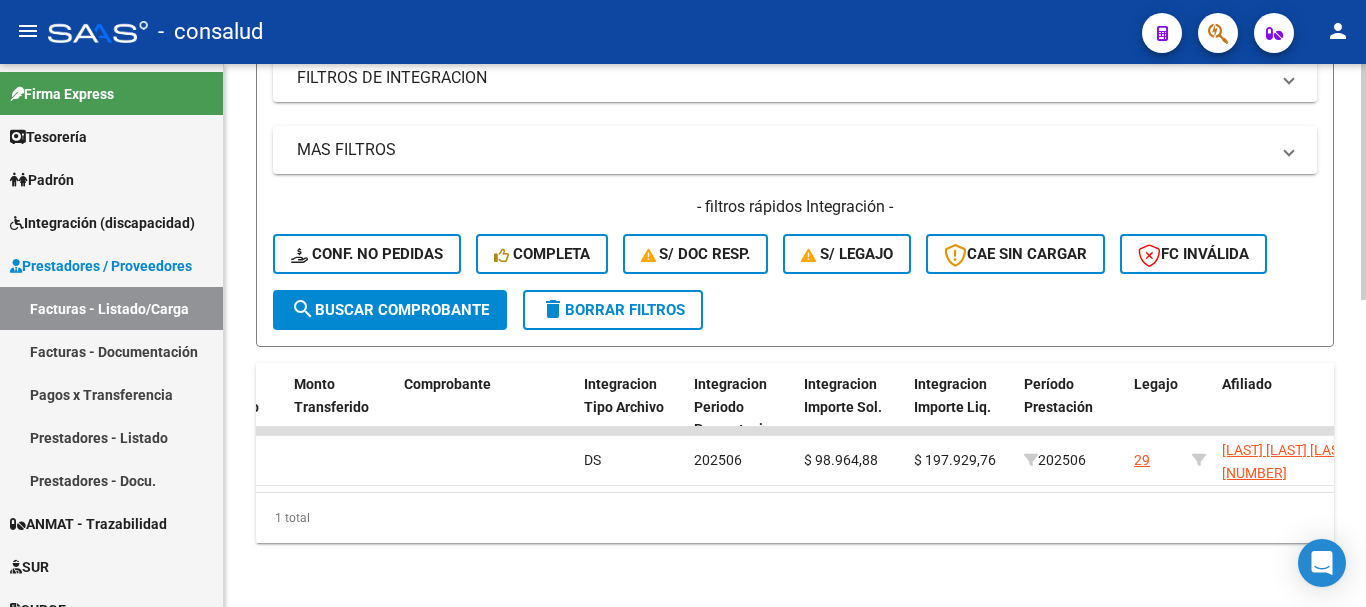 drag, startPoint x: 840, startPoint y: 476, endPoint x: 1029, endPoint y: 491, distance: 189.5943 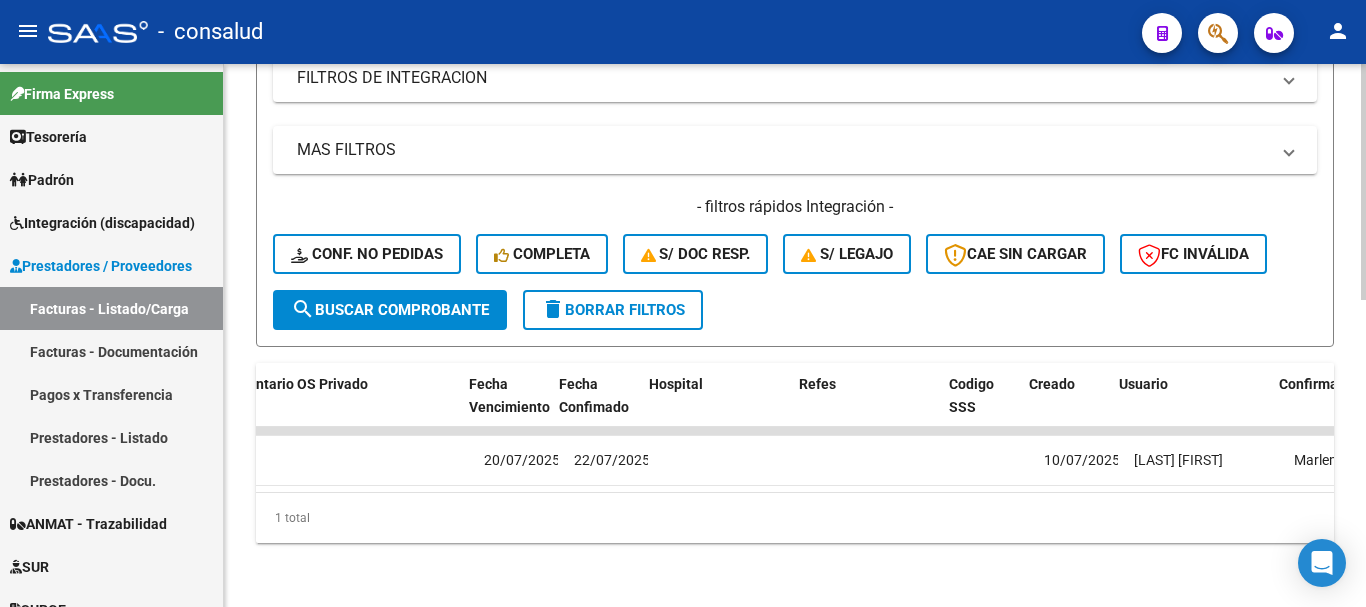 scroll, scrollTop: 0, scrollLeft: 3781, axis: horizontal 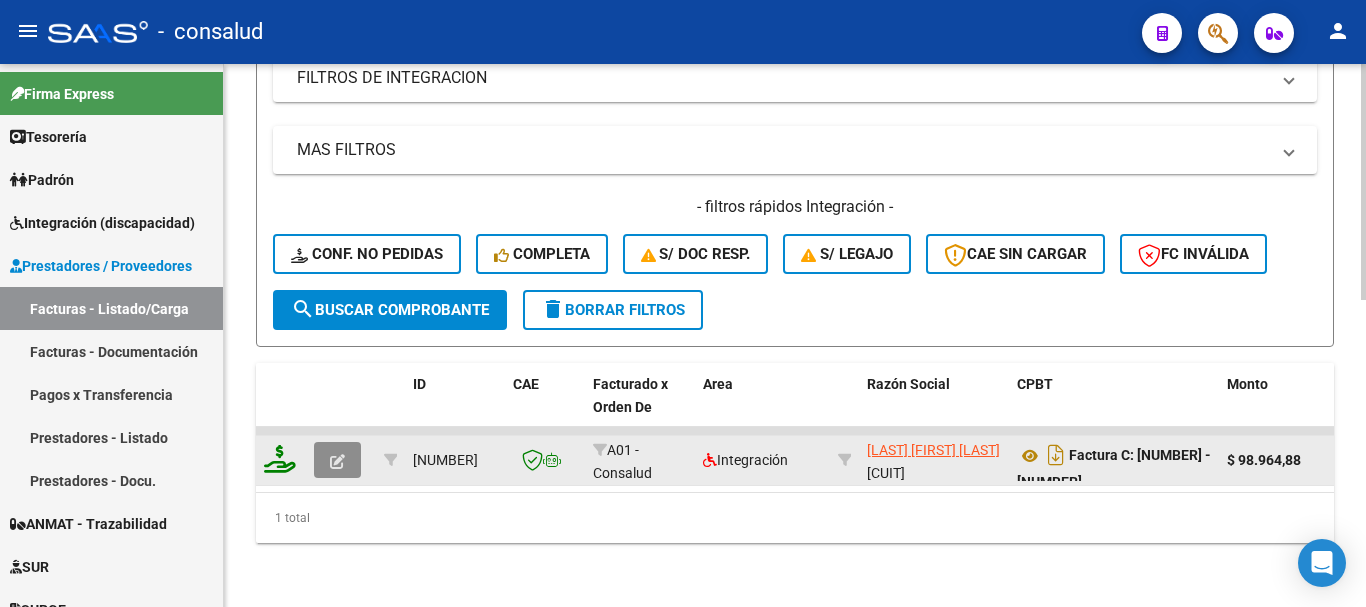 click 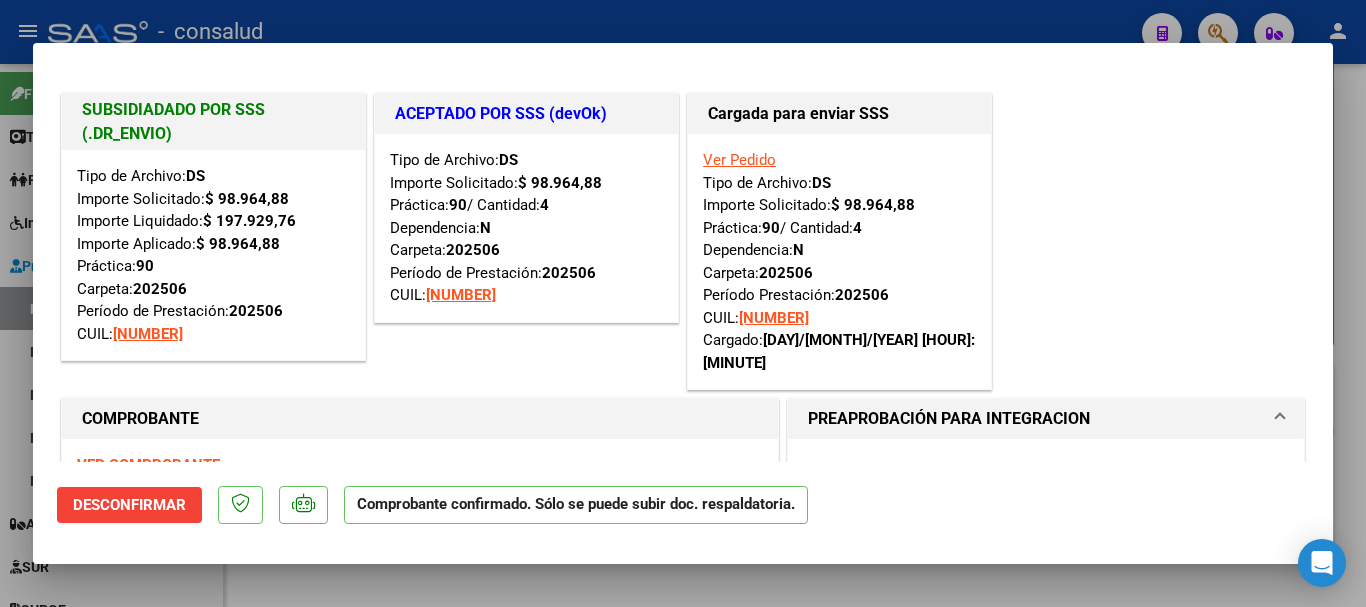 scroll, scrollTop: 100, scrollLeft: 0, axis: vertical 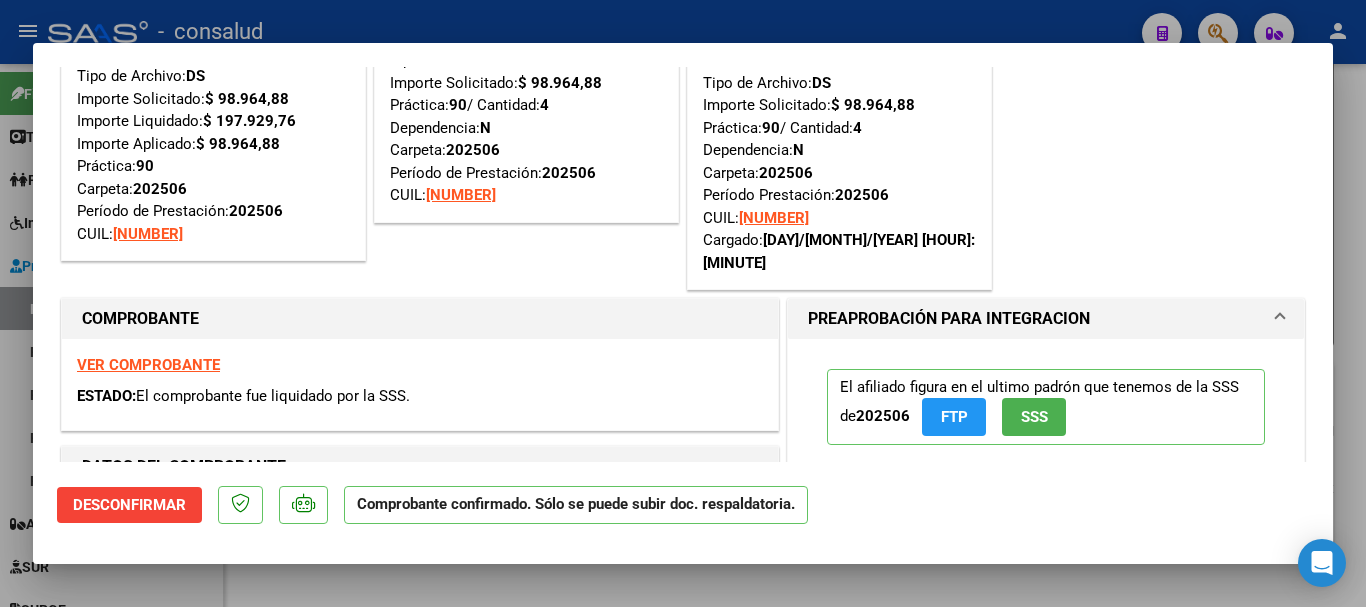 click on "VER COMPROBANTE" at bounding box center [148, 365] 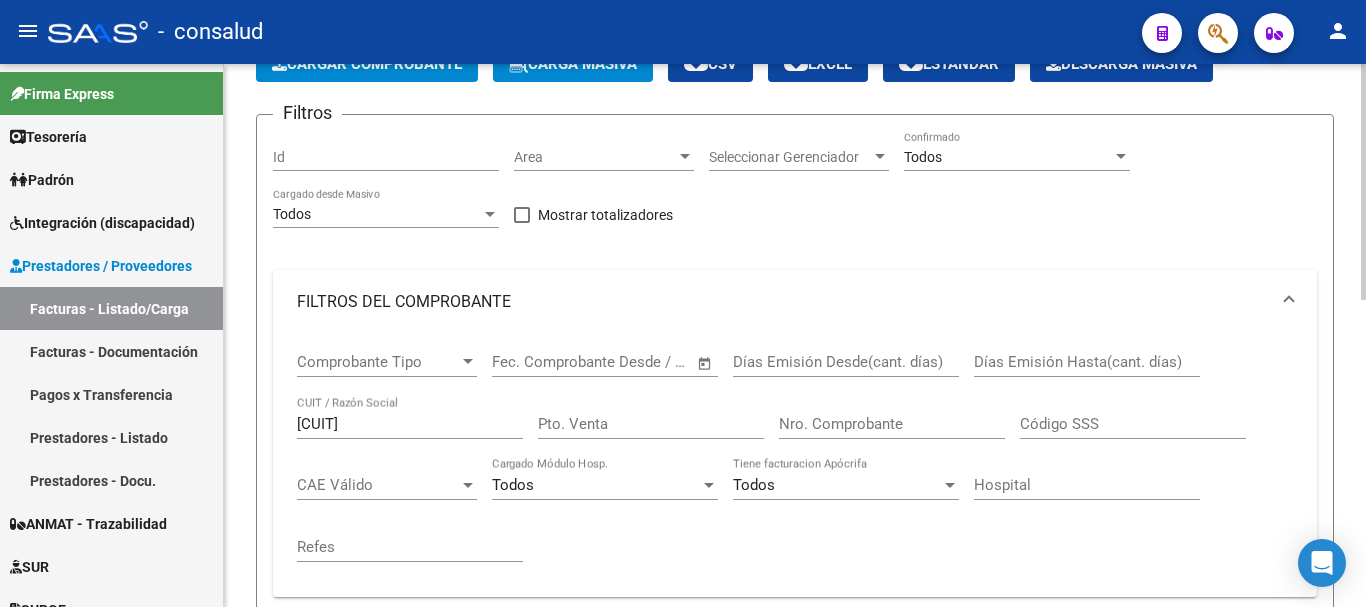 scroll, scrollTop: 6, scrollLeft: 0, axis: vertical 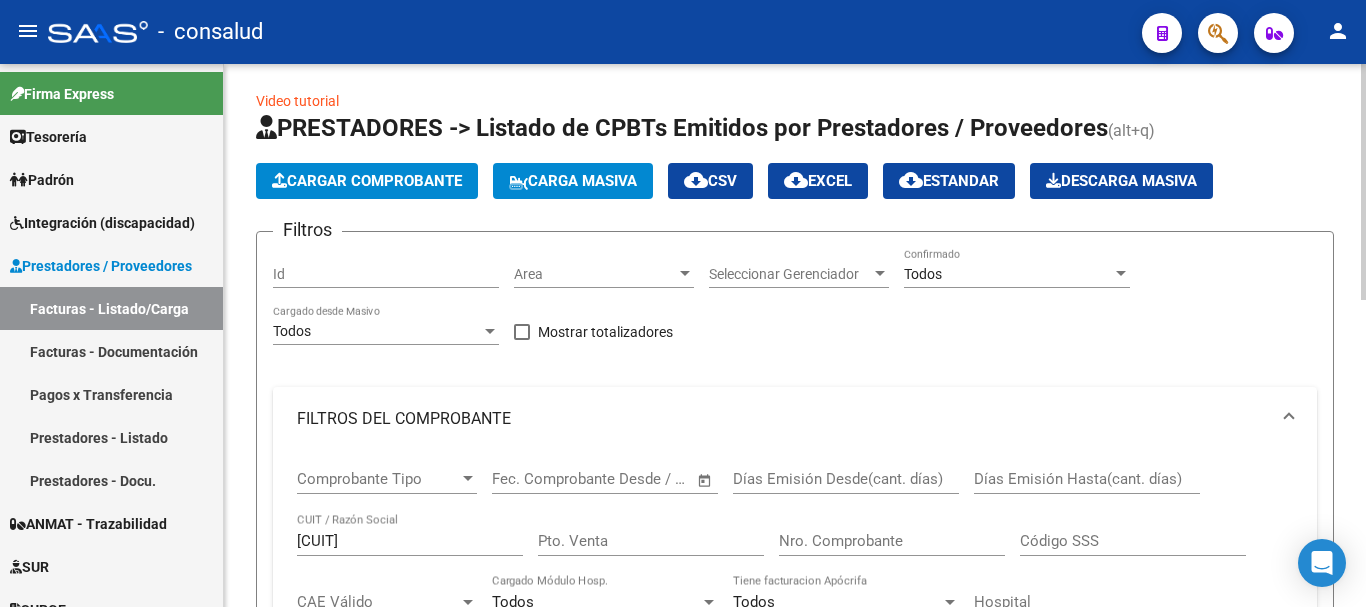 click on "Todos Confirmado" 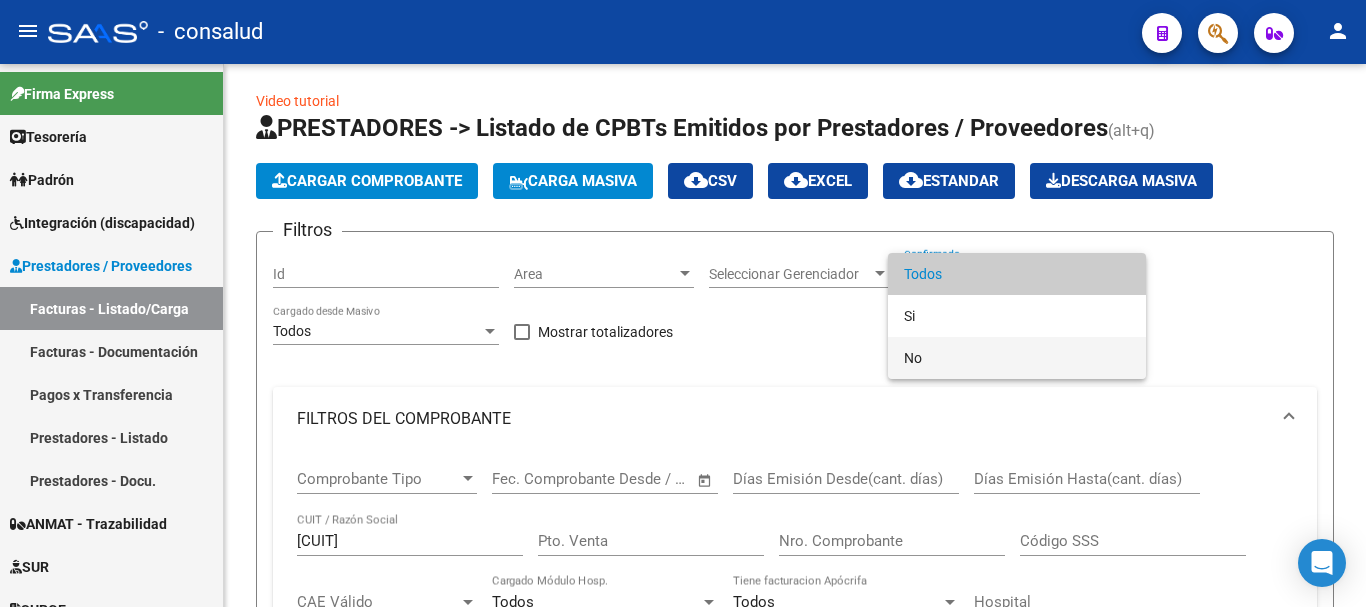 click on "No" at bounding box center (1017, 358) 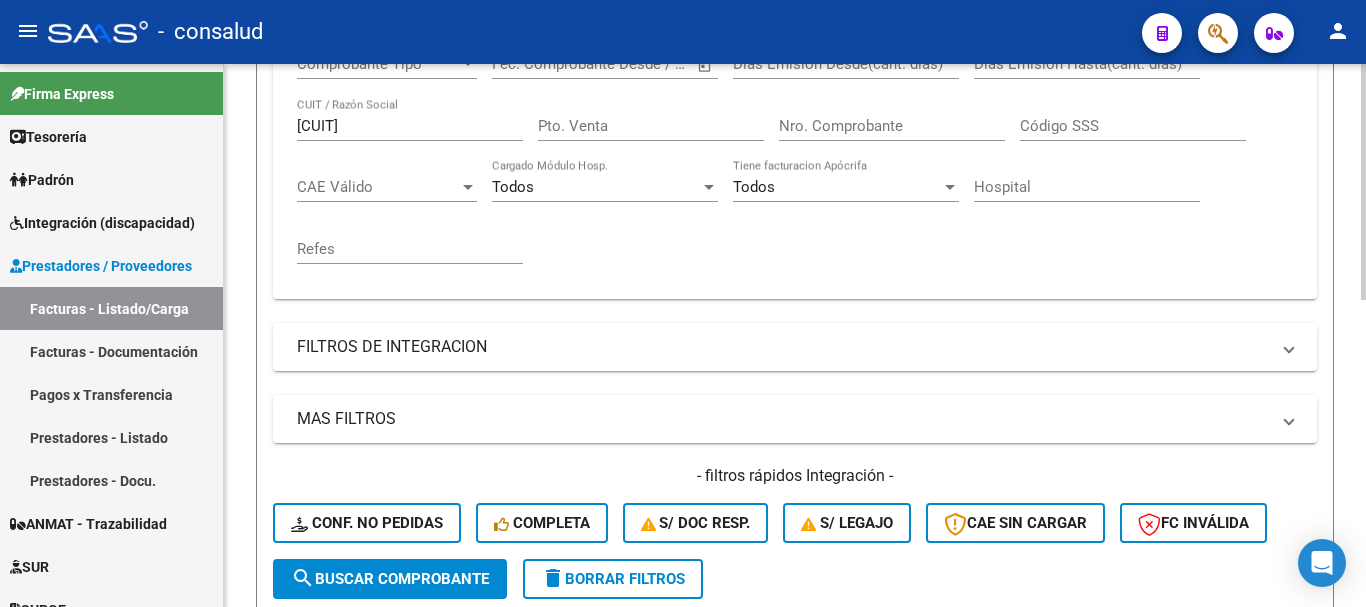 scroll, scrollTop: 606, scrollLeft: 0, axis: vertical 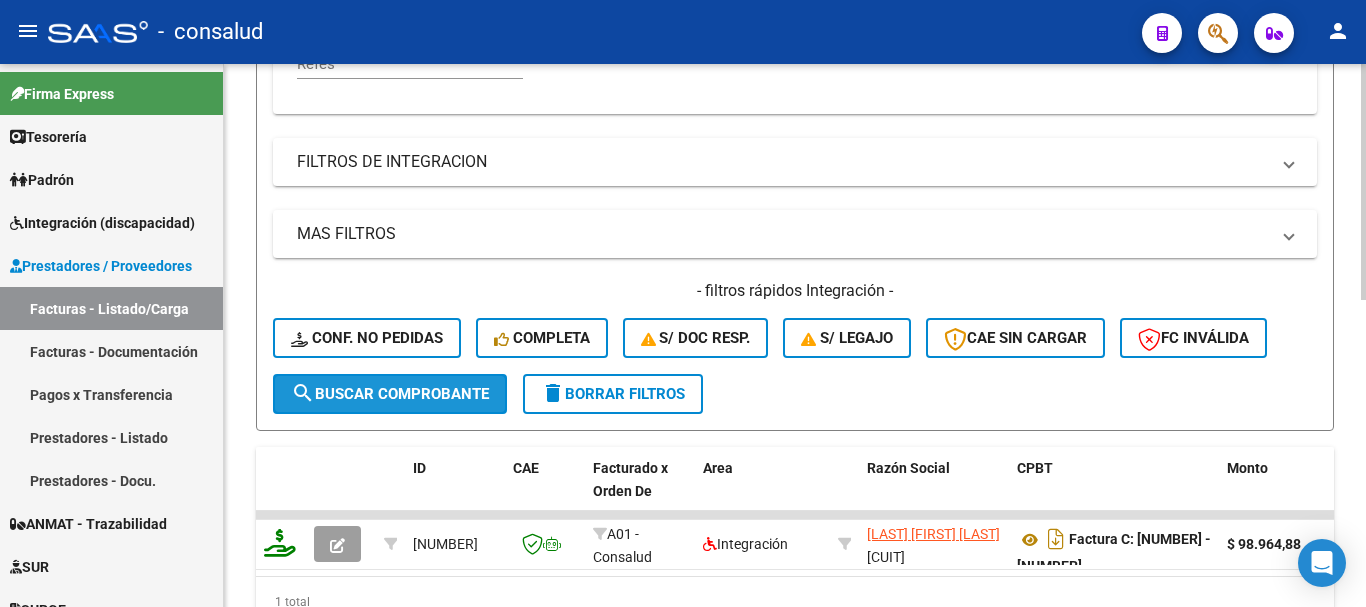 click on "search  Buscar Comprobante" 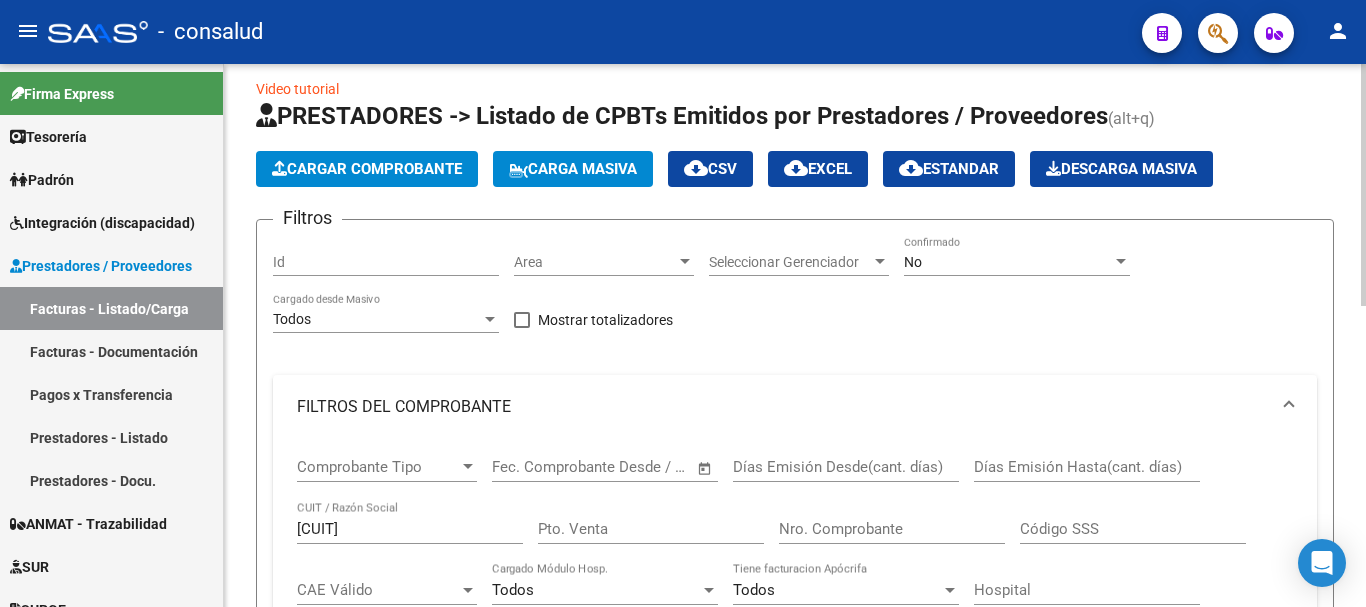 scroll, scrollTop: 6, scrollLeft: 0, axis: vertical 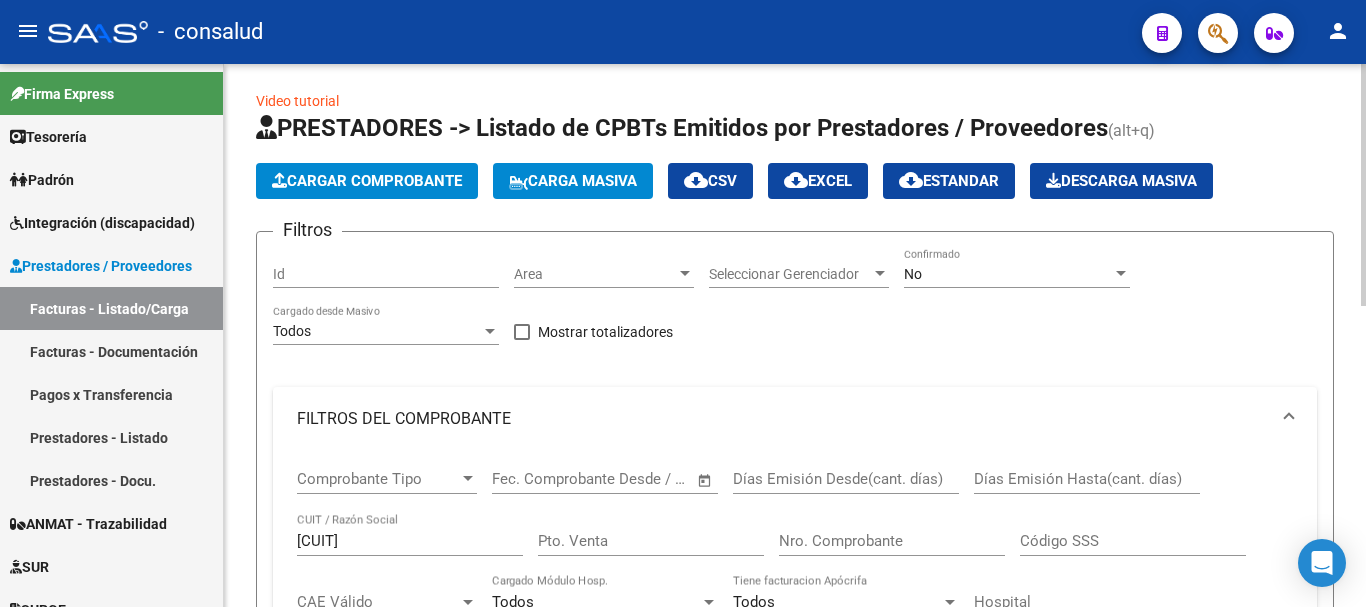 click on "Cargar Comprobante" 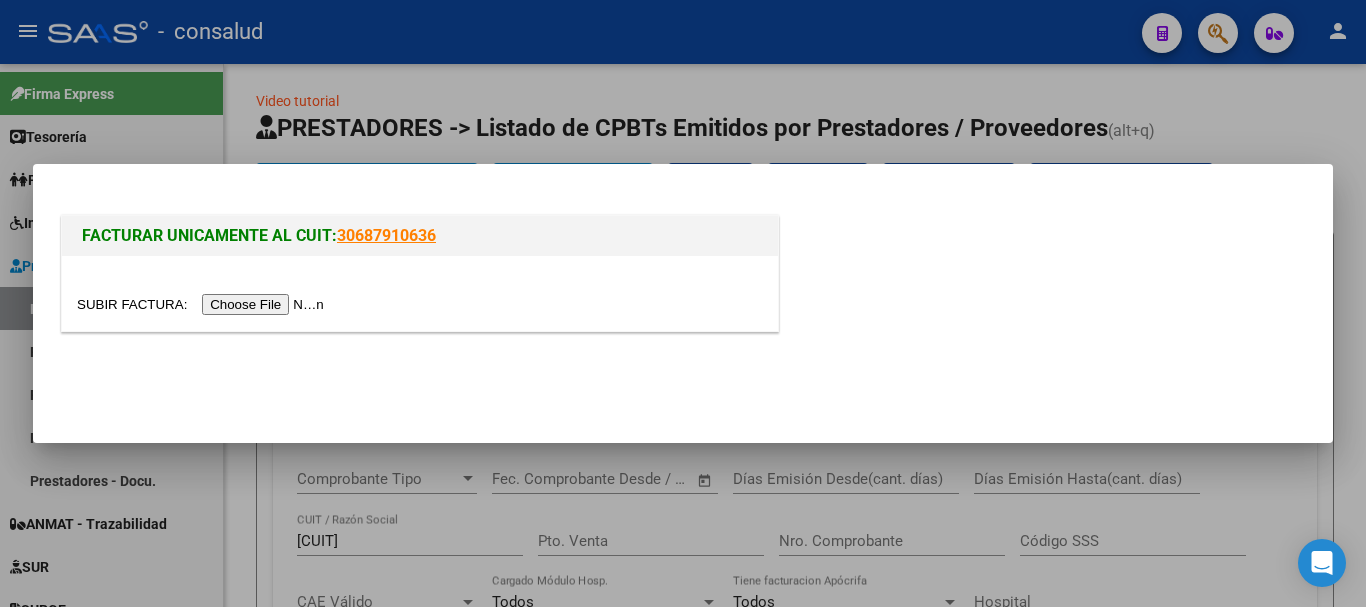 click at bounding box center [203, 304] 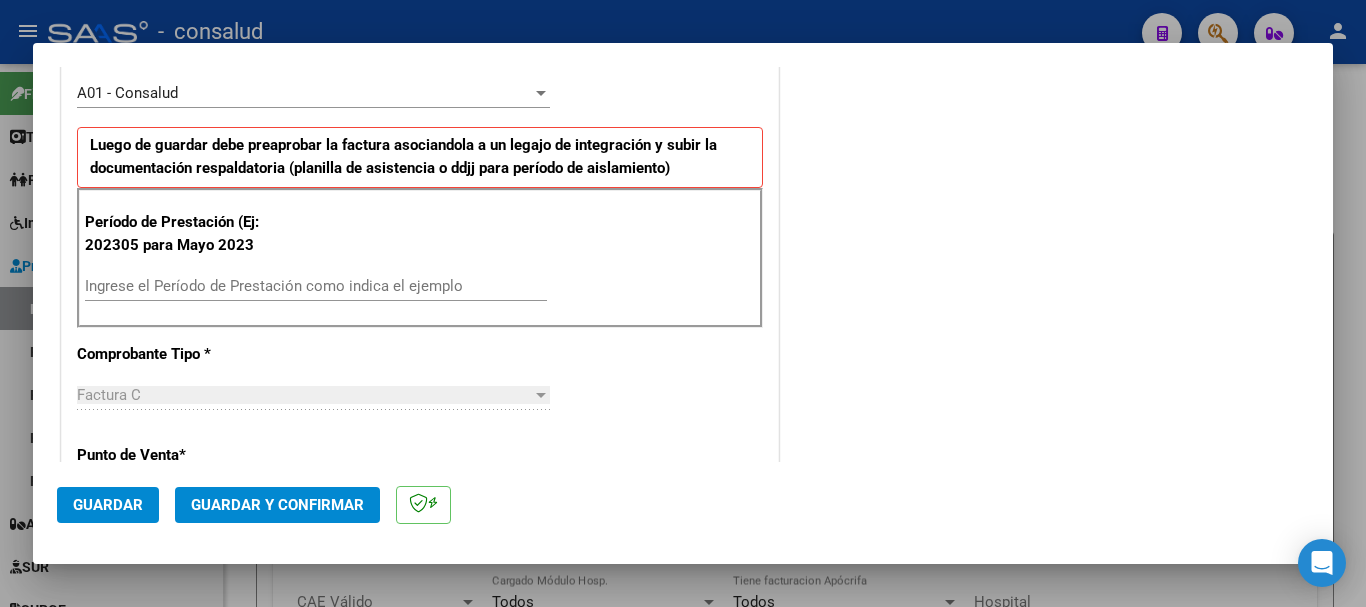 scroll, scrollTop: 600, scrollLeft: 0, axis: vertical 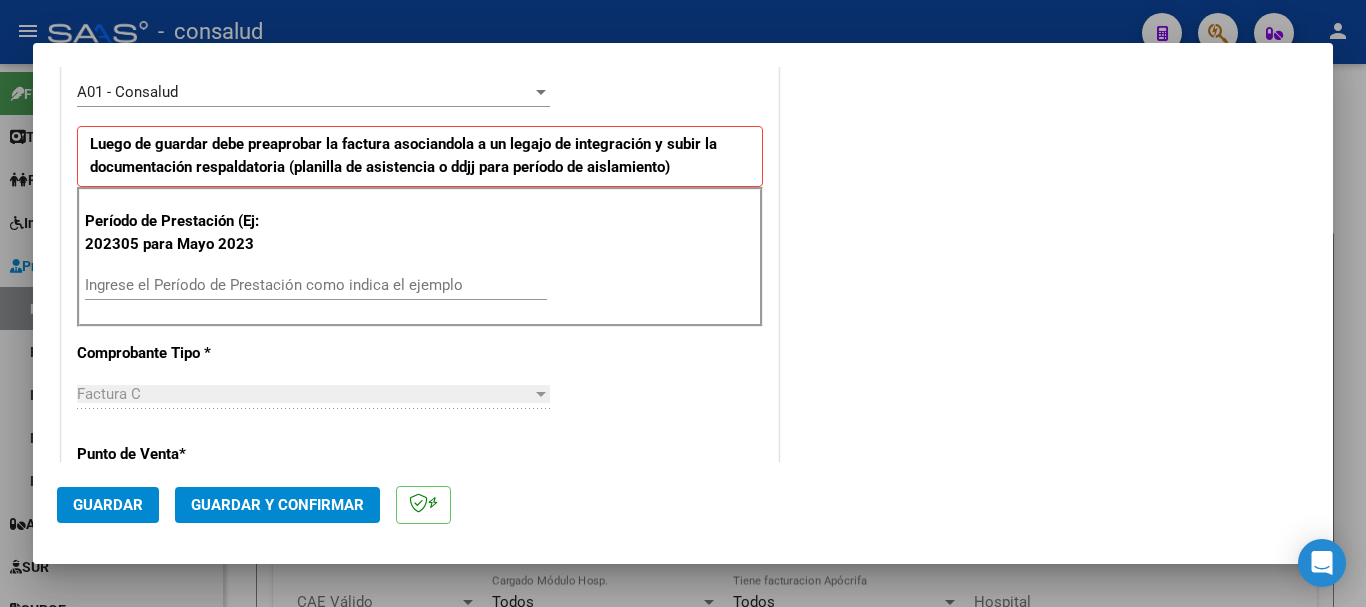 click on "Ingrese el Período de Prestación como indica el ejemplo" at bounding box center [316, 285] 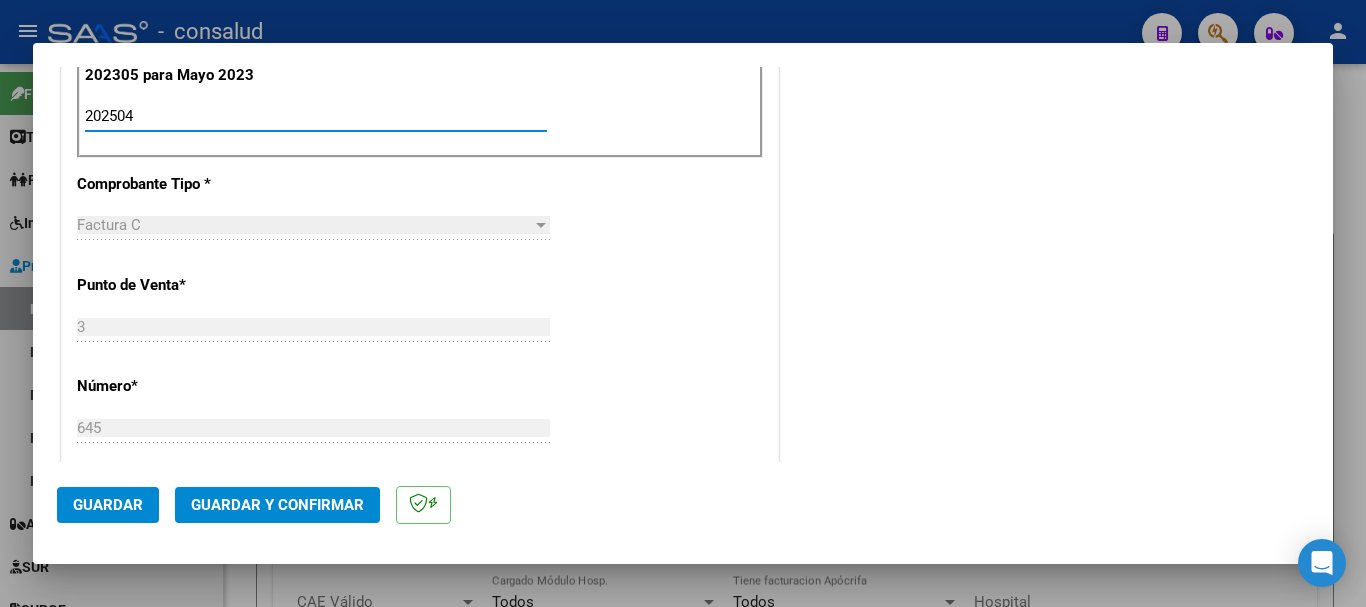 scroll, scrollTop: 1000, scrollLeft: 0, axis: vertical 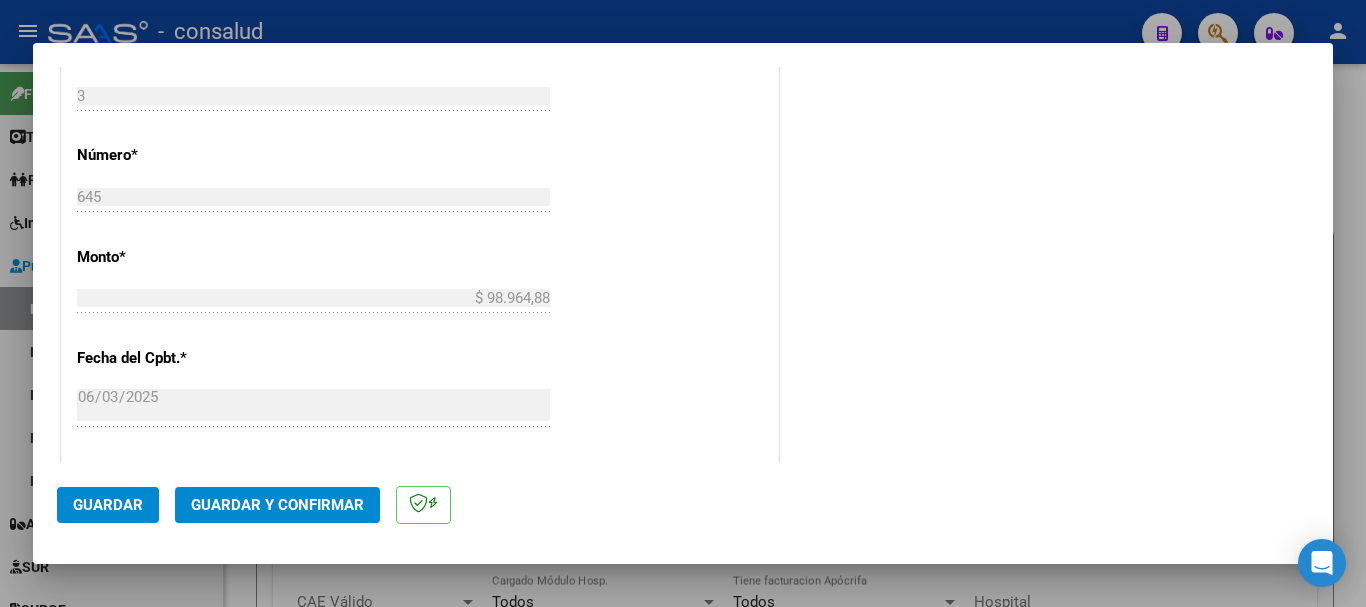type on "202504" 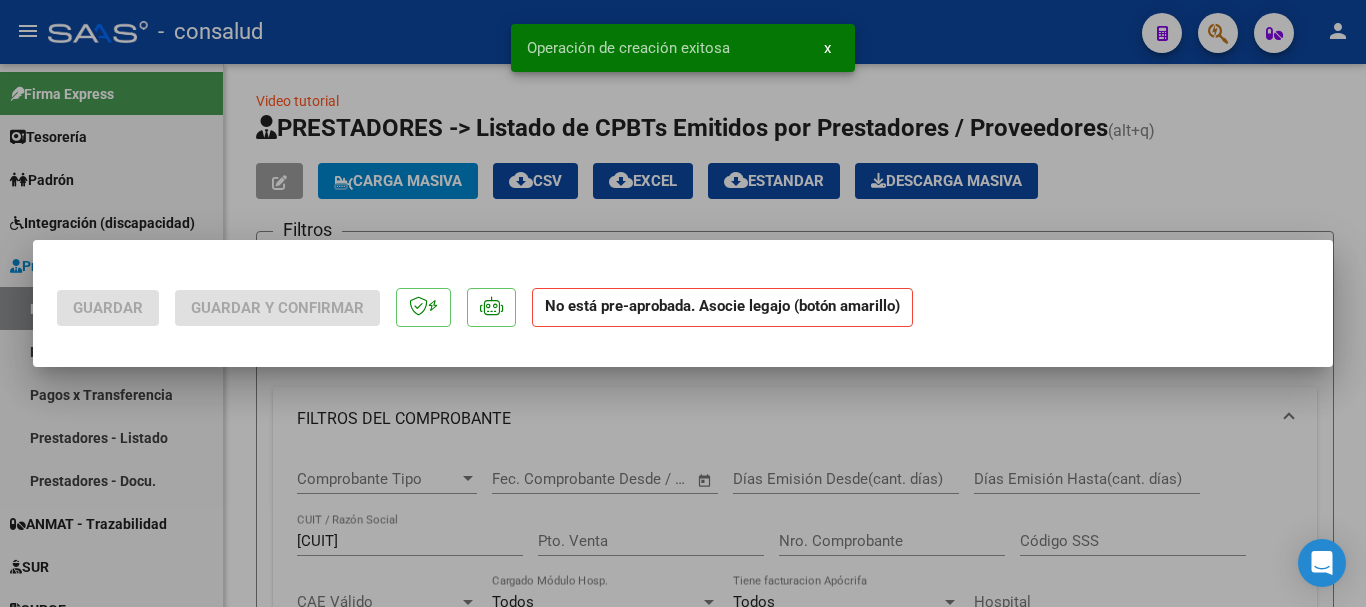 scroll, scrollTop: 0, scrollLeft: 0, axis: both 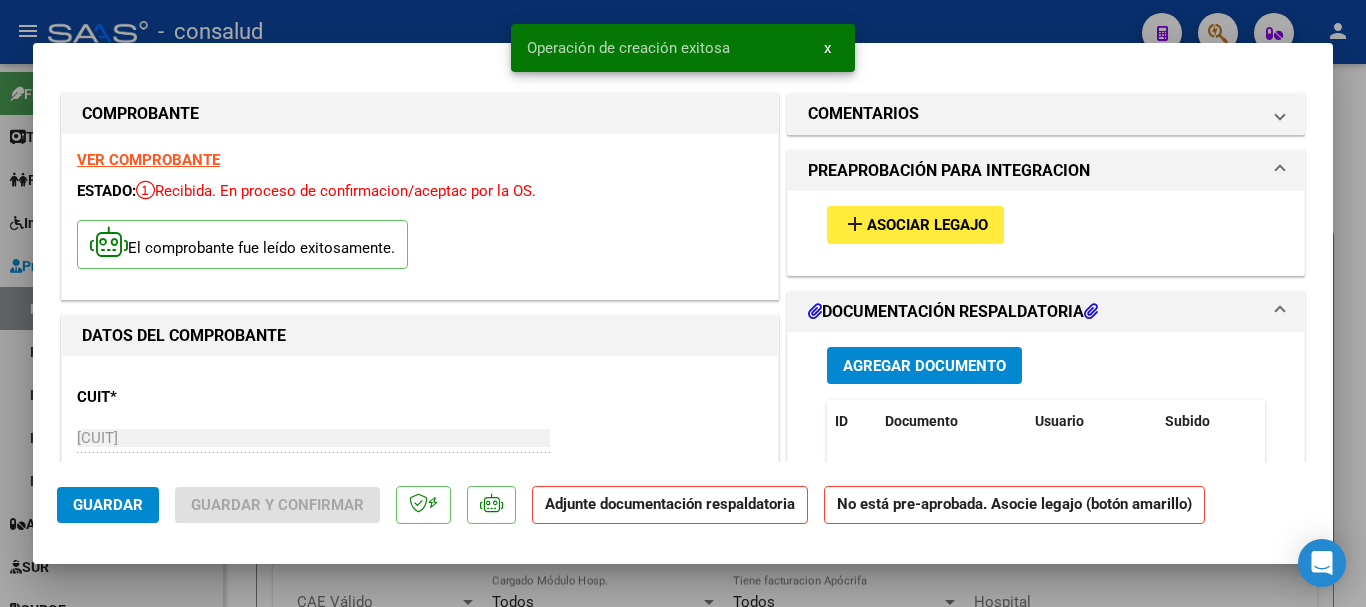 click on "add" at bounding box center (855, 224) 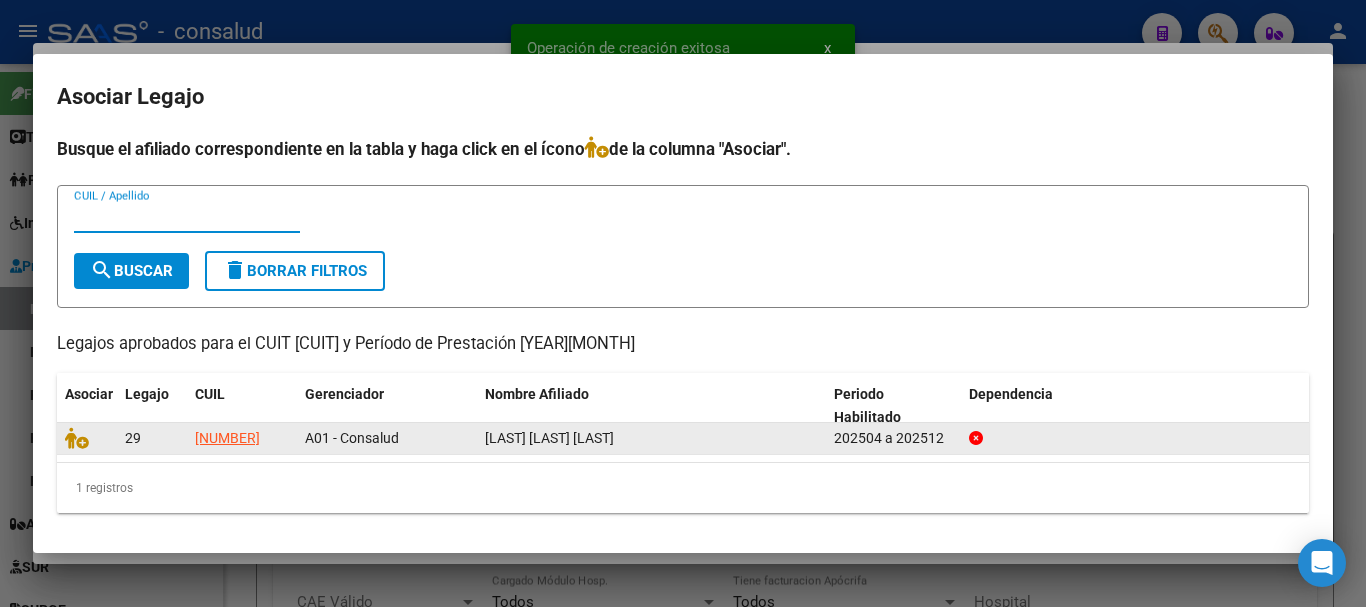 click 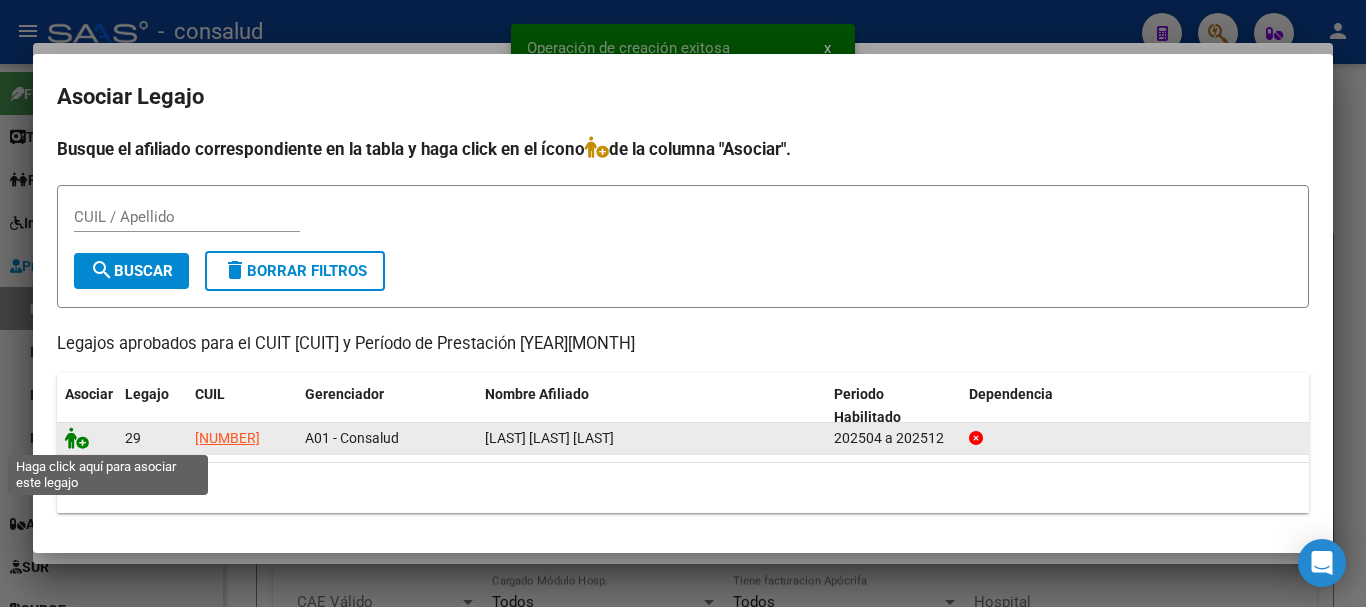 click 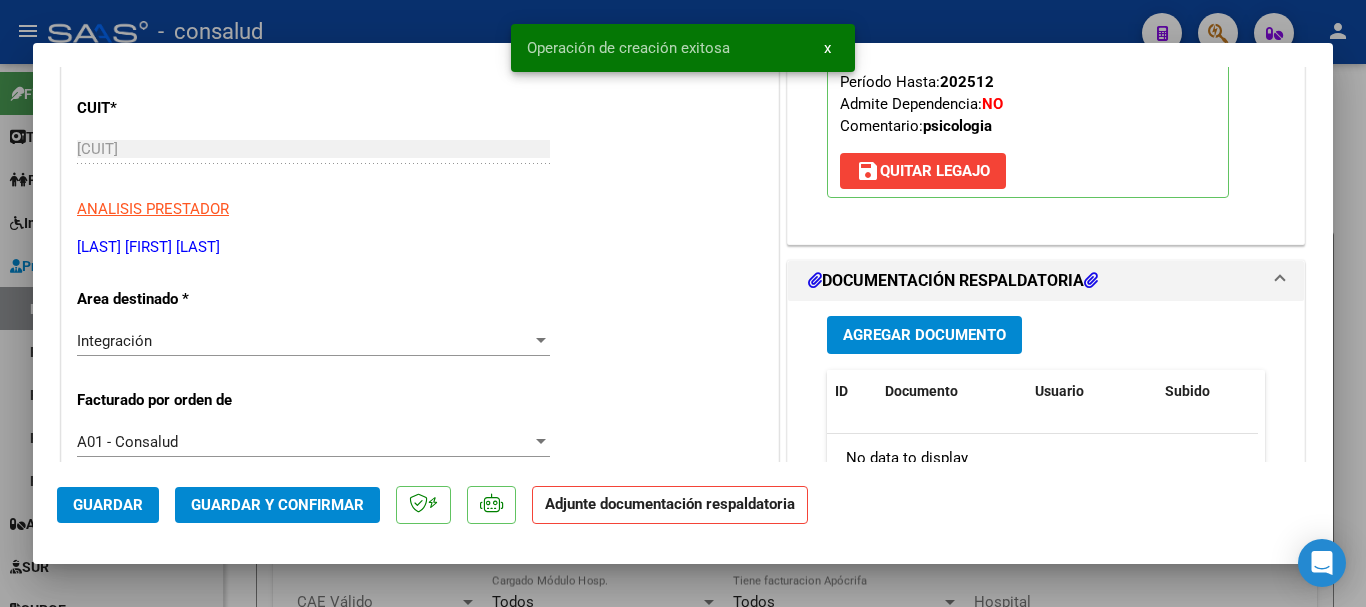 scroll, scrollTop: 300, scrollLeft: 0, axis: vertical 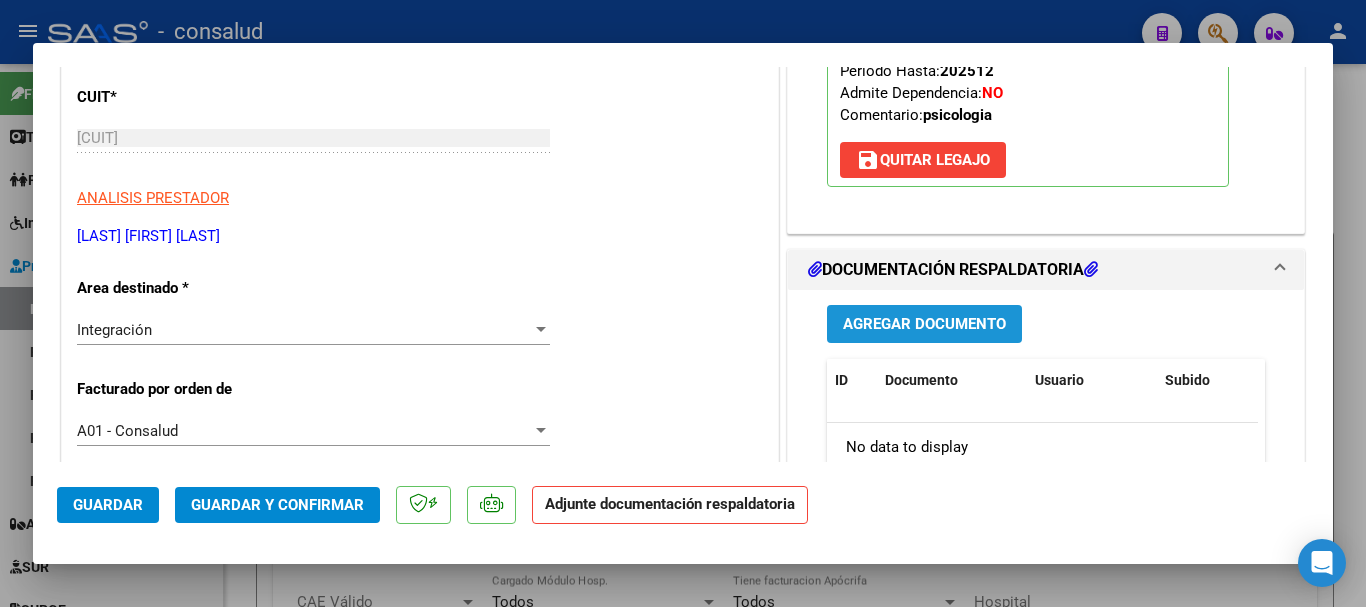 click on "Agregar Documento" at bounding box center [924, 325] 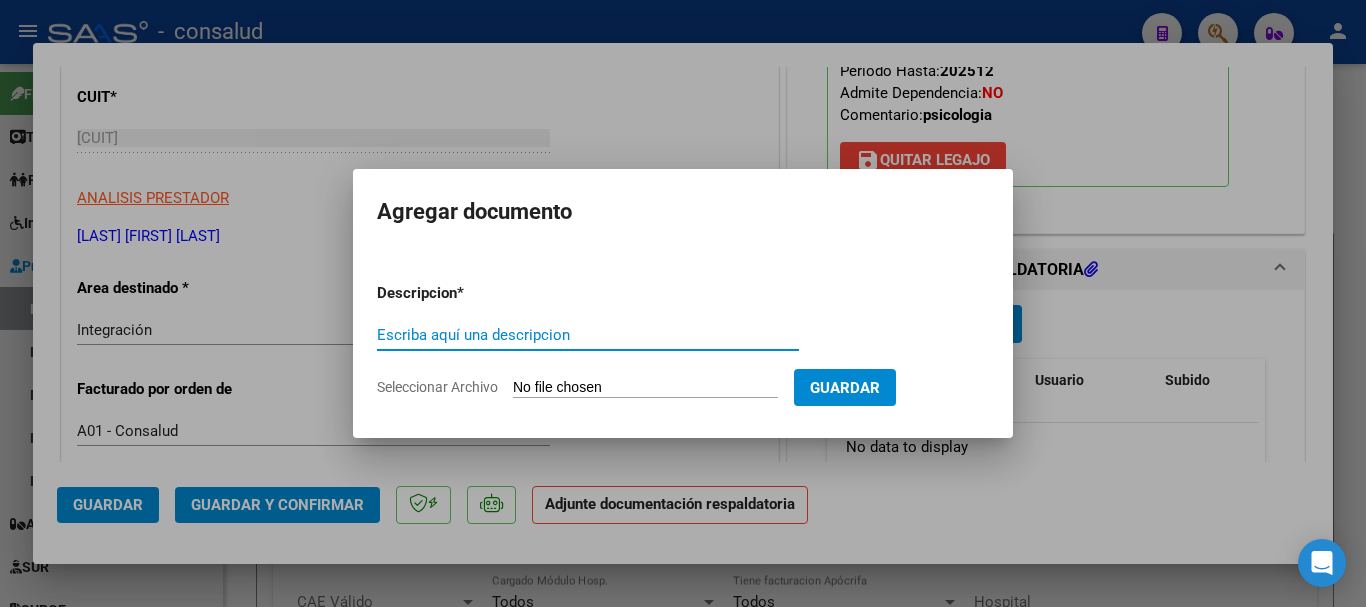 click on "Seleccionar Archivo" at bounding box center (645, 388) 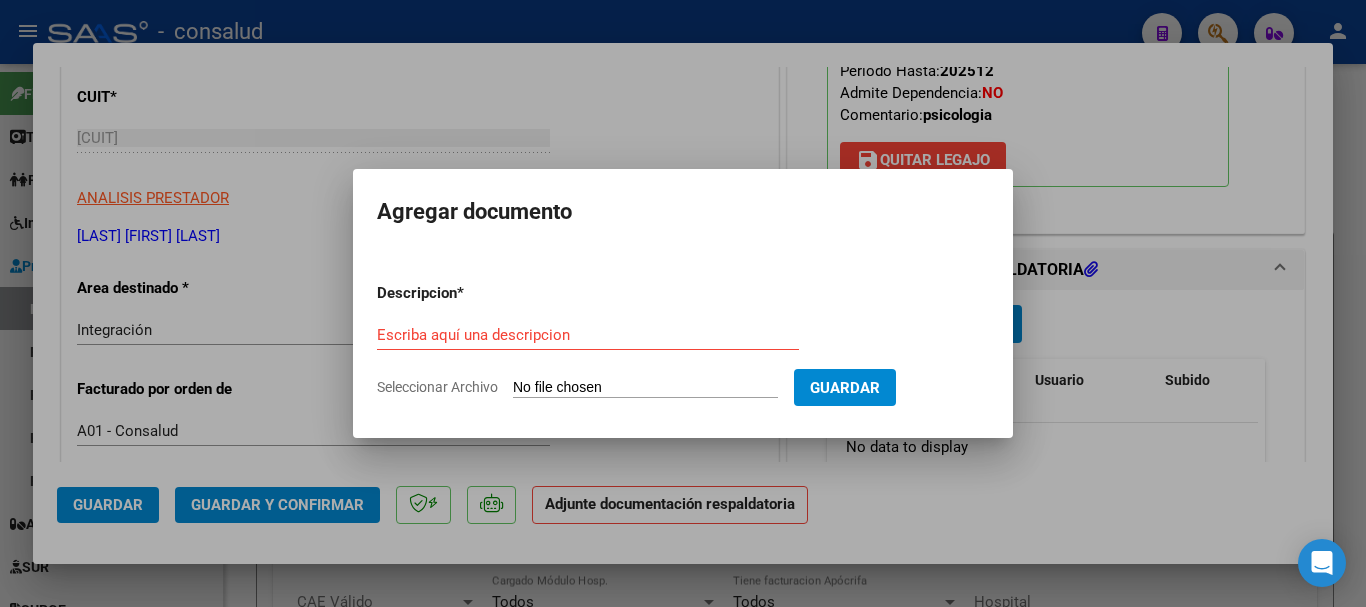 type on "C:\fakepath\[LAST] [LAST] planilla psicologia [MONTH][YEAR].pdf" 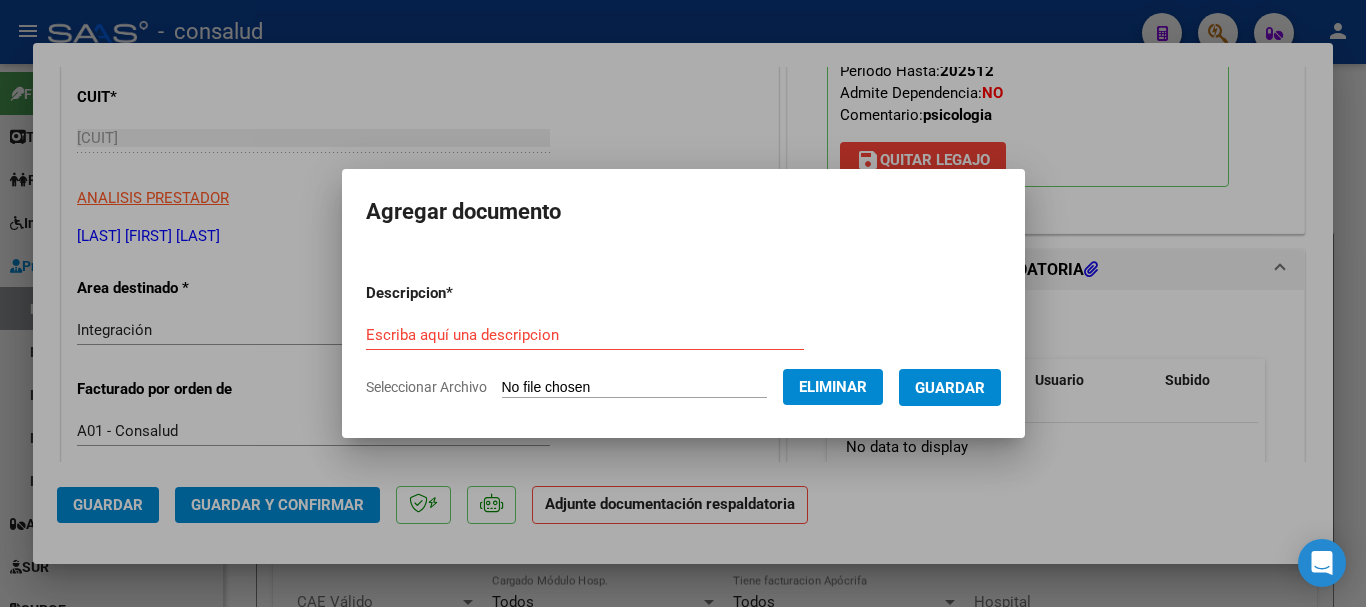 click on "Escriba aquí una descripcion" at bounding box center (585, 335) 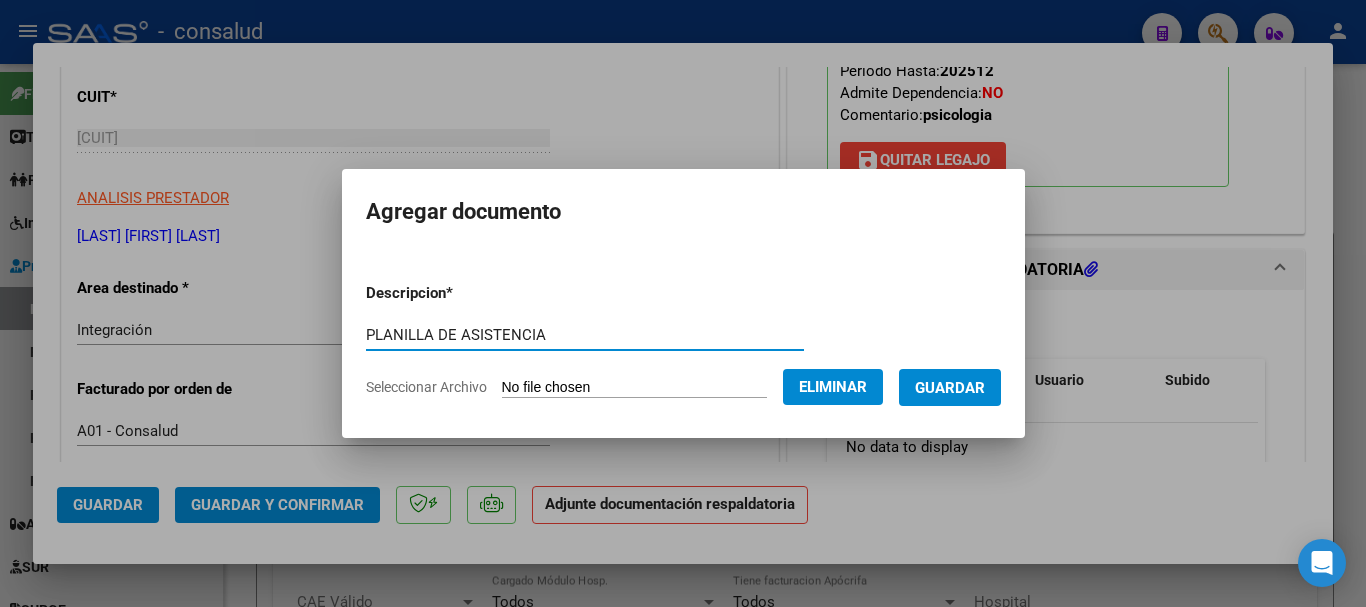 type on "PLANILLA DE ASISTENCIA" 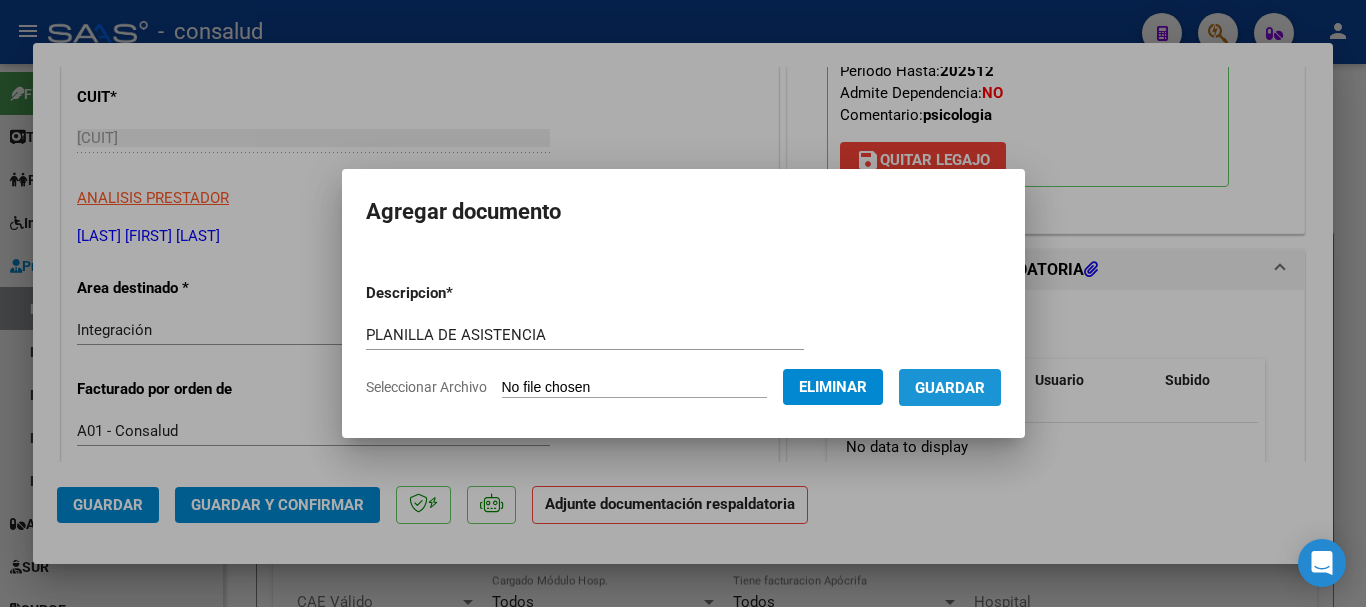 click on "Guardar" at bounding box center (950, 388) 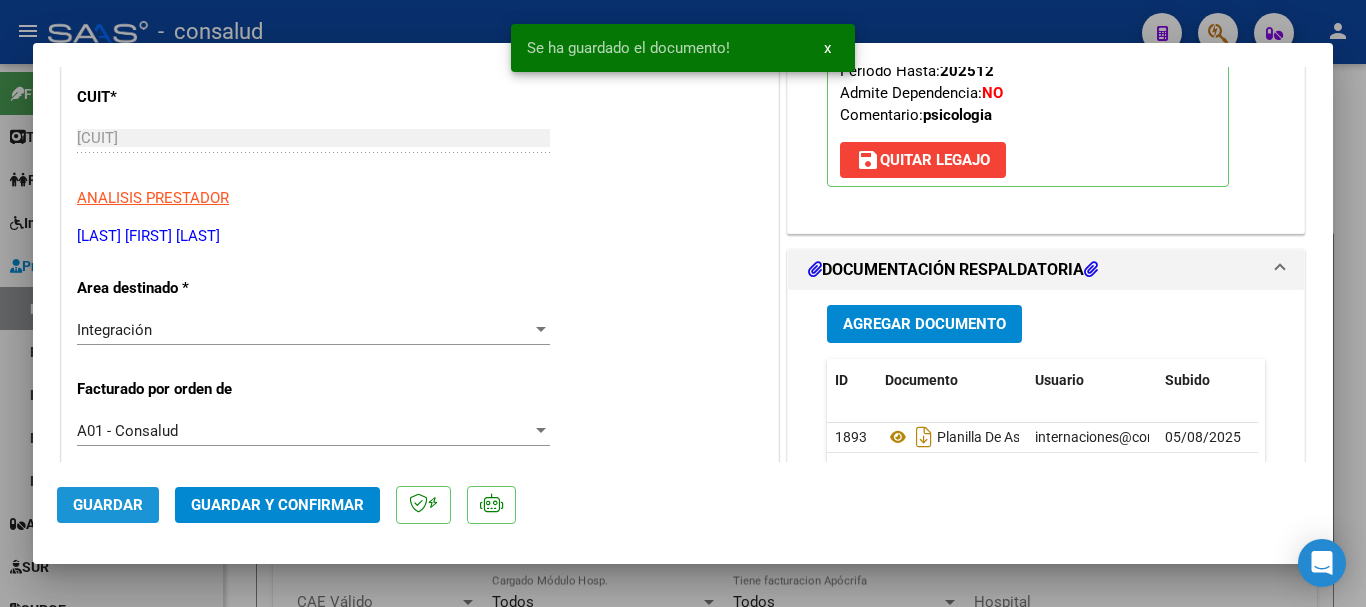click on "Guardar" 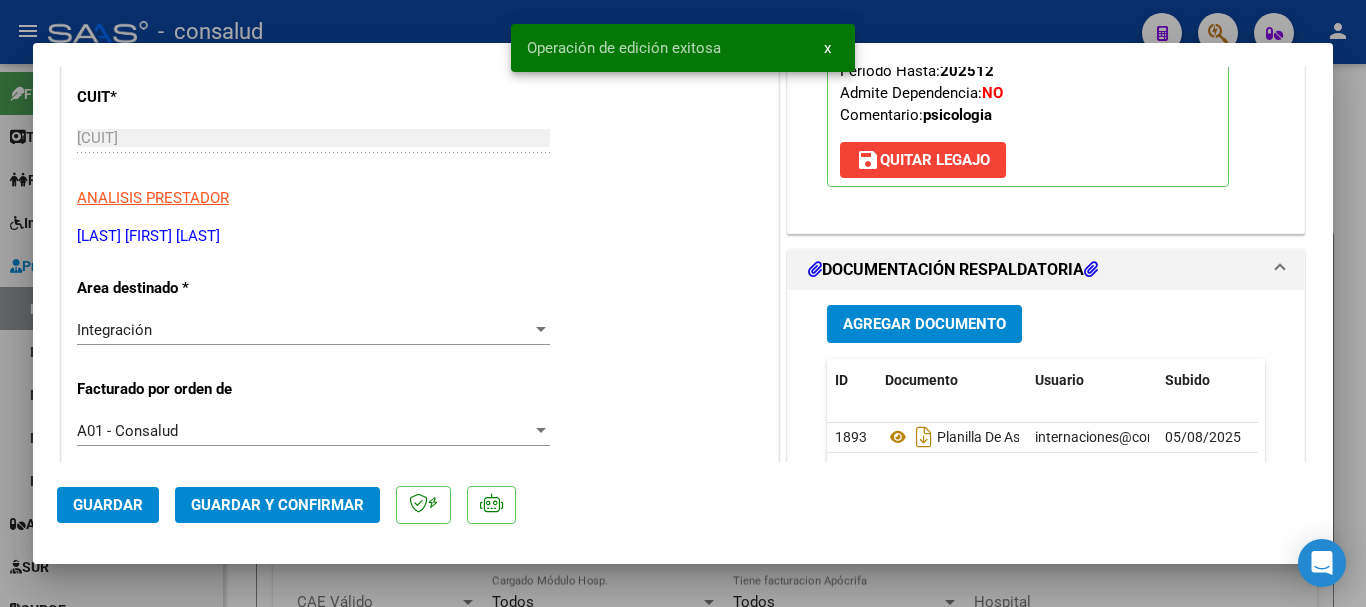 click on "Guardar y Confirmar" 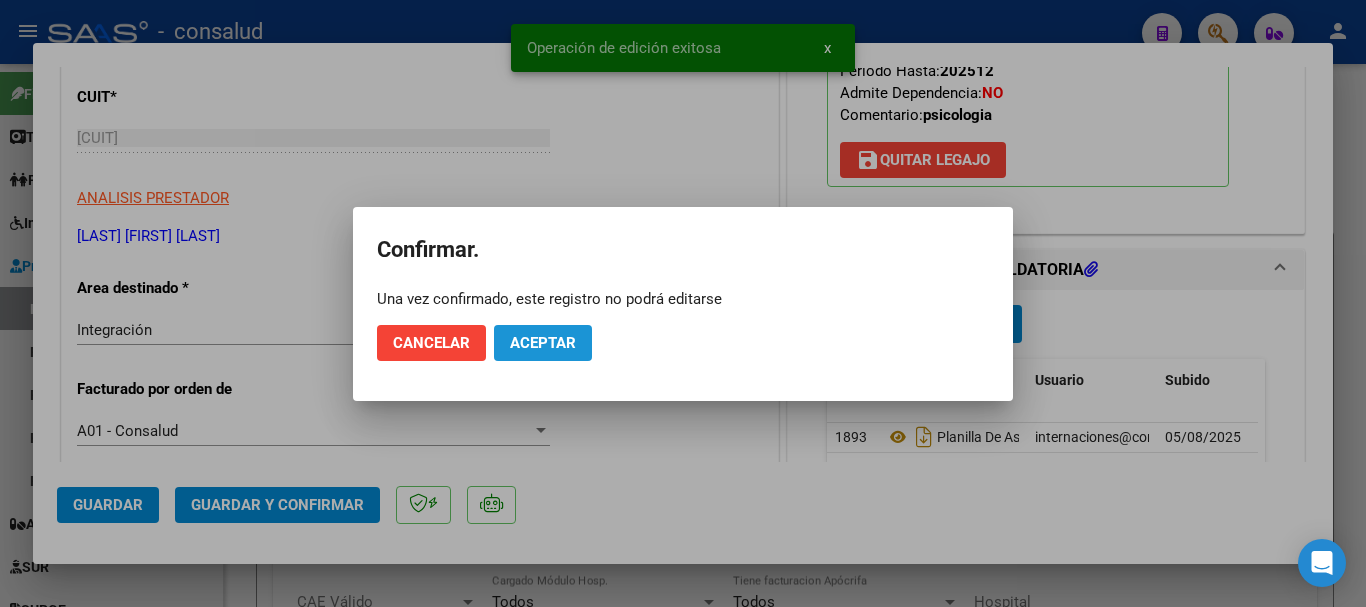 click on "Aceptar" 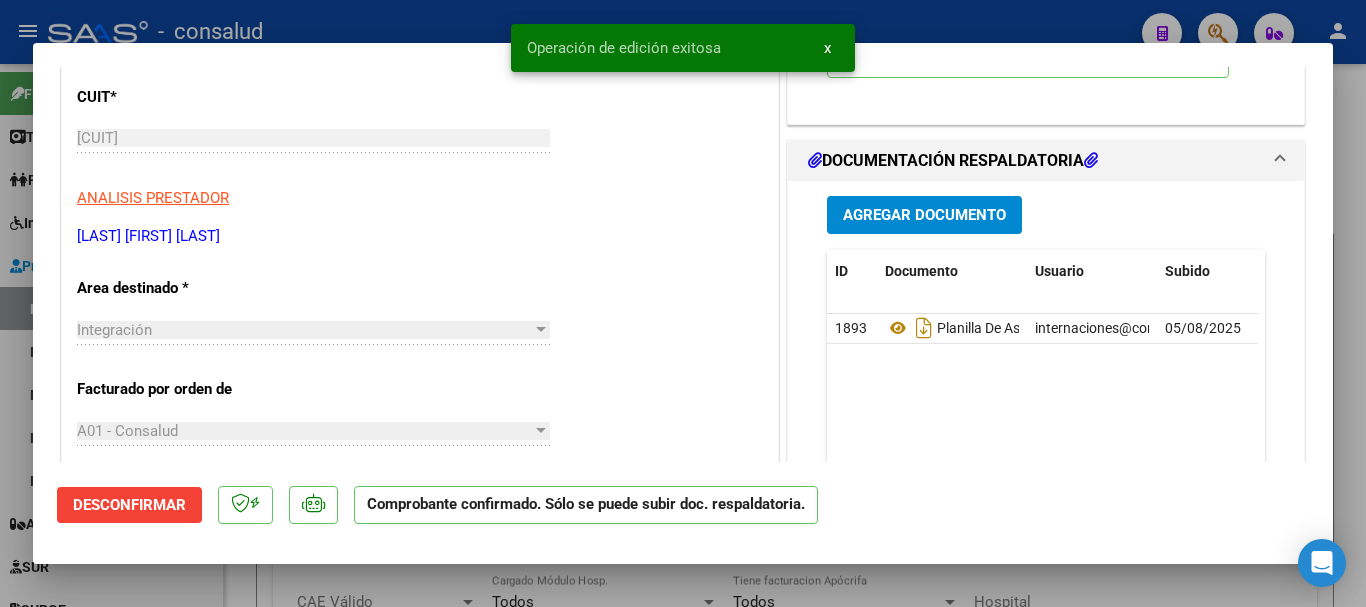 type 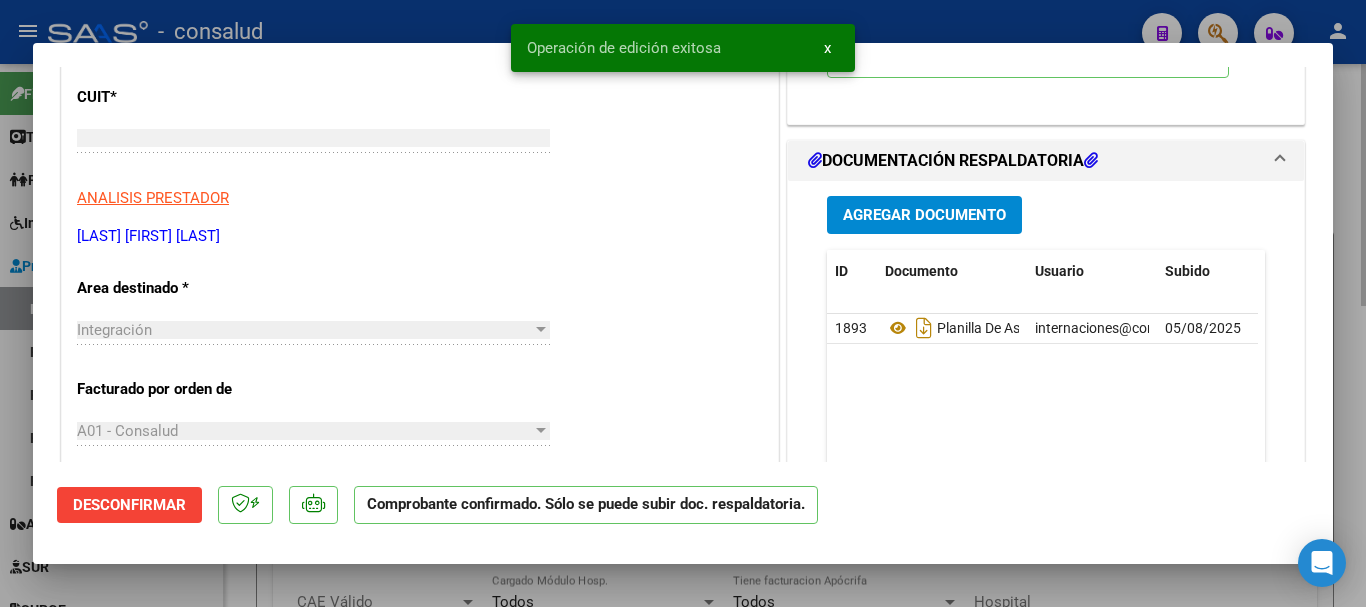 scroll, scrollTop: 0, scrollLeft: 0, axis: both 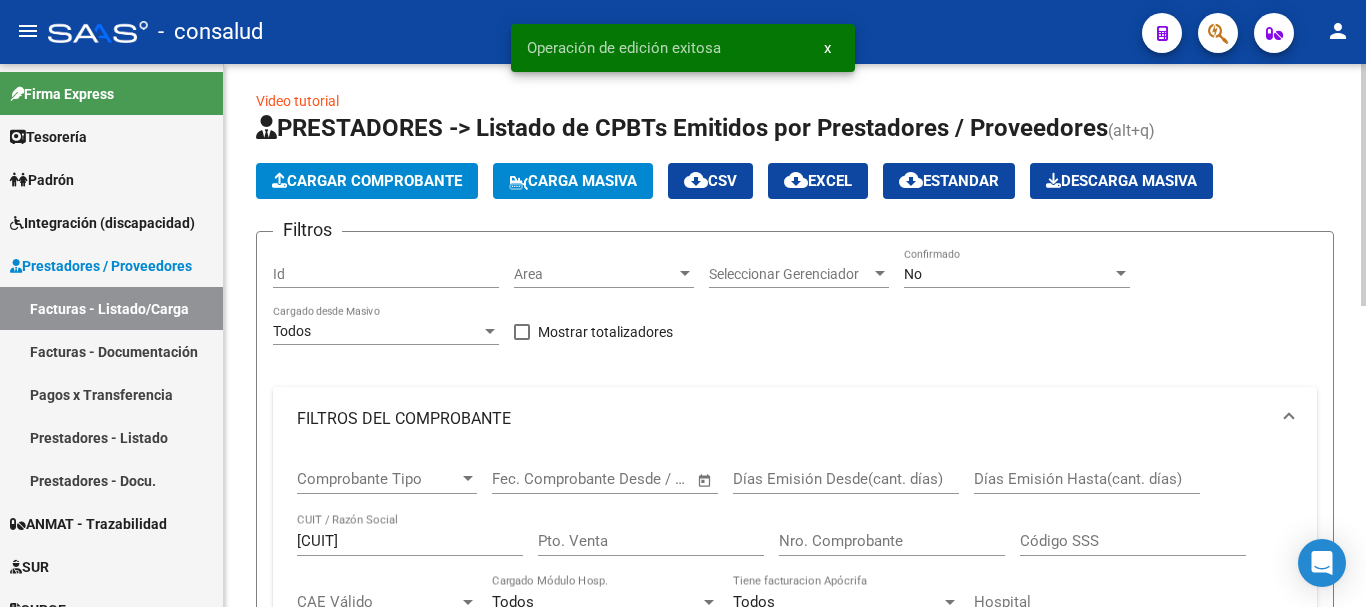 click on "Cargar Comprobante" 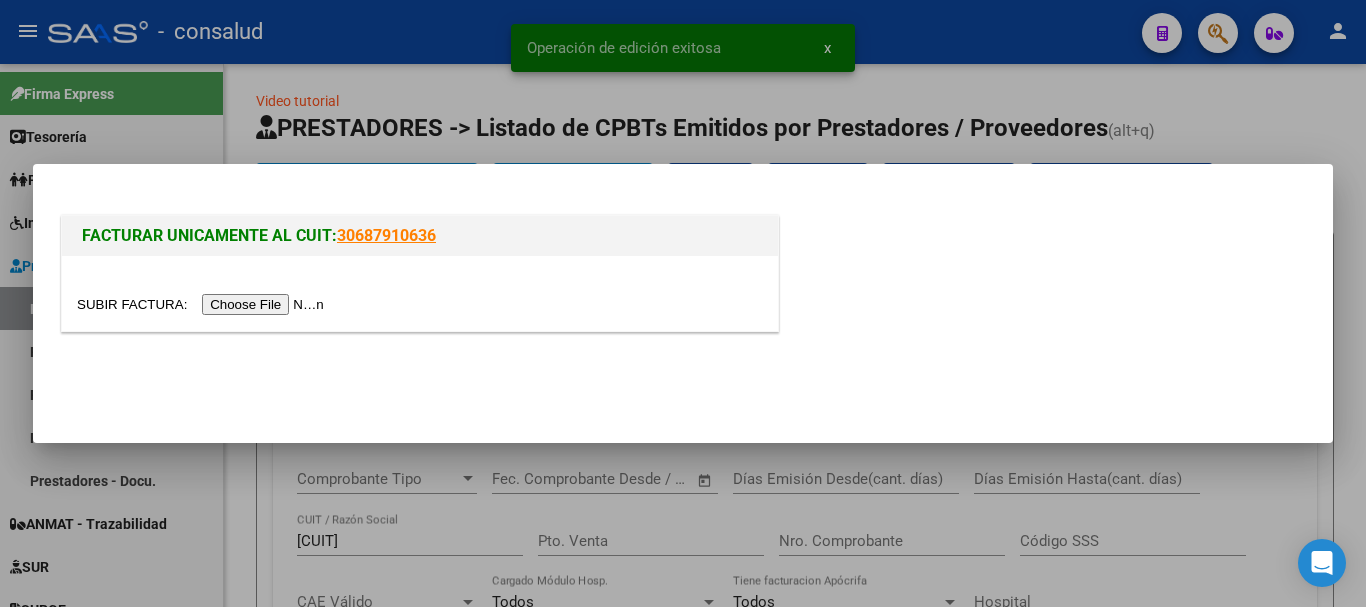 click at bounding box center (203, 304) 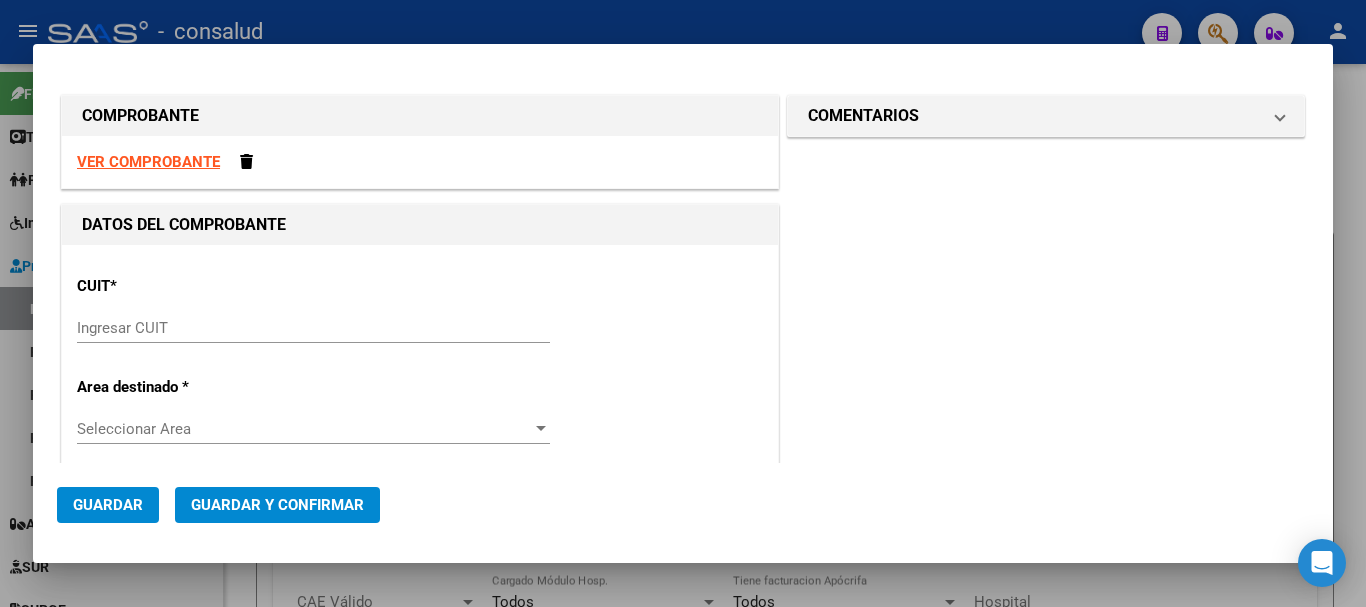 click on "VER COMPROBANTE" at bounding box center [148, 162] 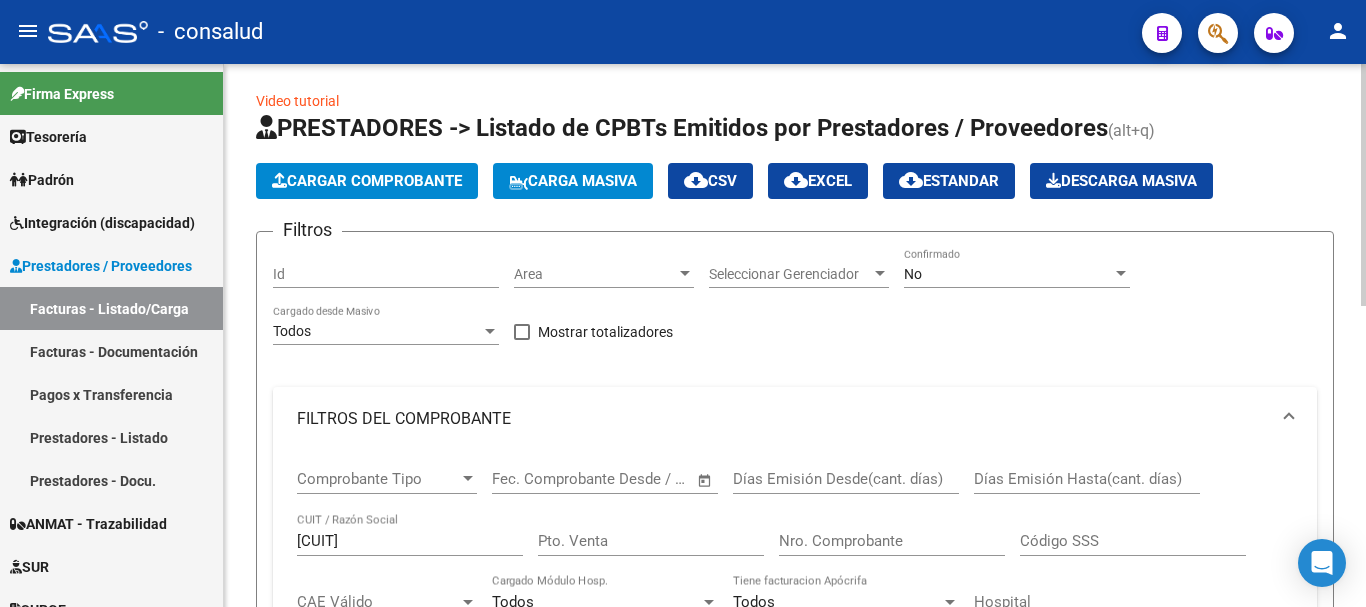 click on "Cargar Comprobante" 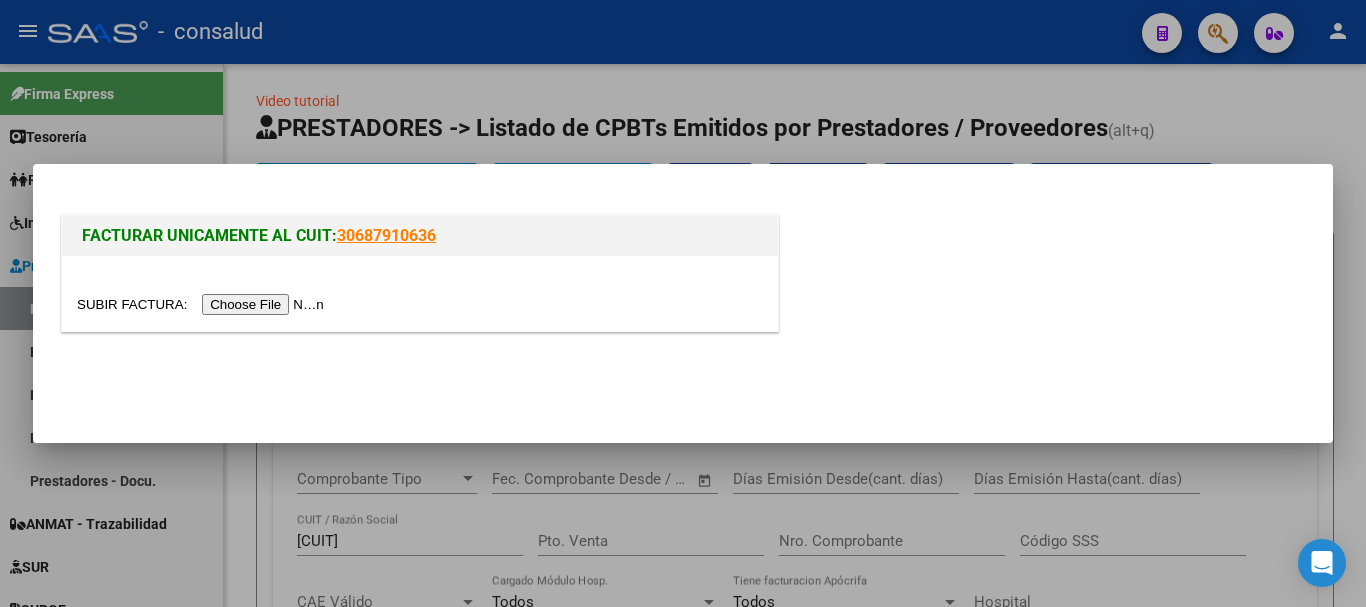 click at bounding box center [203, 304] 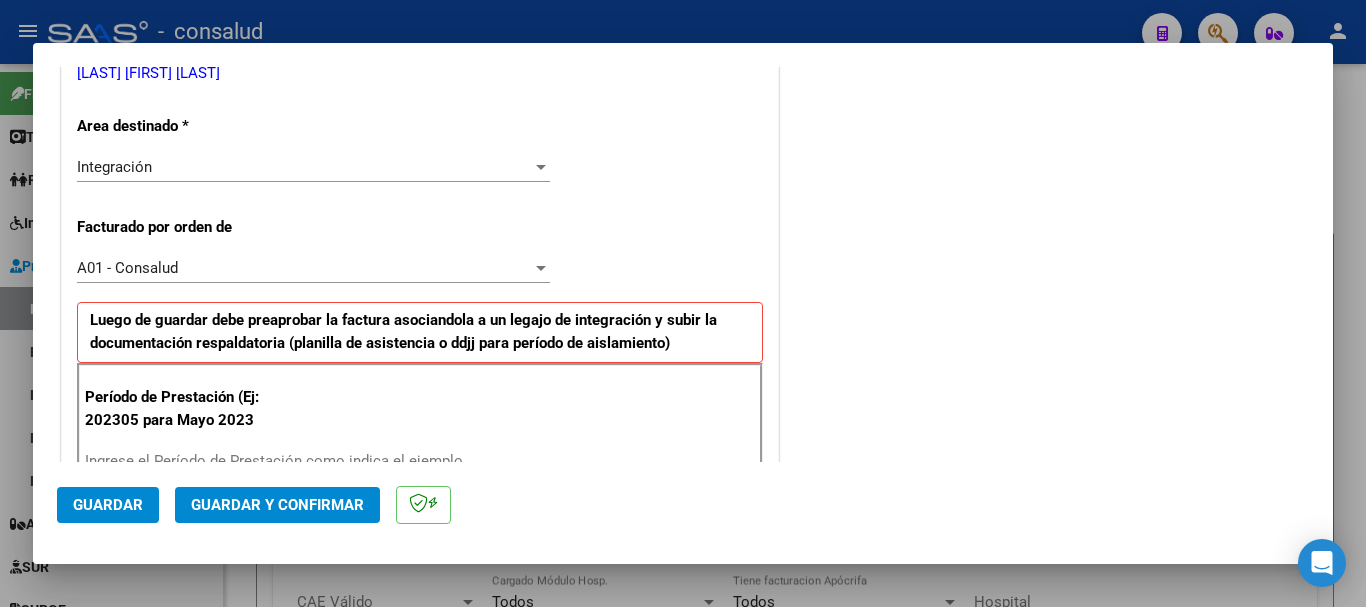 scroll, scrollTop: 600, scrollLeft: 0, axis: vertical 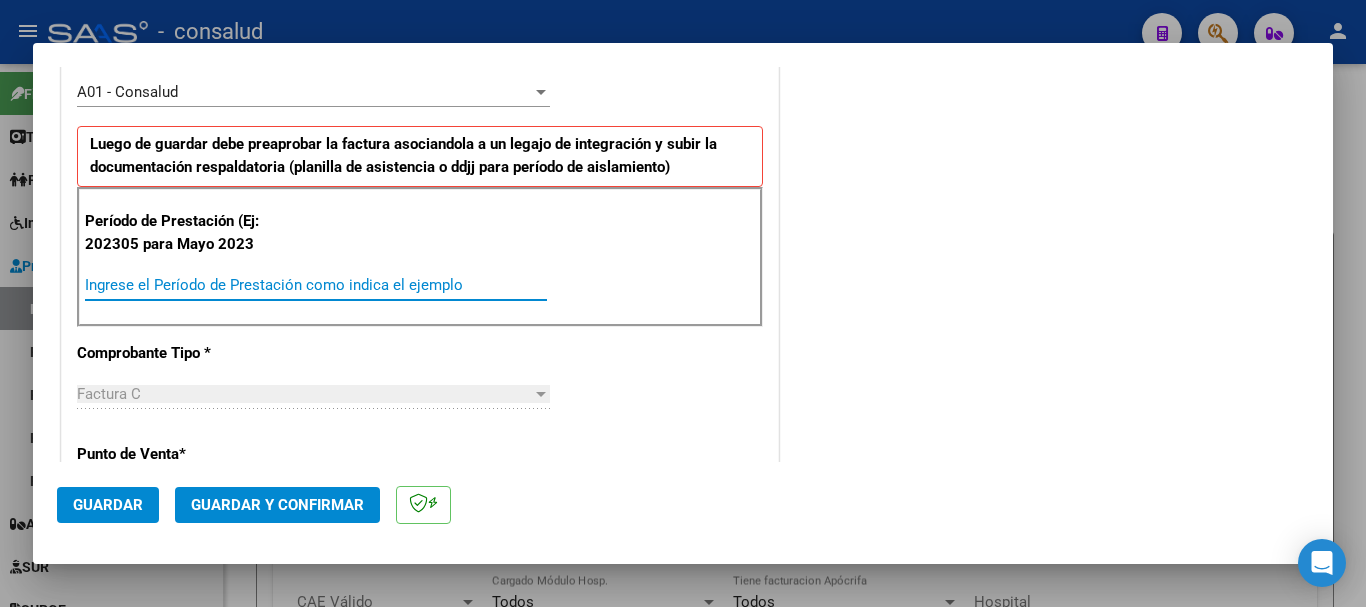 drag, startPoint x: 350, startPoint y: 289, endPoint x: 342, endPoint y: 282, distance: 10.630146 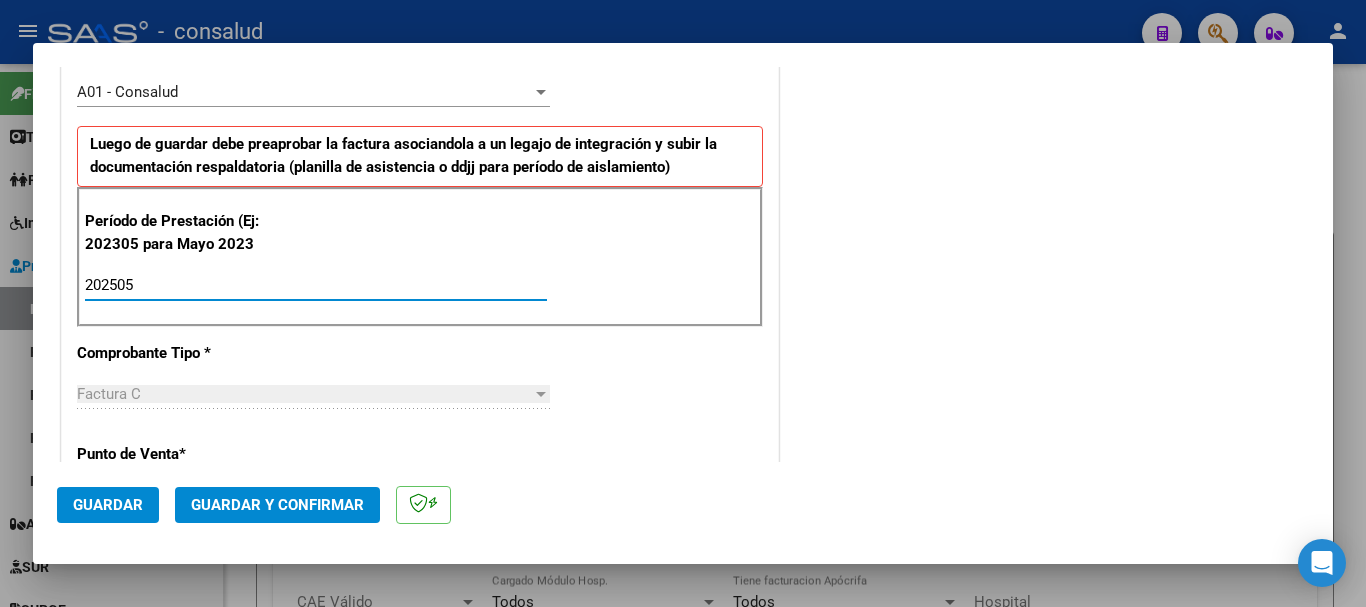 type on "202505" 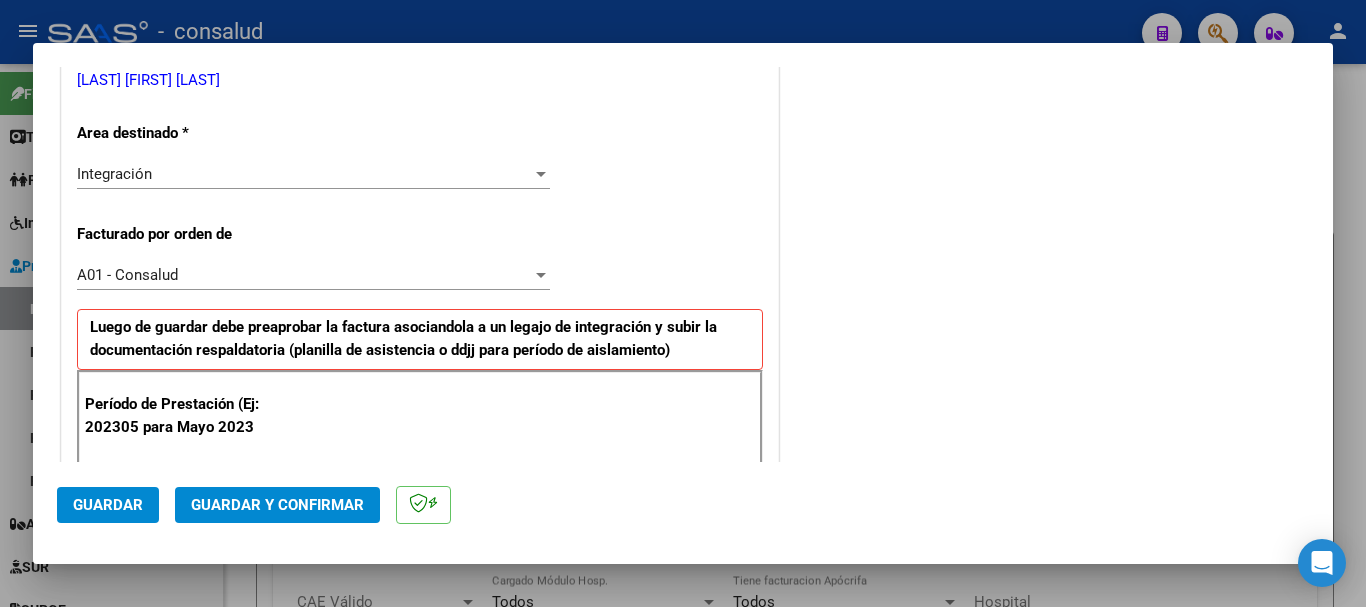scroll, scrollTop: 380, scrollLeft: 0, axis: vertical 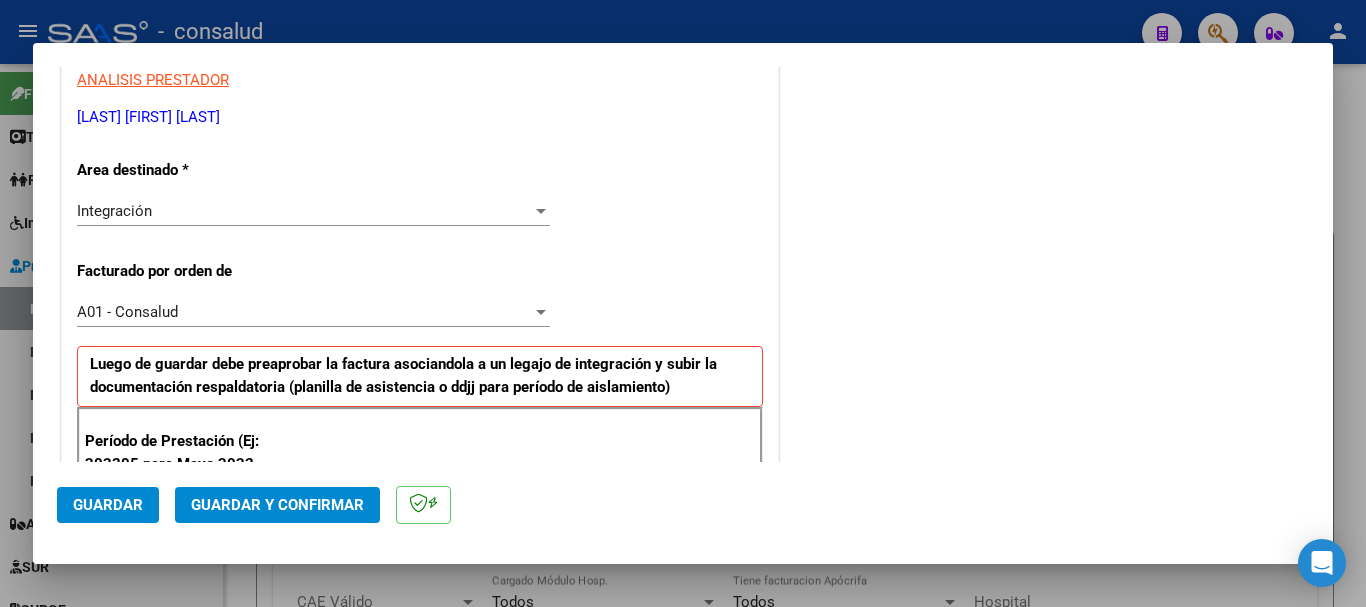 click on "Guardar" 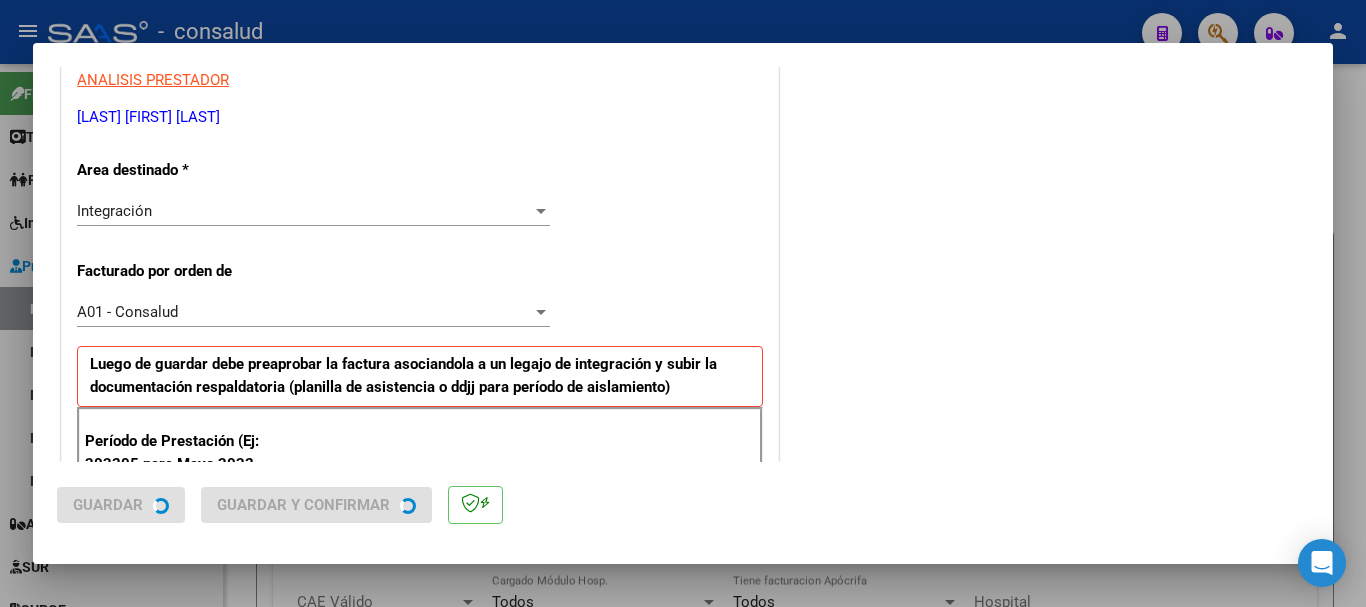 scroll, scrollTop: 0, scrollLeft: 0, axis: both 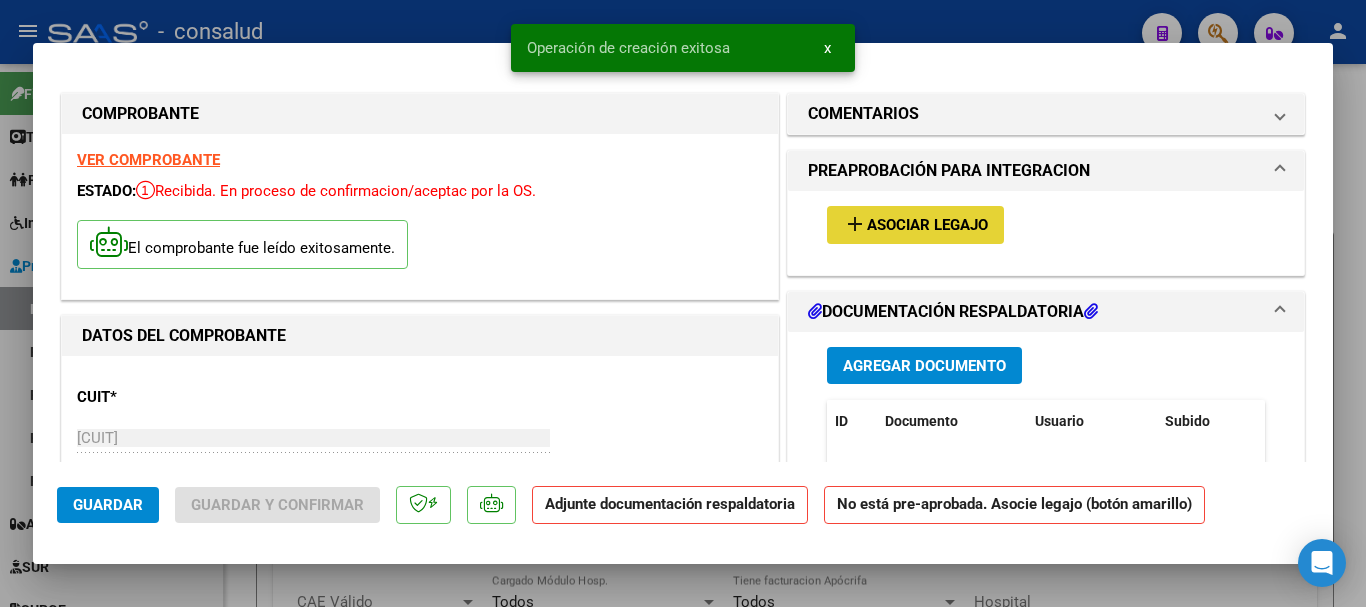 click on "add" at bounding box center [855, 224] 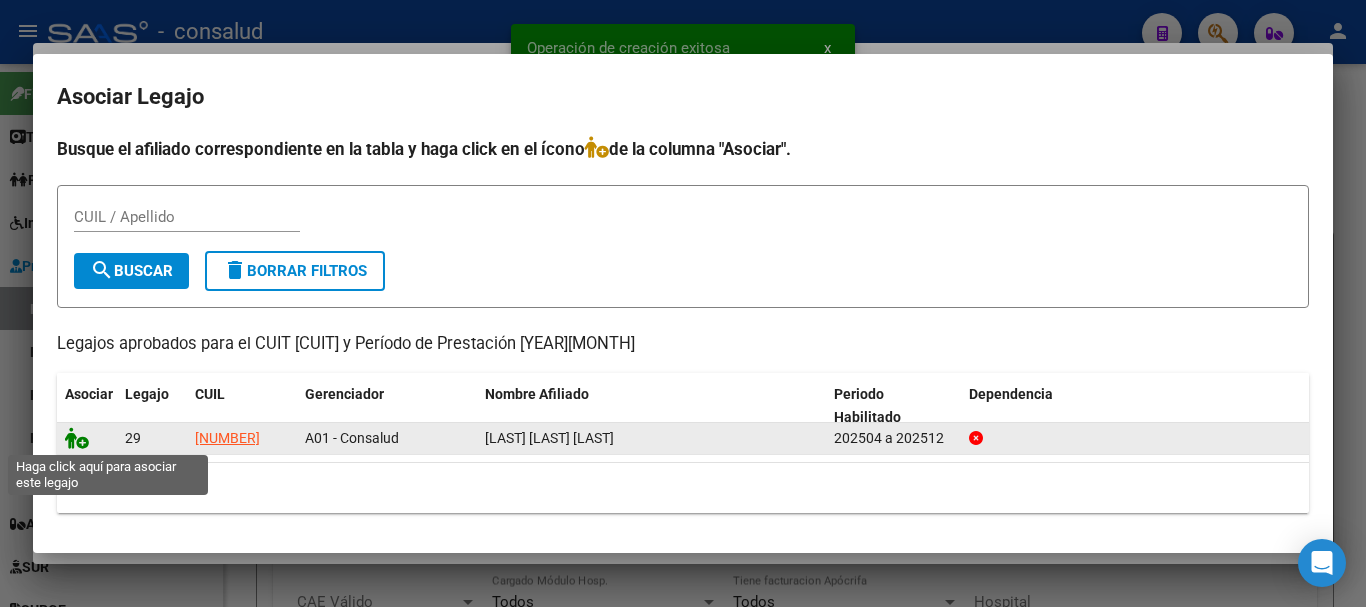 click 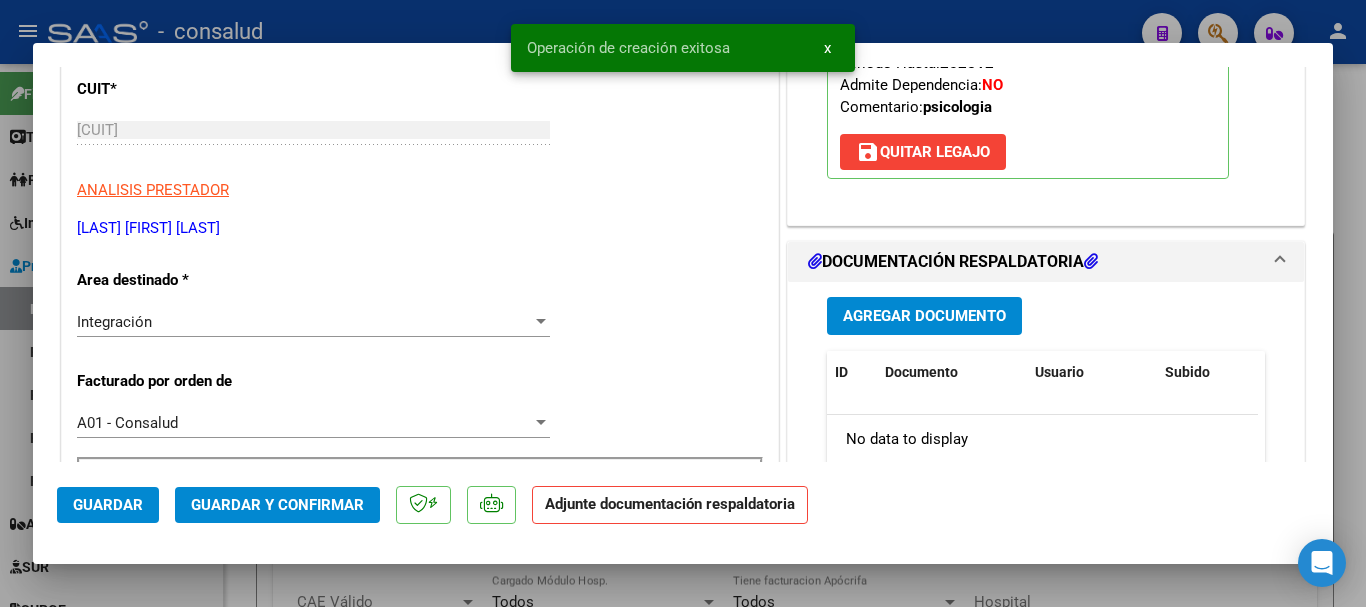 scroll, scrollTop: 300, scrollLeft: 0, axis: vertical 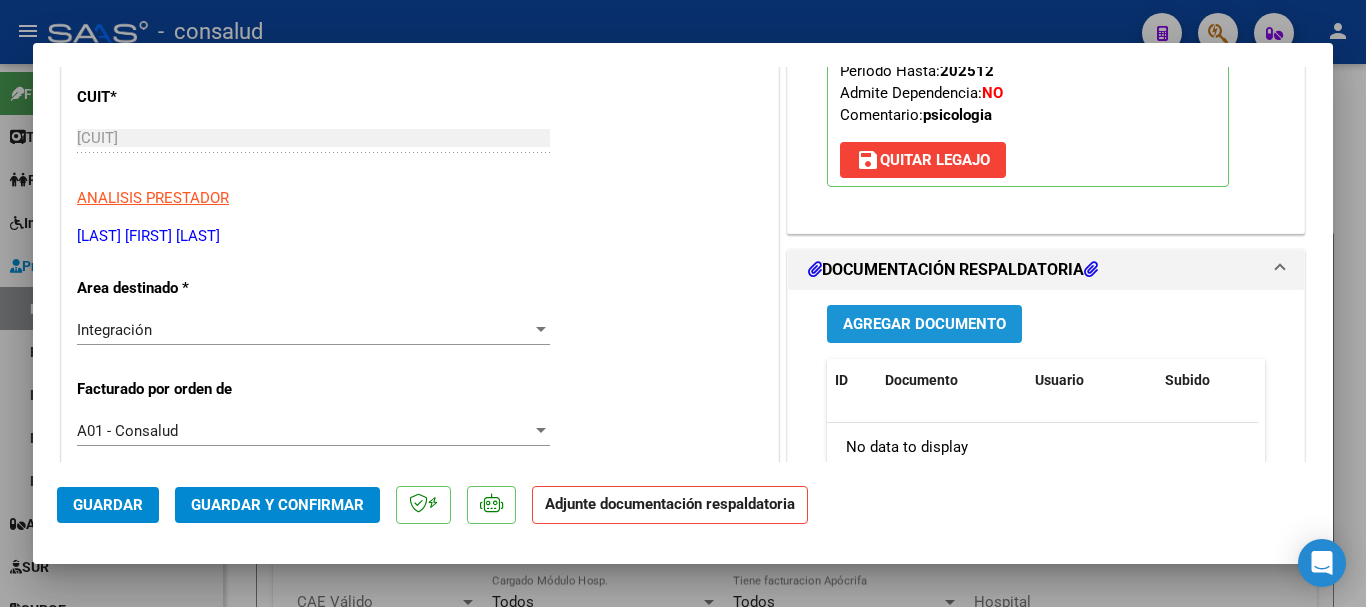 click on "Agregar Documento" at bounding box center (924, 325) 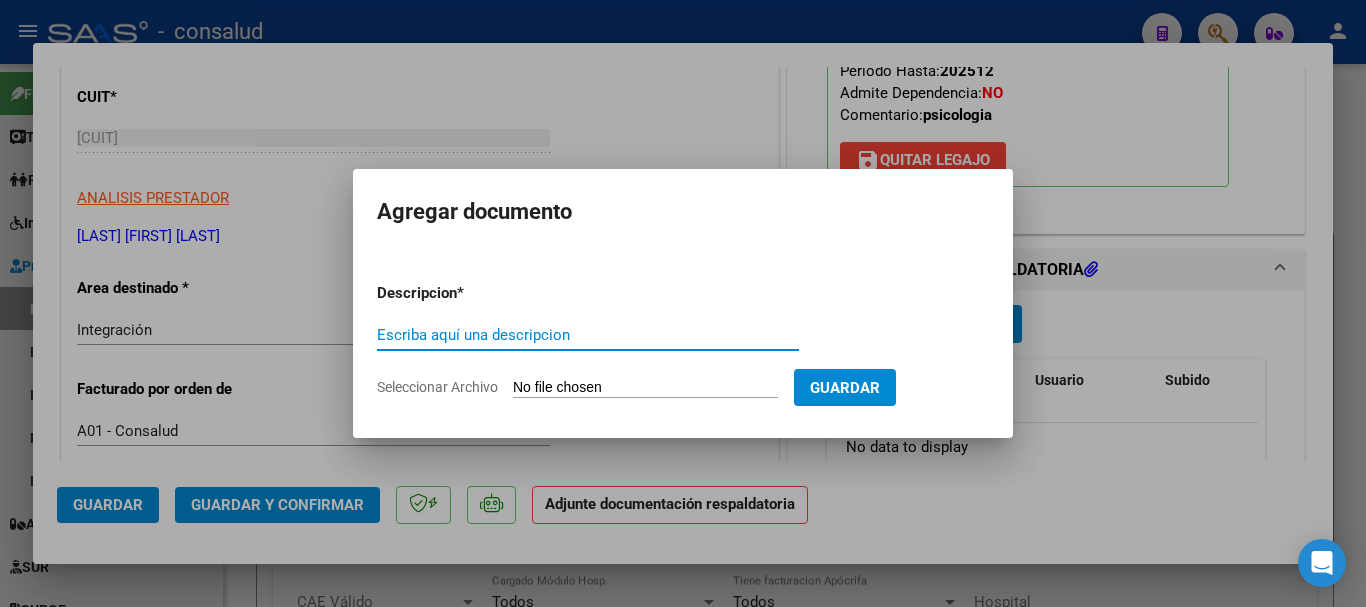 click on "Seleccionar Archivo" at bounding box center (645, 388) 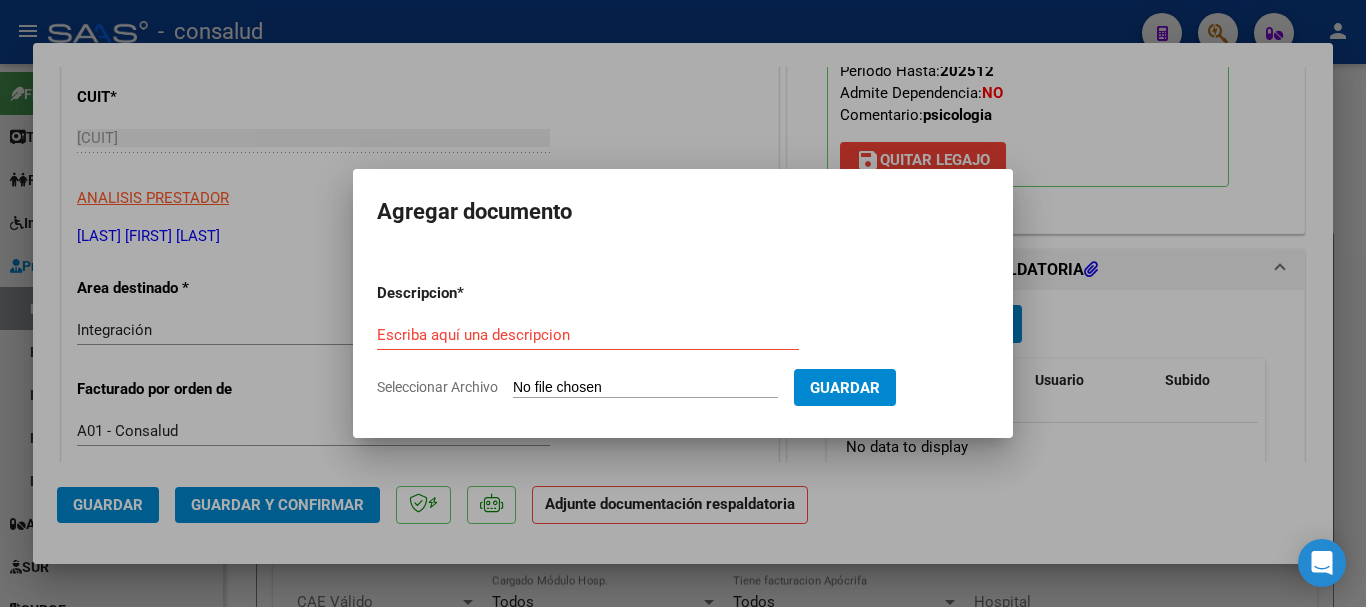 type on "C:\fakepath\[LAST] [LAST] planilla psicologia [MONTH][YEAR].pdf" 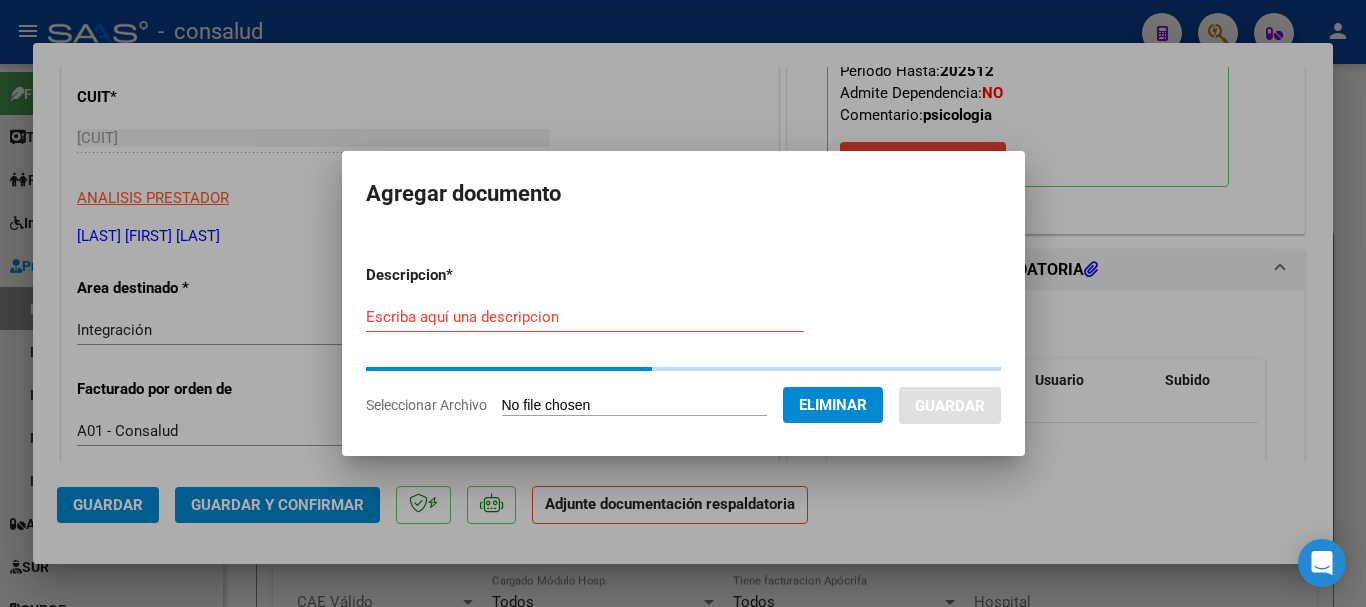click on "Escriba aquí una descripcion" at bounding box center [585, 317] 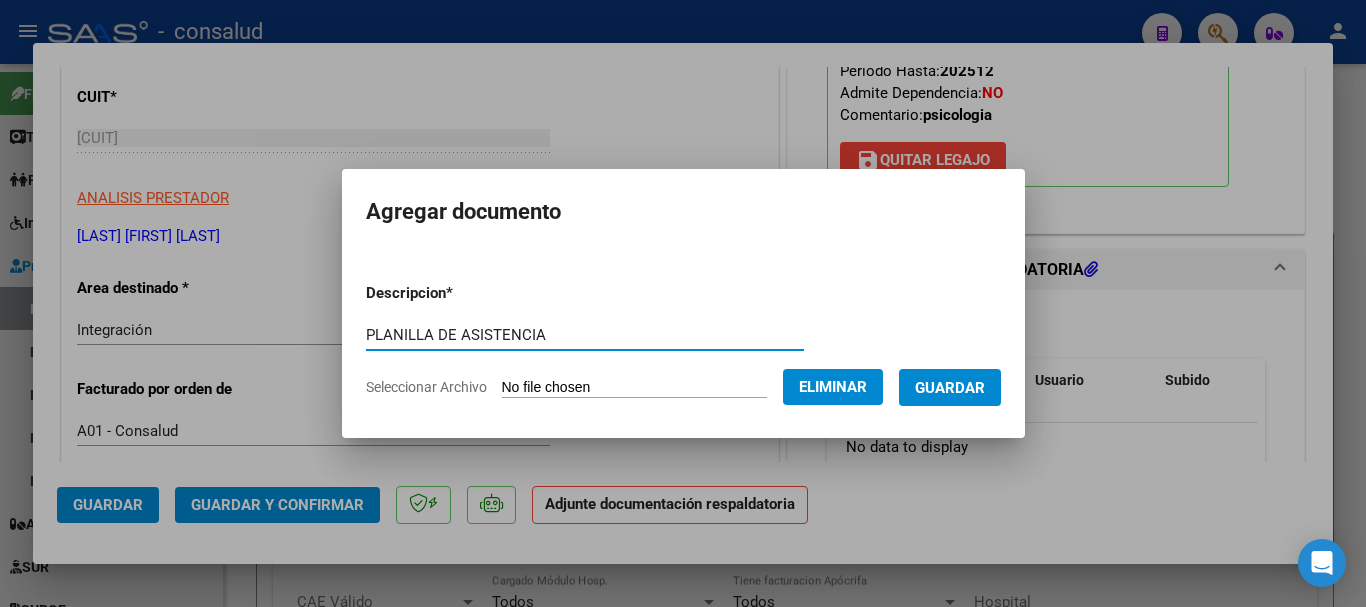 type on "PLANILLA DE ASISTENCIA" 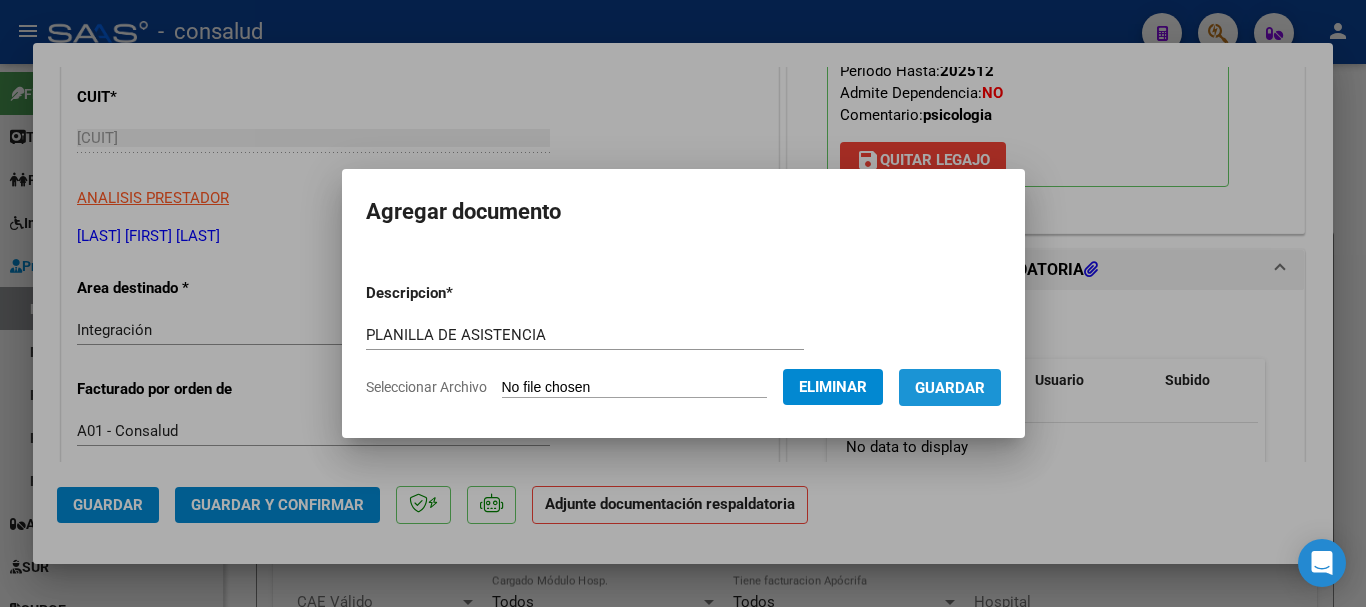 click on "Guardar" at bounding box center (950, 388) 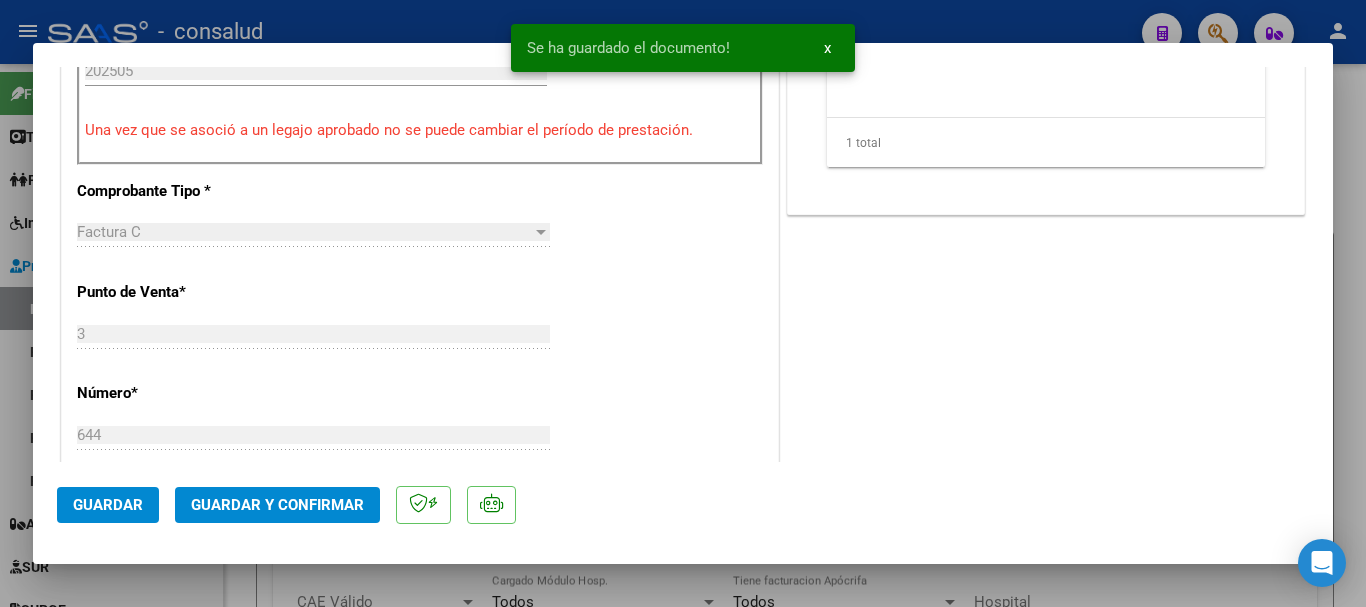 scroll, scrollTop: 800, scrollLeft: 0, axis: vertical 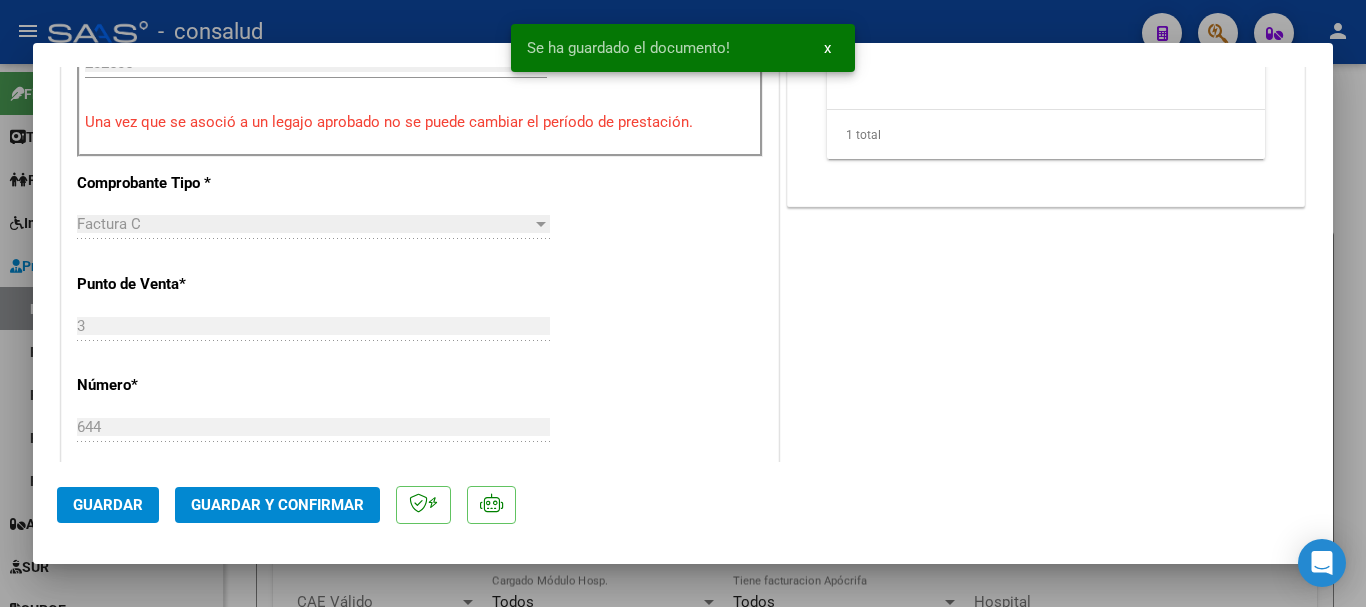 click on "Guardar" 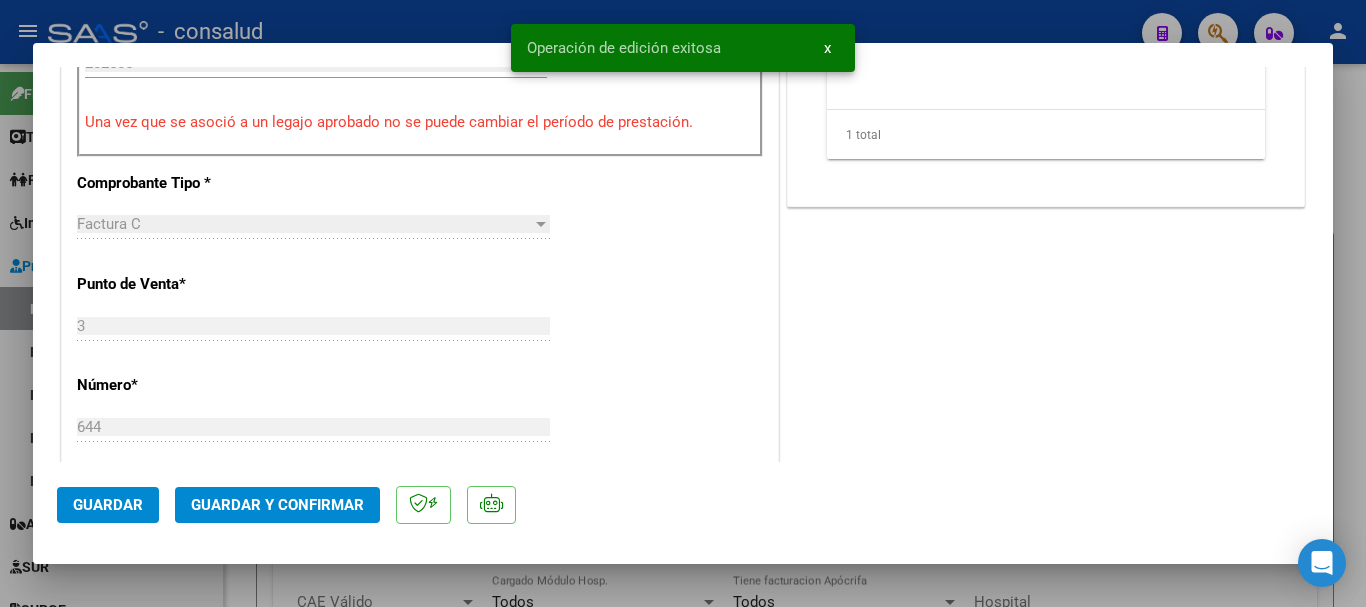 click on "Guardar y Confirmar" 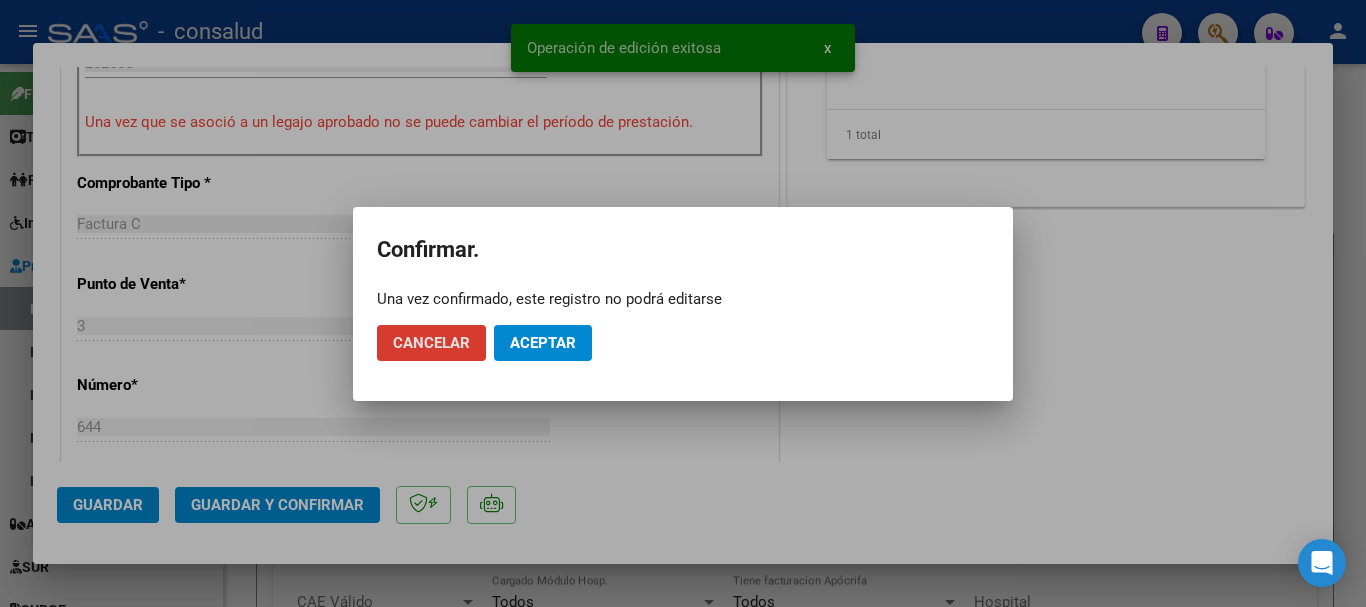 click on "Aceptar" 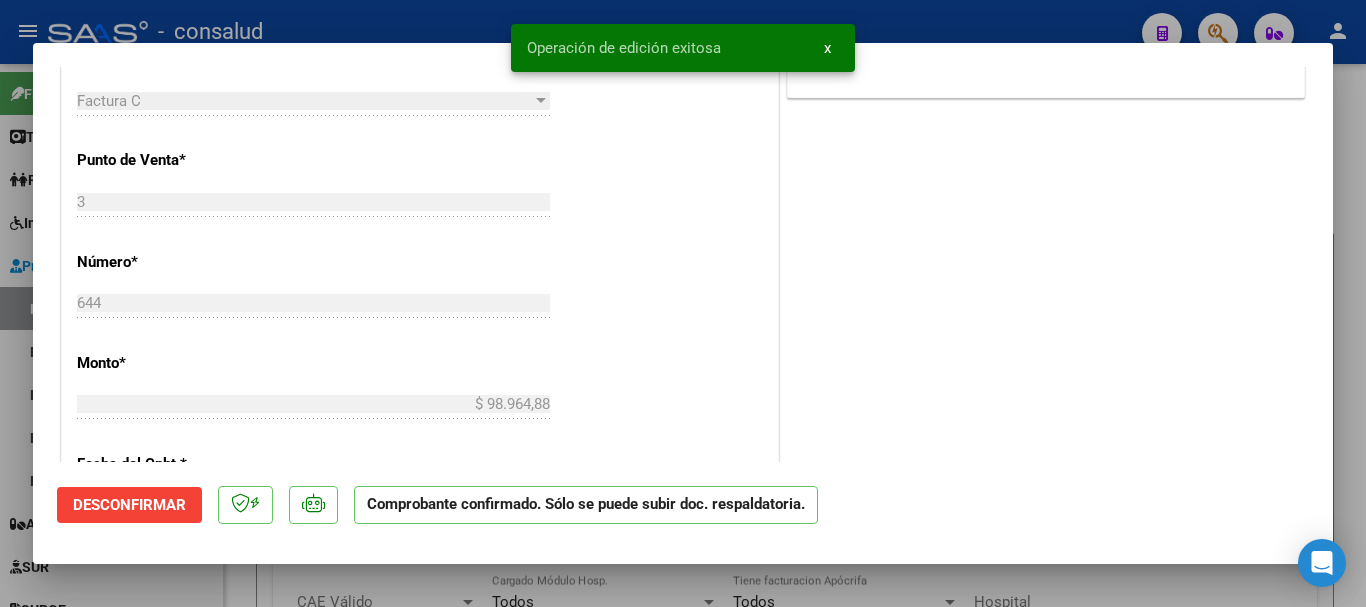 type 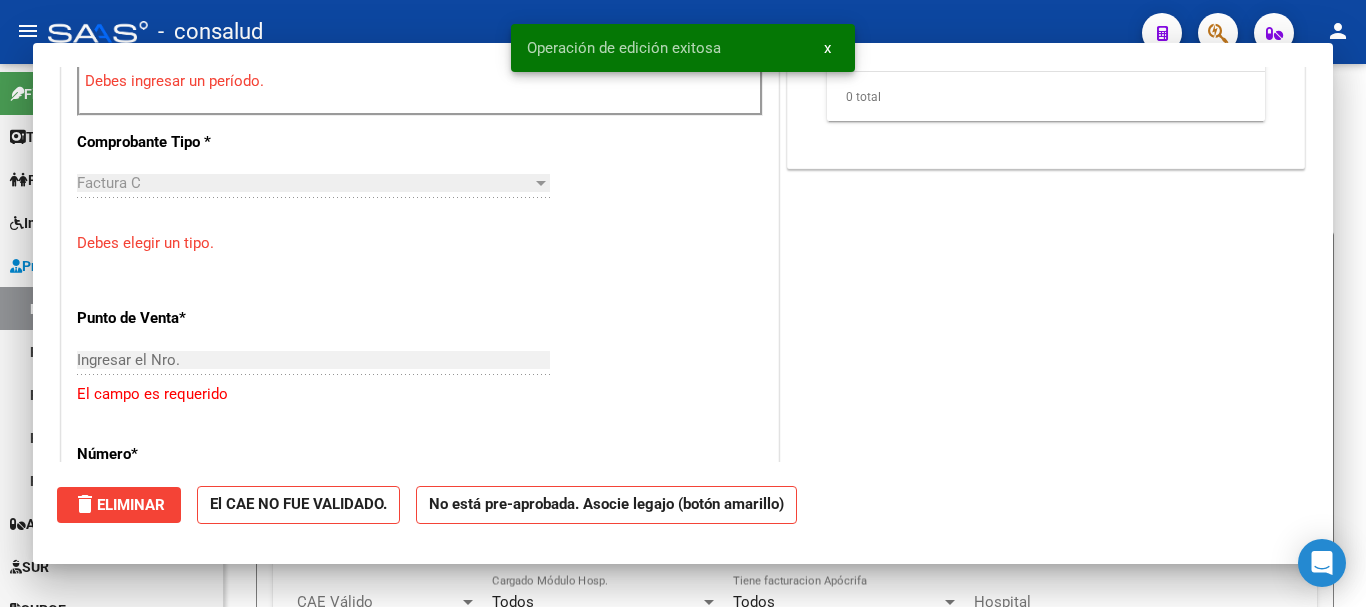 scroll, scrollTop: 0, scrollLeft: 0, axis: both 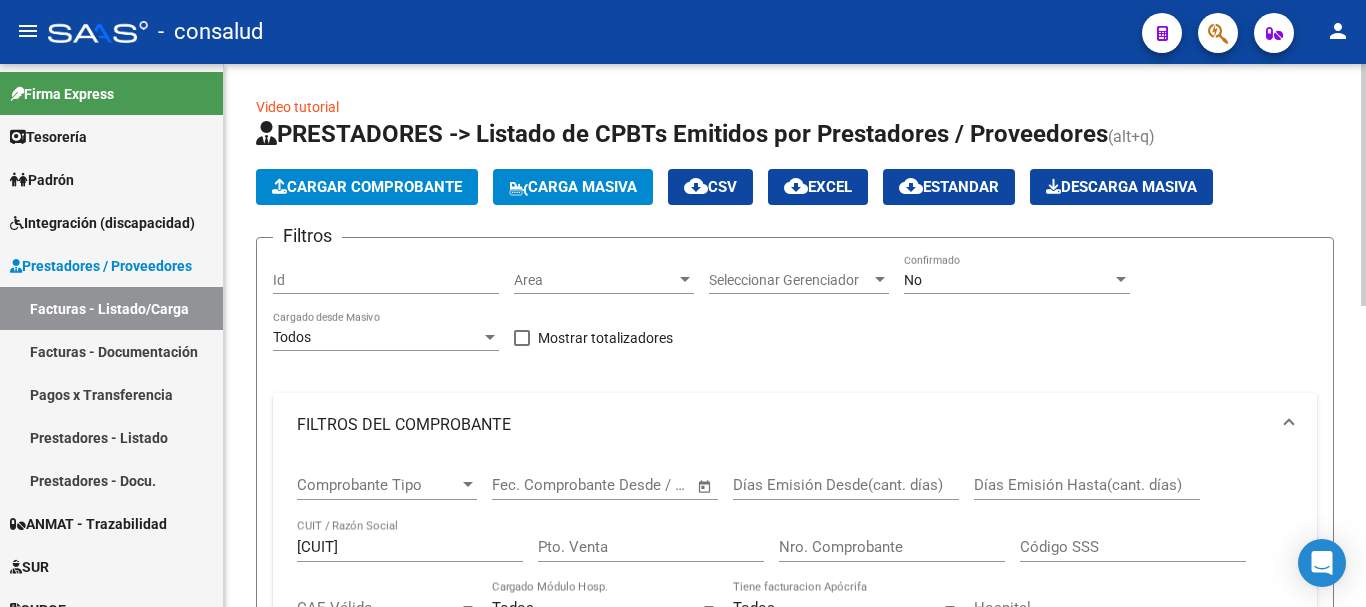 click on "No" at bounding box center (1008, 280) 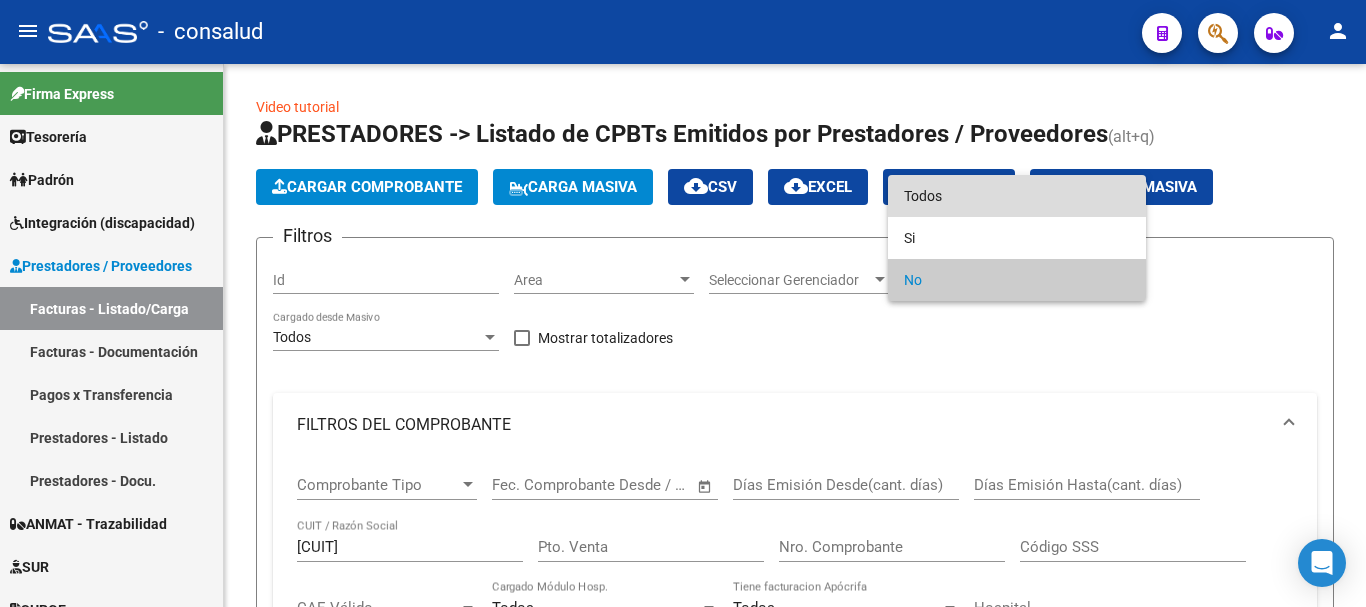 click on "Todos" at bounding box center (1017, 196) 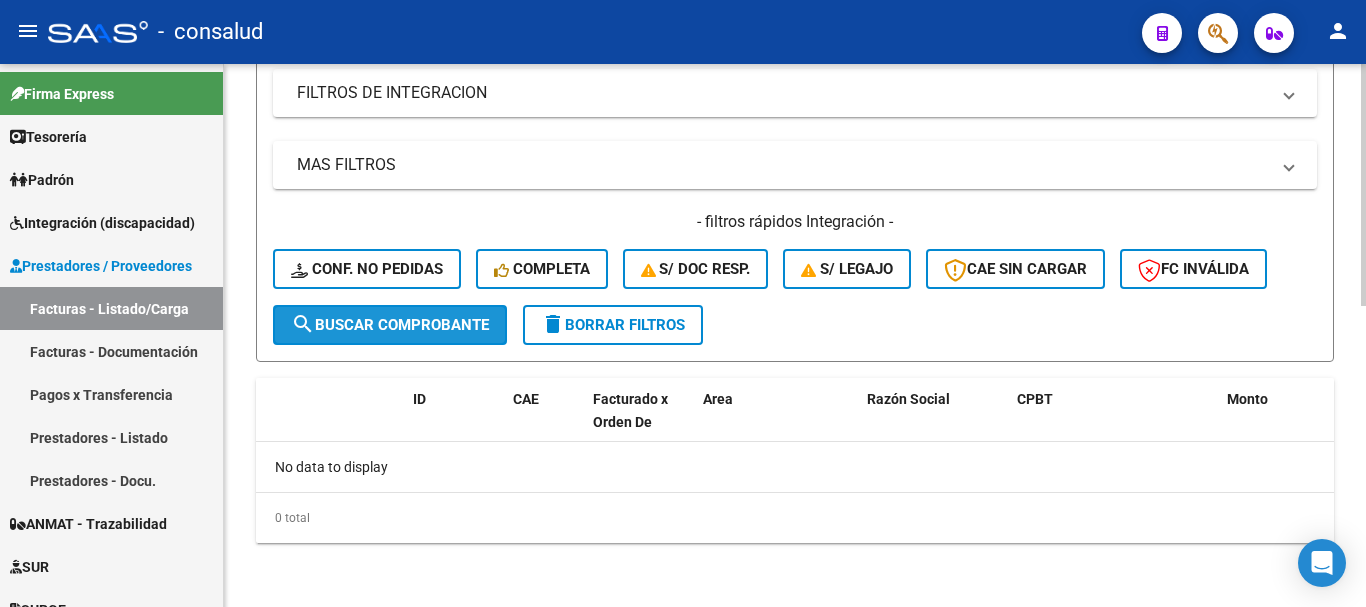 click on "search  Buscar Comprobante" 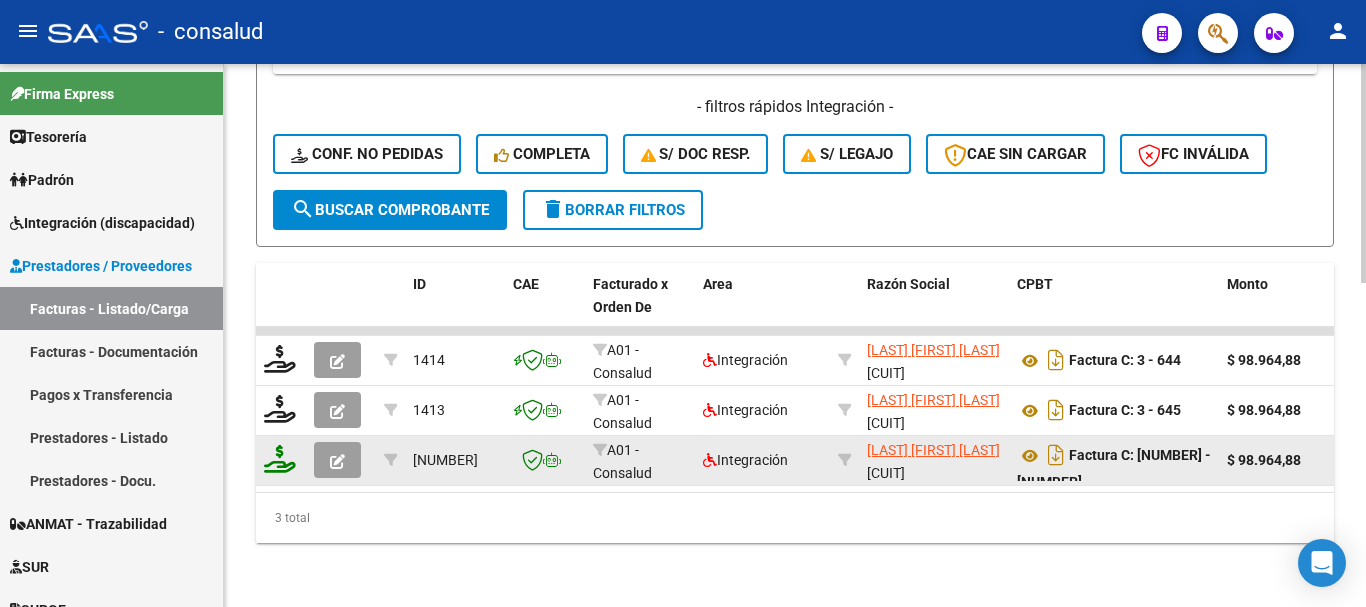 scroll, scrollTop: 806, scrollLeft: 0, axis: vertical 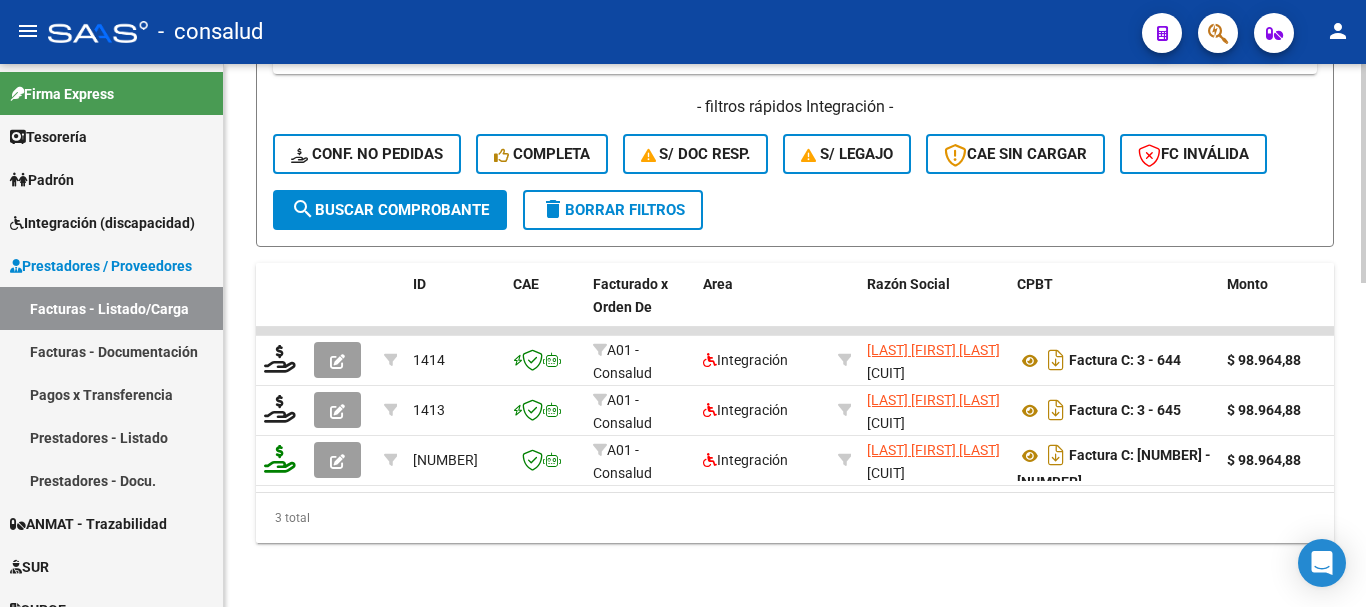 click on "delete  Borrar Filtros" 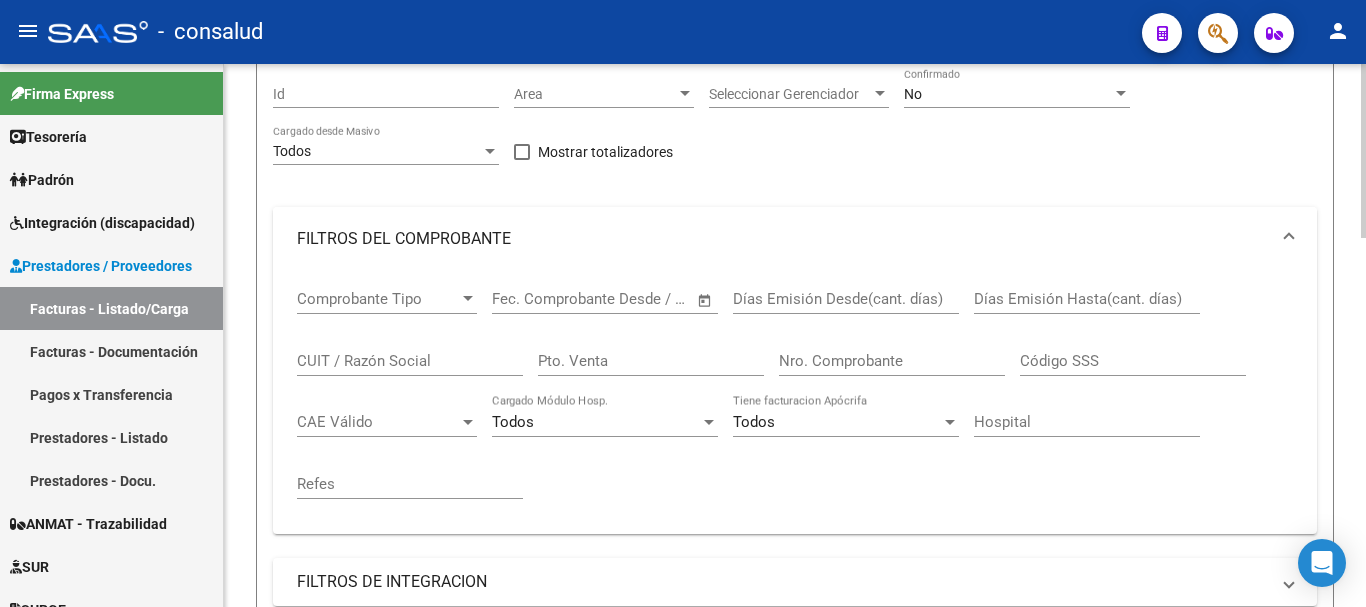 scroll, scrollTop: 106, scrollLeft: 0, axis: vertical 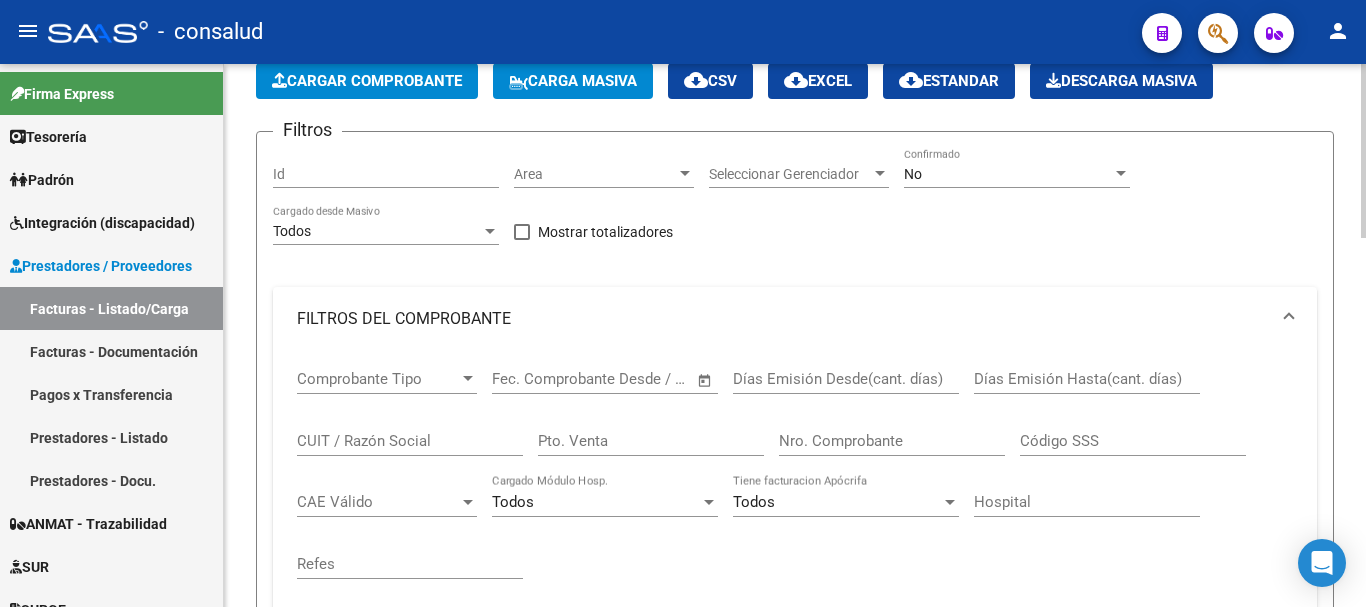 click on "Cargar Comprobante" 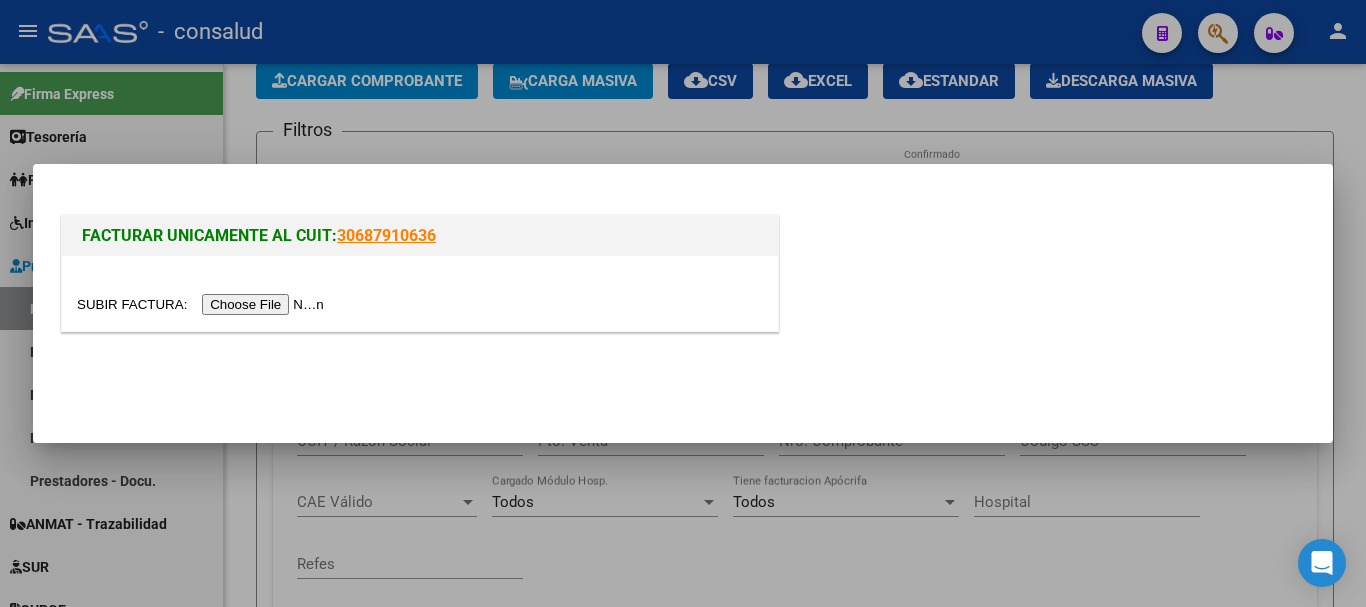 click at bounding box center [203, 304] 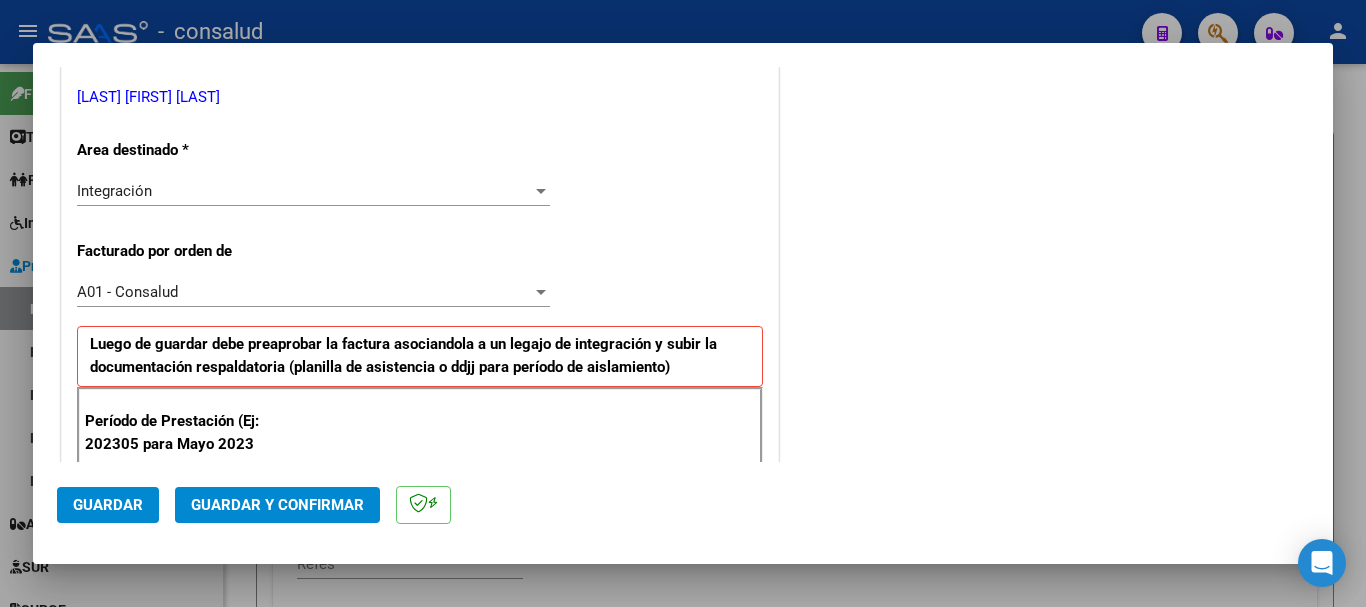 scroll, scrollTop: 500, scrollLeft: 0, axis: vertical 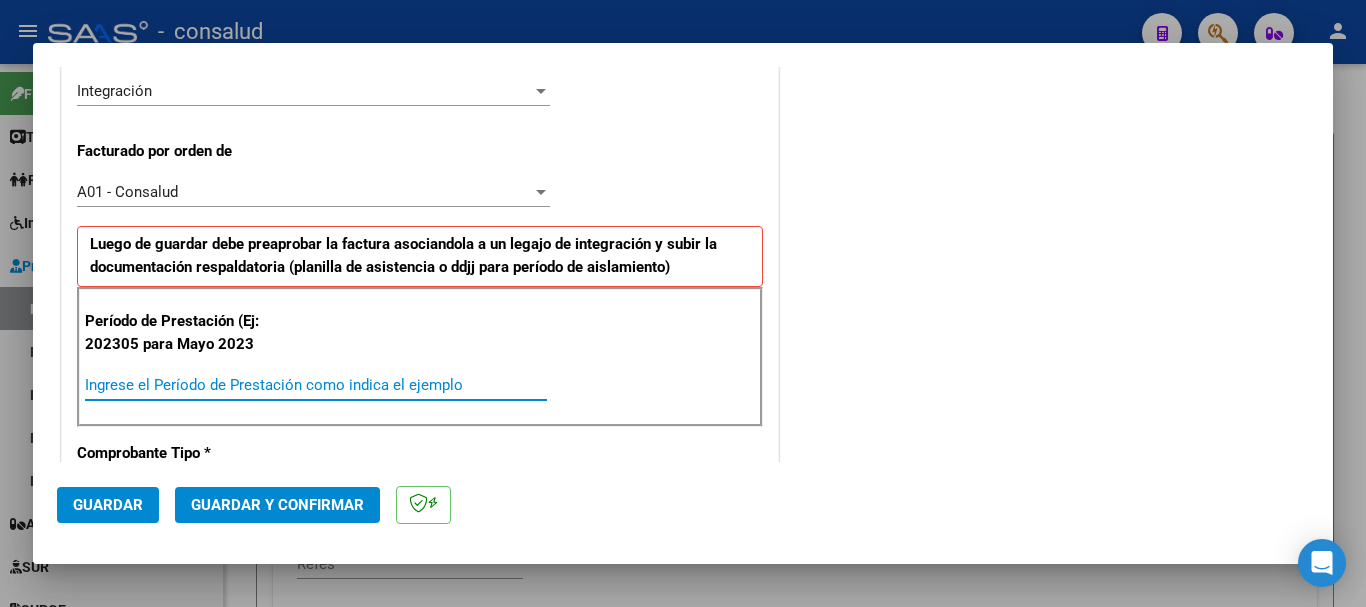 drag, startPoint x: 206, startPoint y: 380, endPoint x: 208, endPoint y: 364, distance: 16.124516 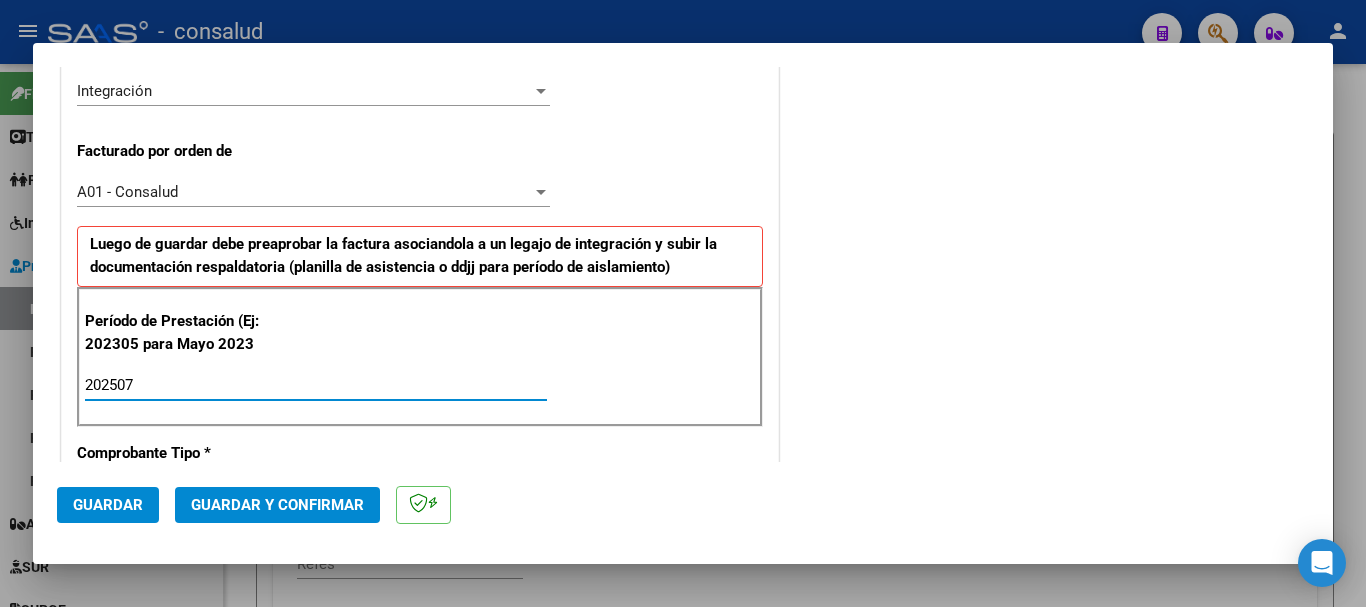 type on "202507" 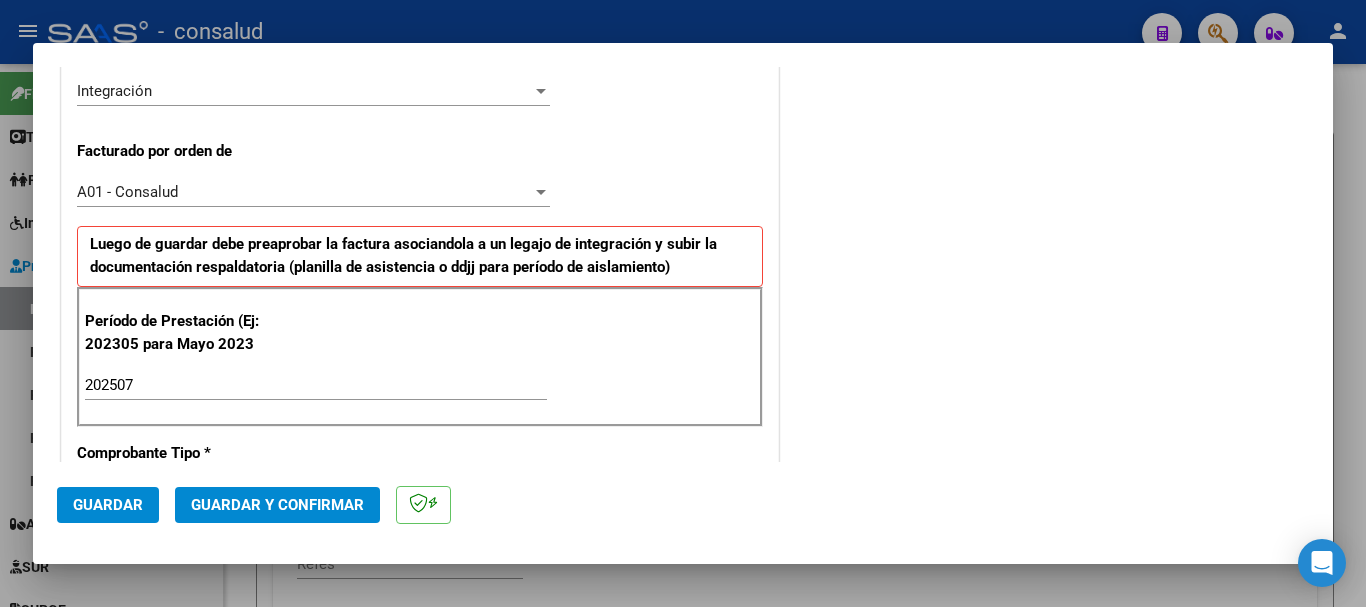 scroll, scrollTop: 1378, scrollLeft: 0, axis: vertical 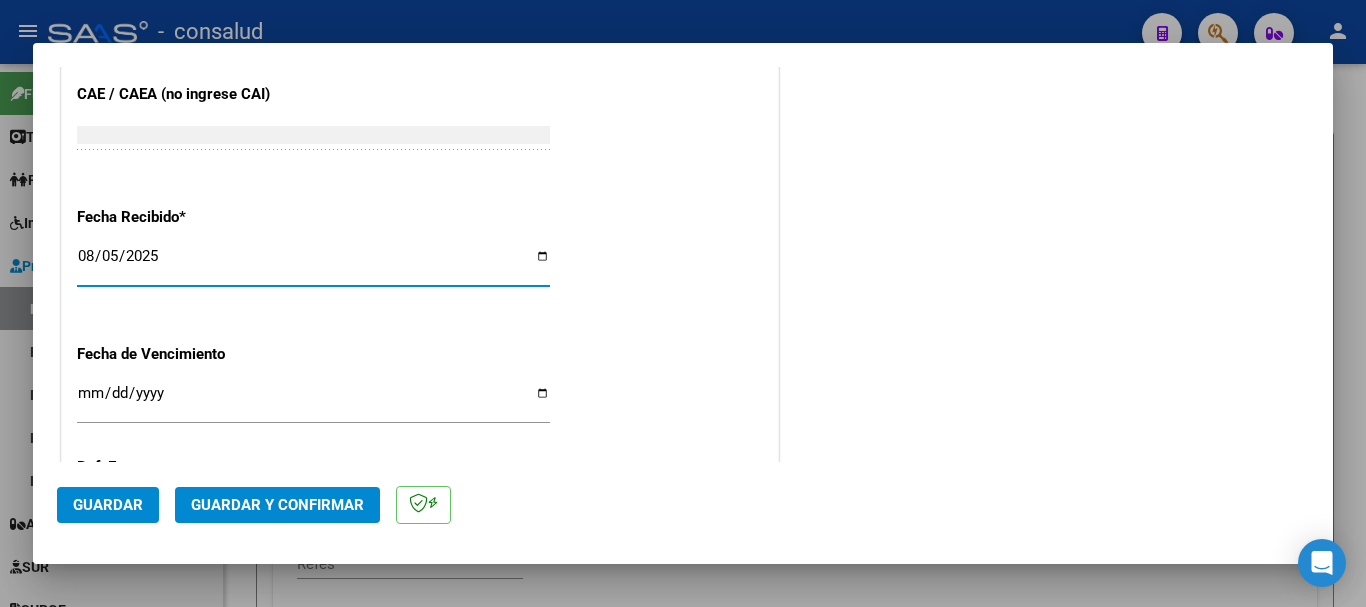 click on "Guardar Guardar y Confirmar" 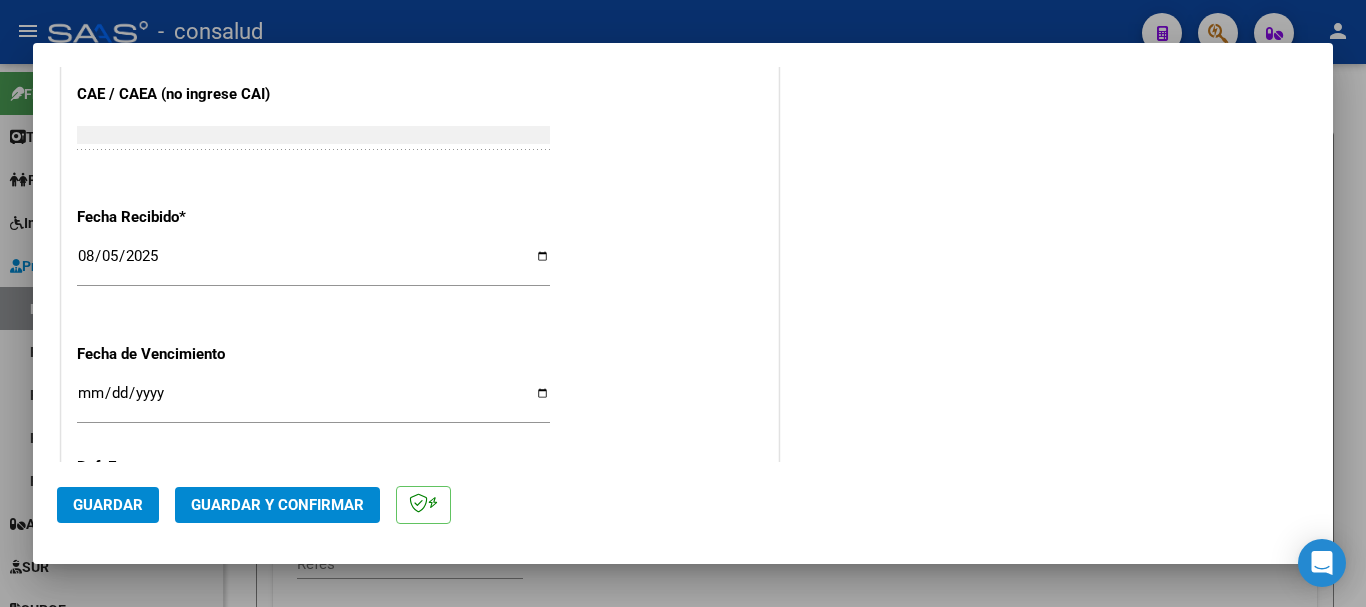click on "Guardar" 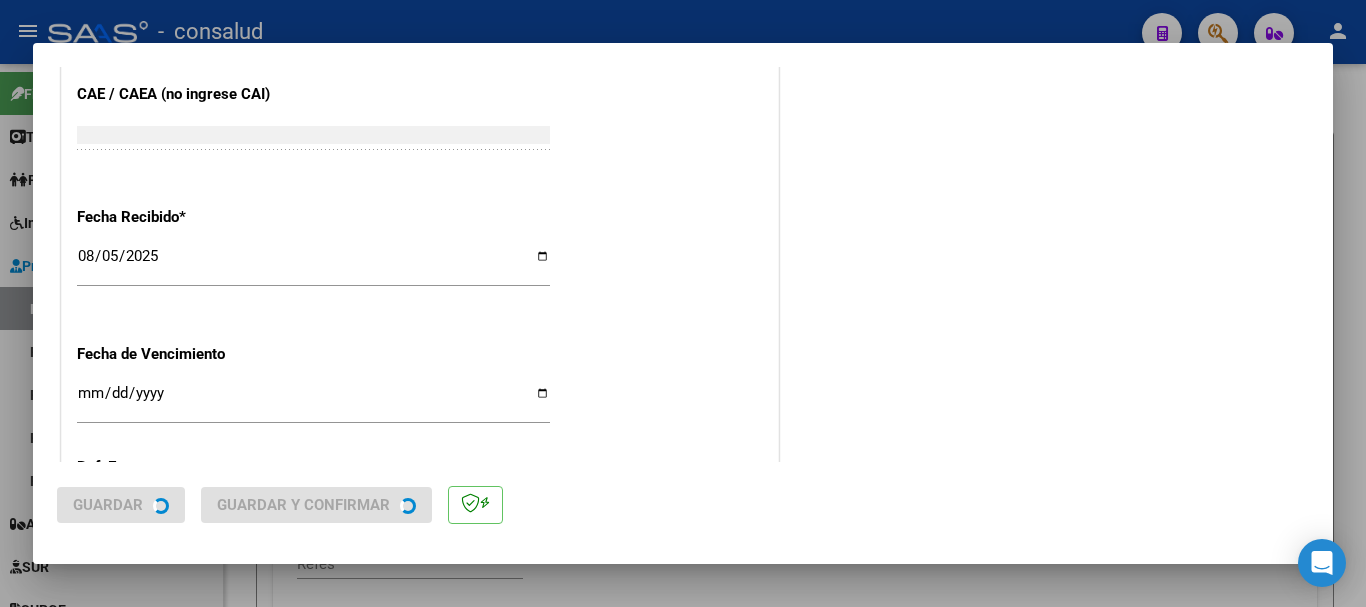 scroll, scrollTop: 0, scrollLeft: 0, axis: both 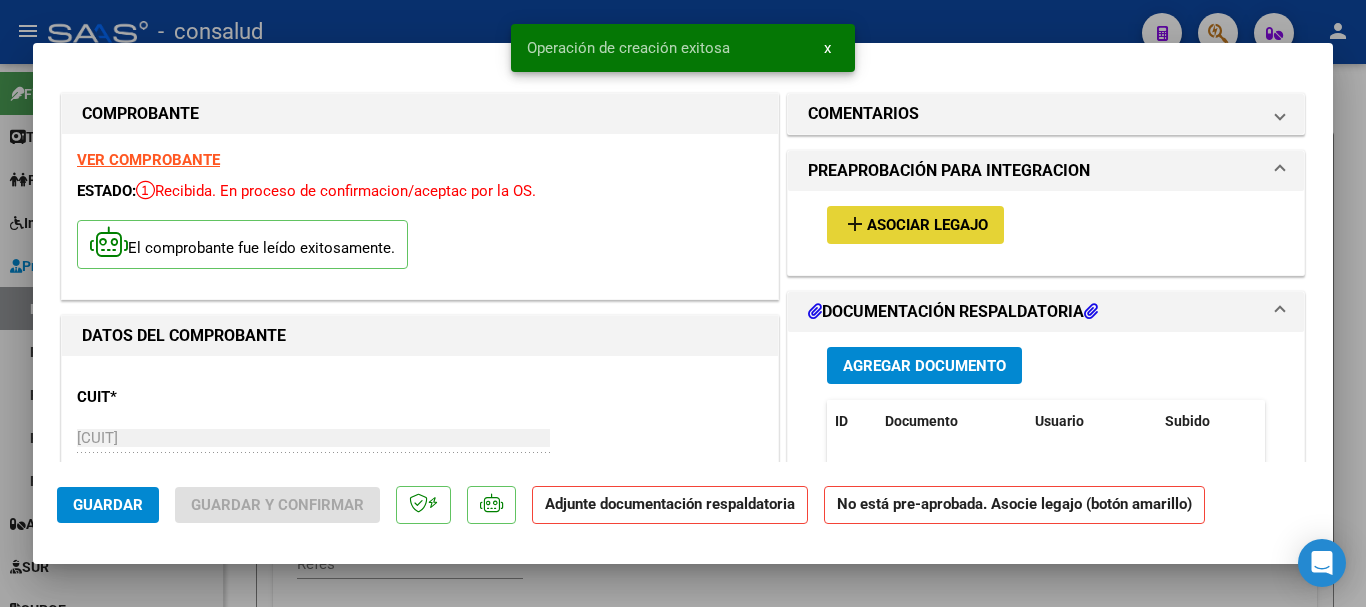 click on "add Asociar Legajo" at bounding box center [915, 224] 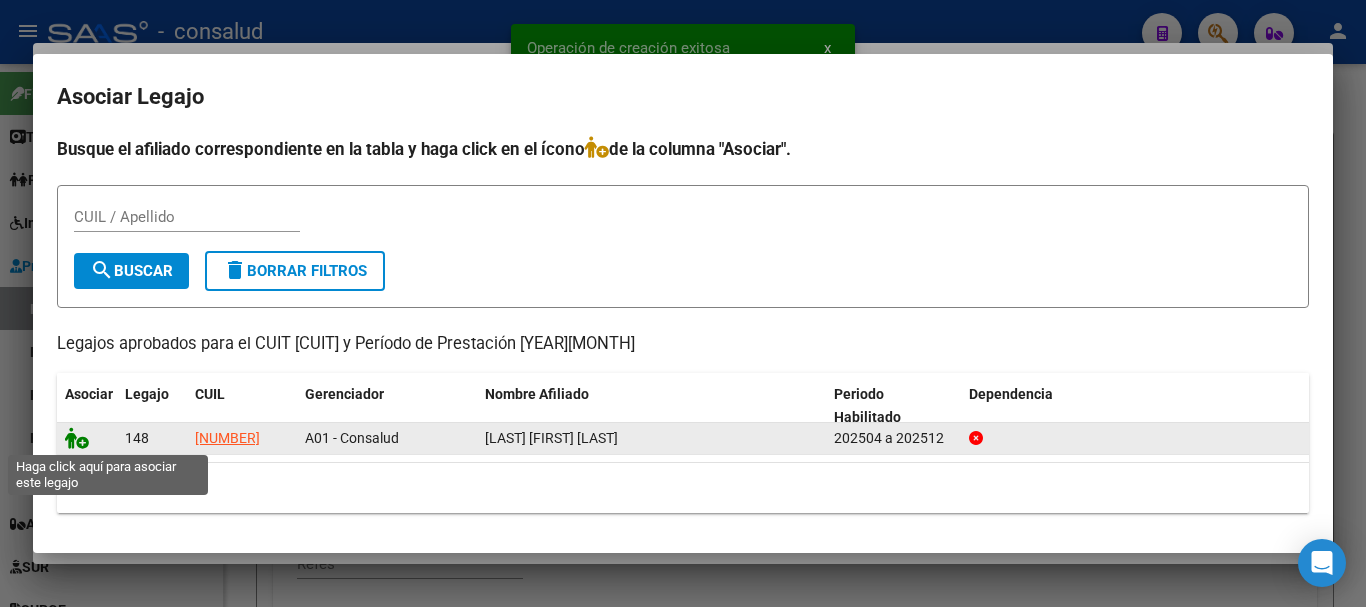 click 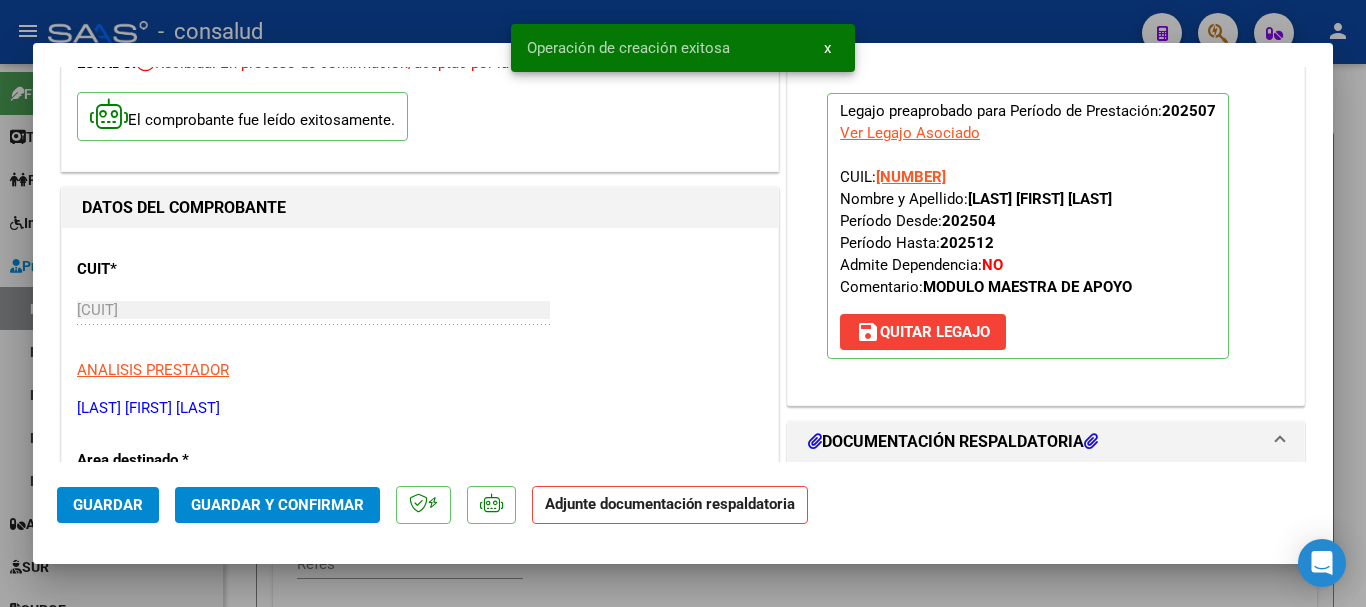 scroll, scrollTop: 400, scrollLeft: 0, axis: vertical 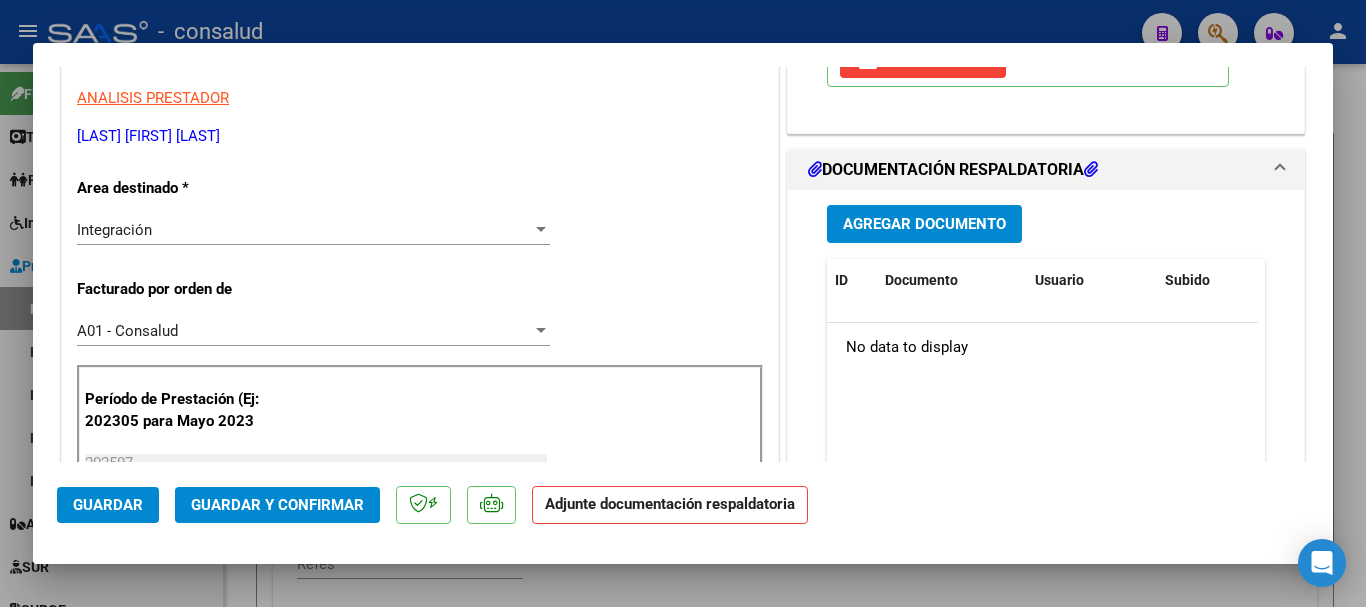 click on "Agregar Documento" at bounding box center [924, 225] 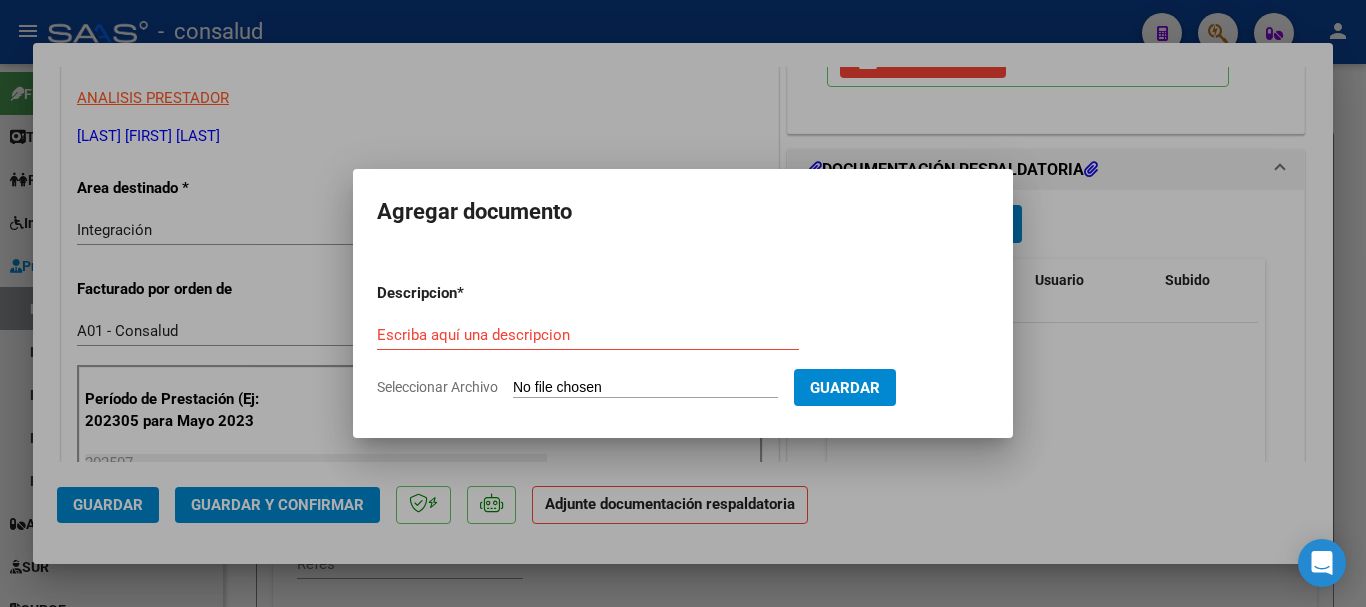 click on "Seleccionar Archivo" at bounding box center [645, 388] 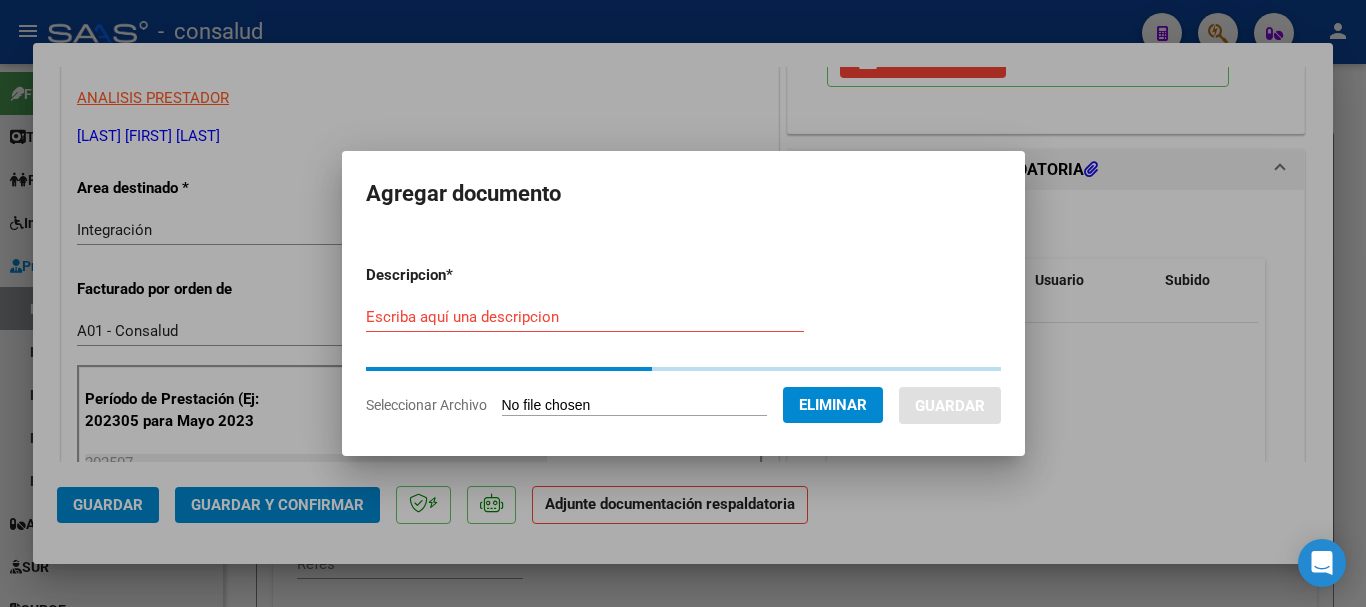 click on "Escriba aquí una descripcion" at bounding box center [585, 317] 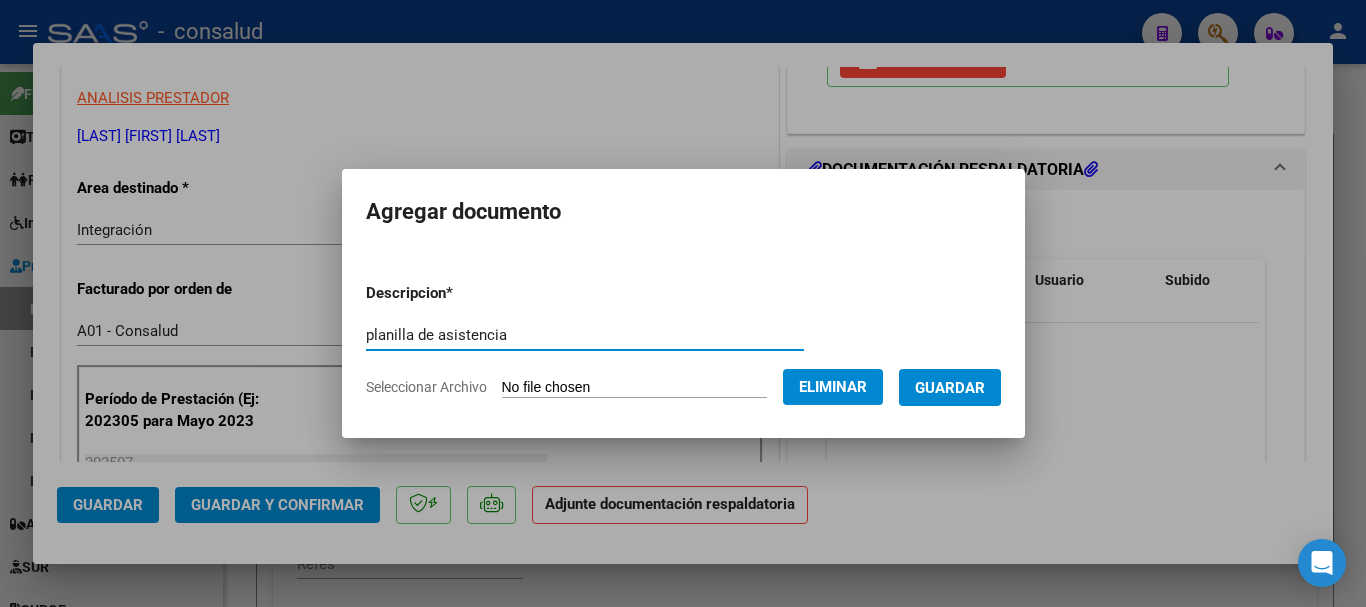 type on "planilla de asistencia" 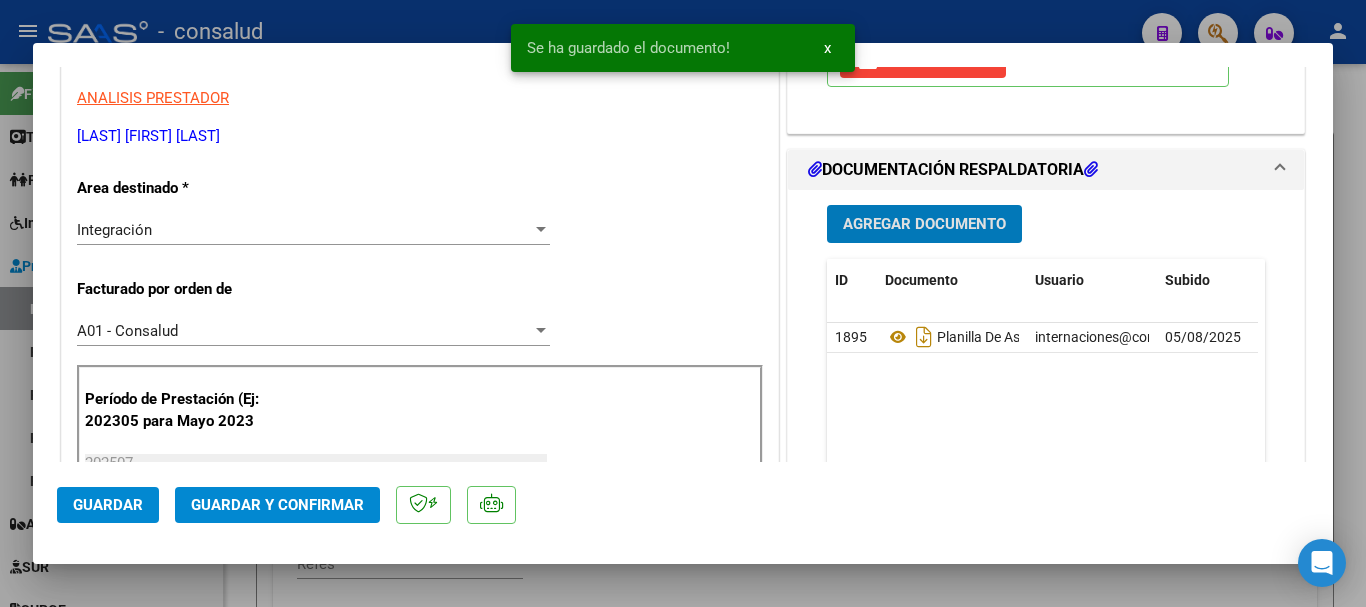 click on "Guardar" 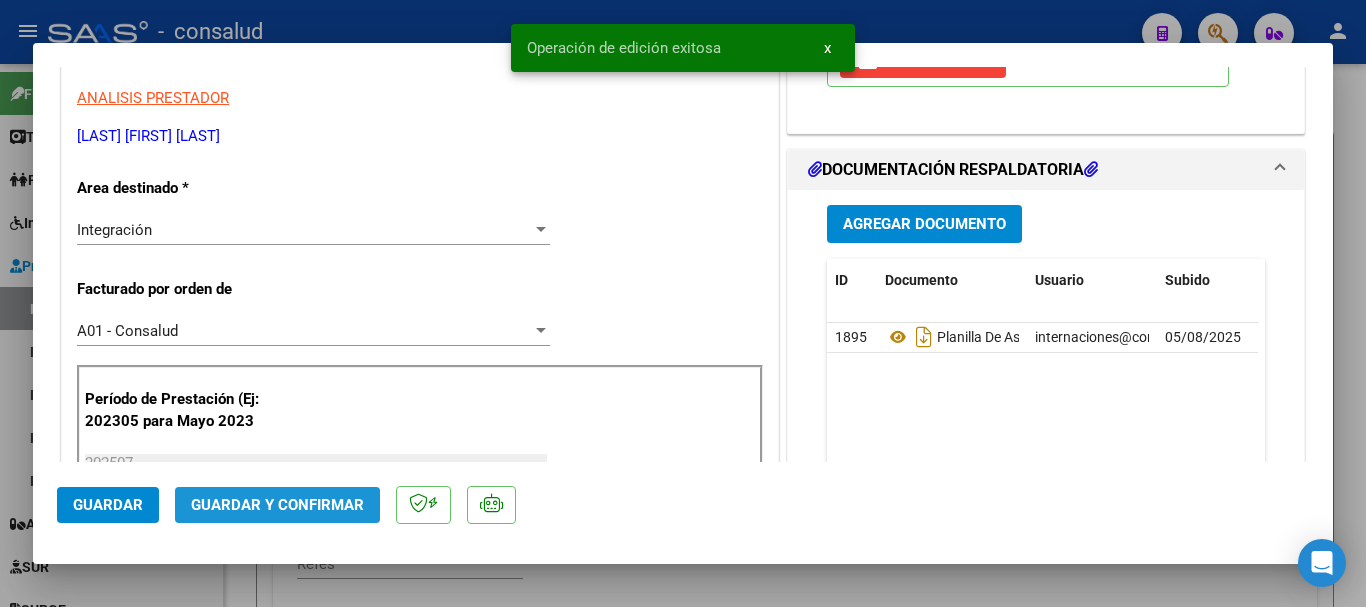 click on "Guardar y Confirmar" 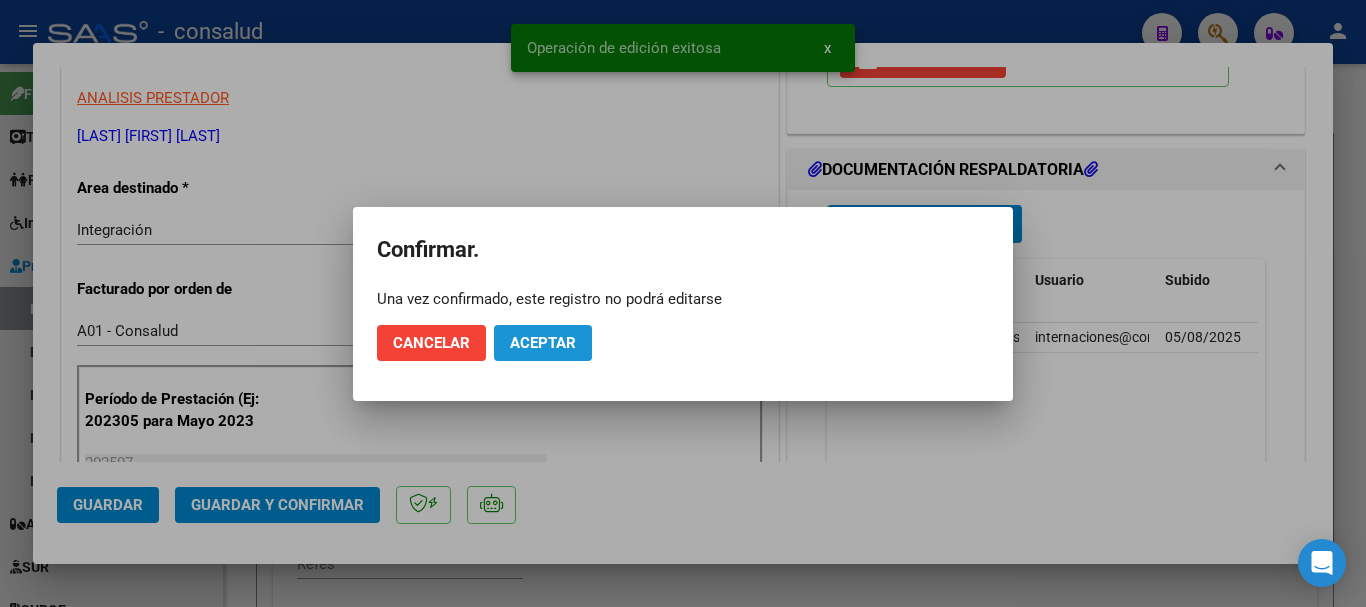 click on "Aceptar" 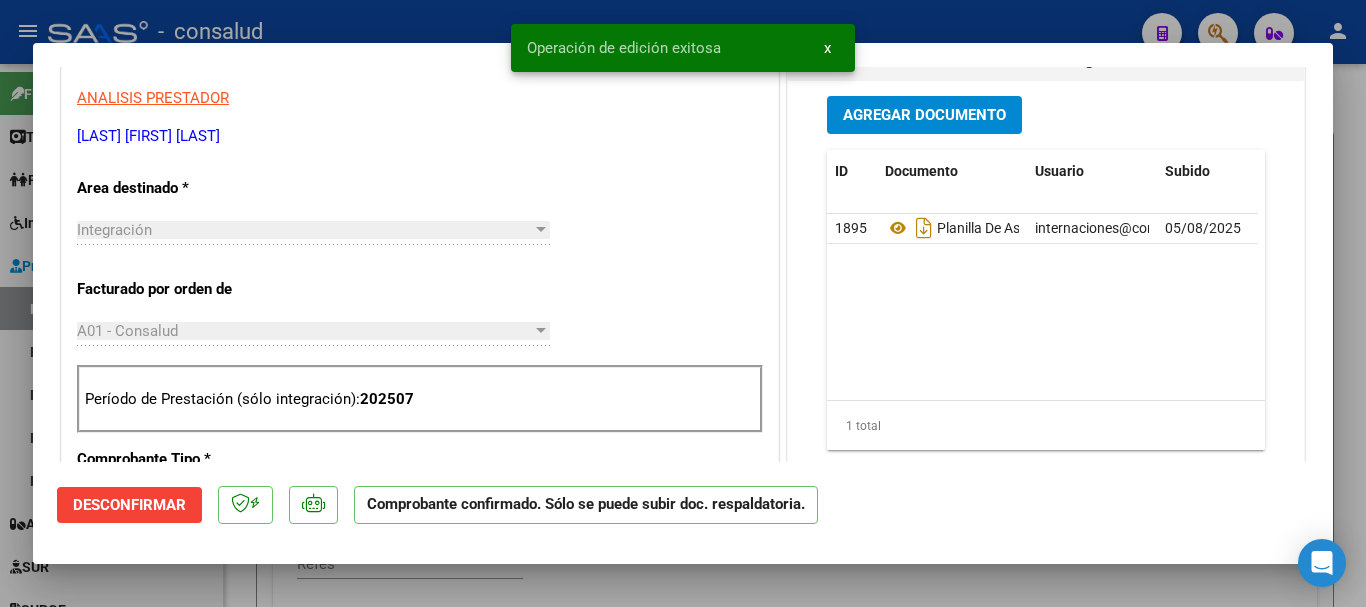 type 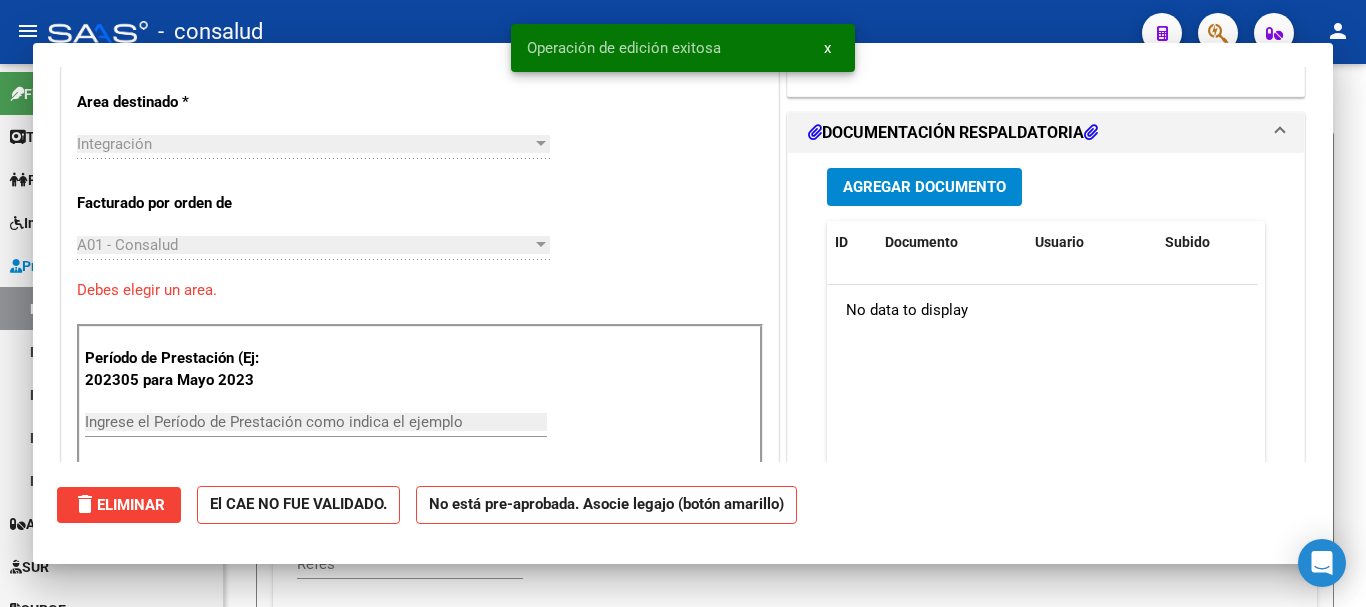 scroll, scrollTop: 339, scrollLeft: 0, axis: vertical 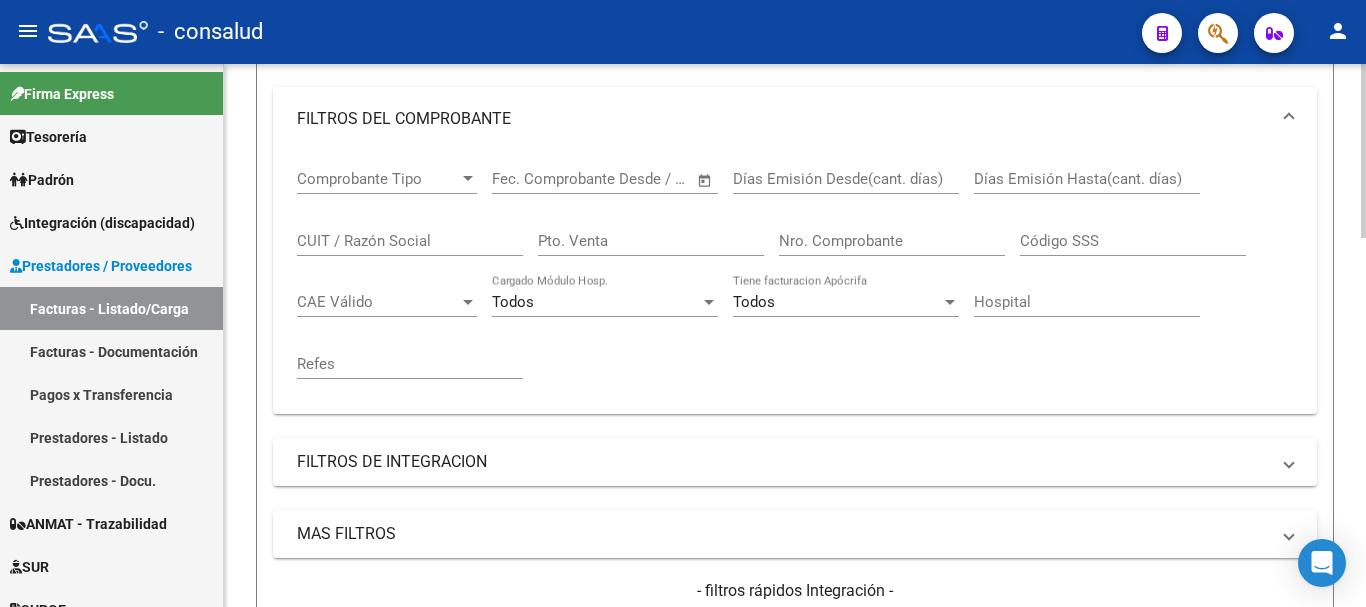 drag, startPoint x: 413, startPoint y: 222, endPoint x: 416, endPoint y: 235, distance: 13.341664 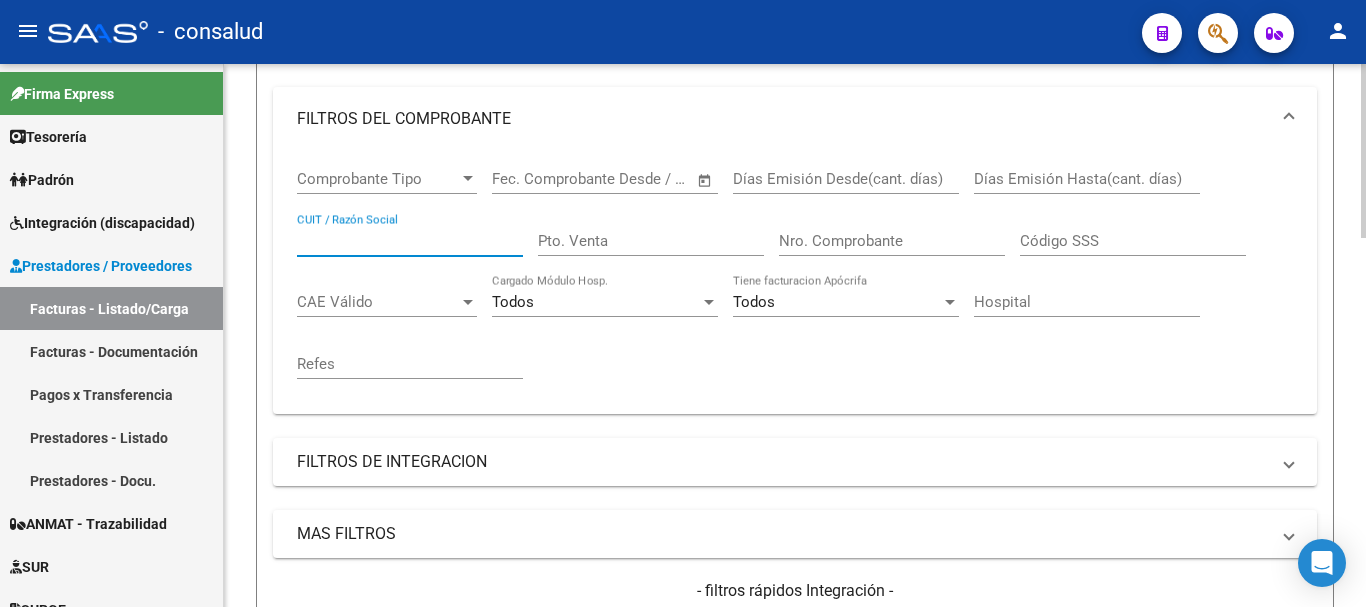 click on "CUIT / Razón Social" at bounding box center (410, 241) 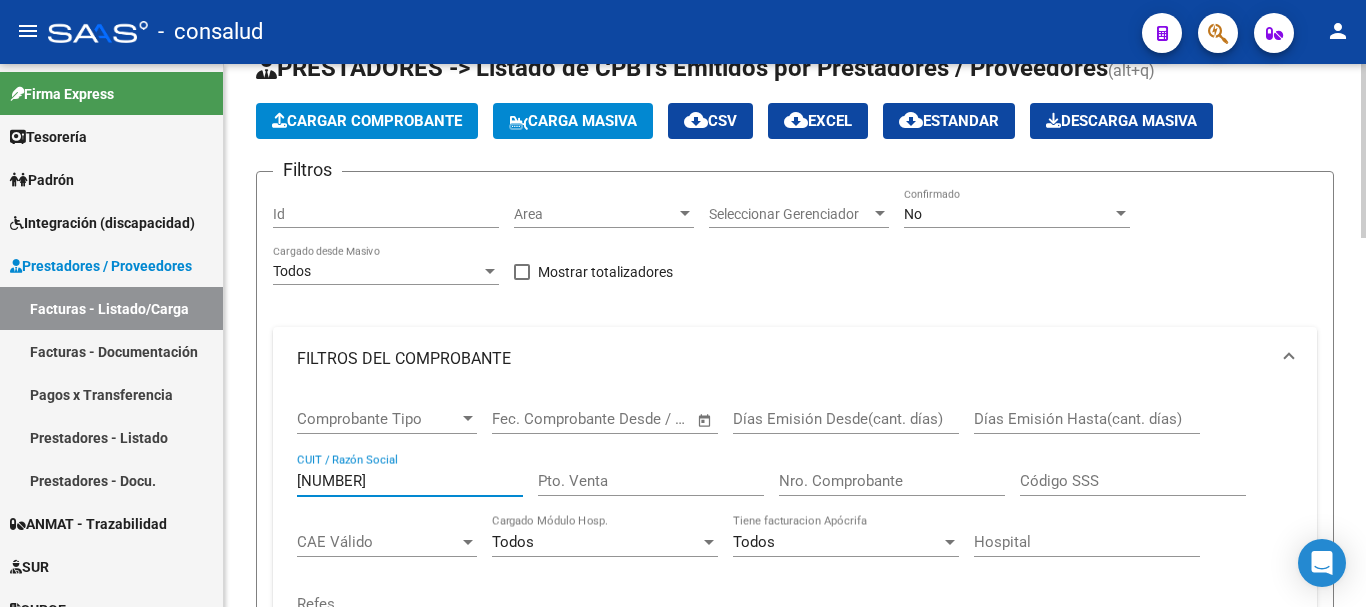 scroll, scrollTop: 0, scrollLeft: 0, axis: both 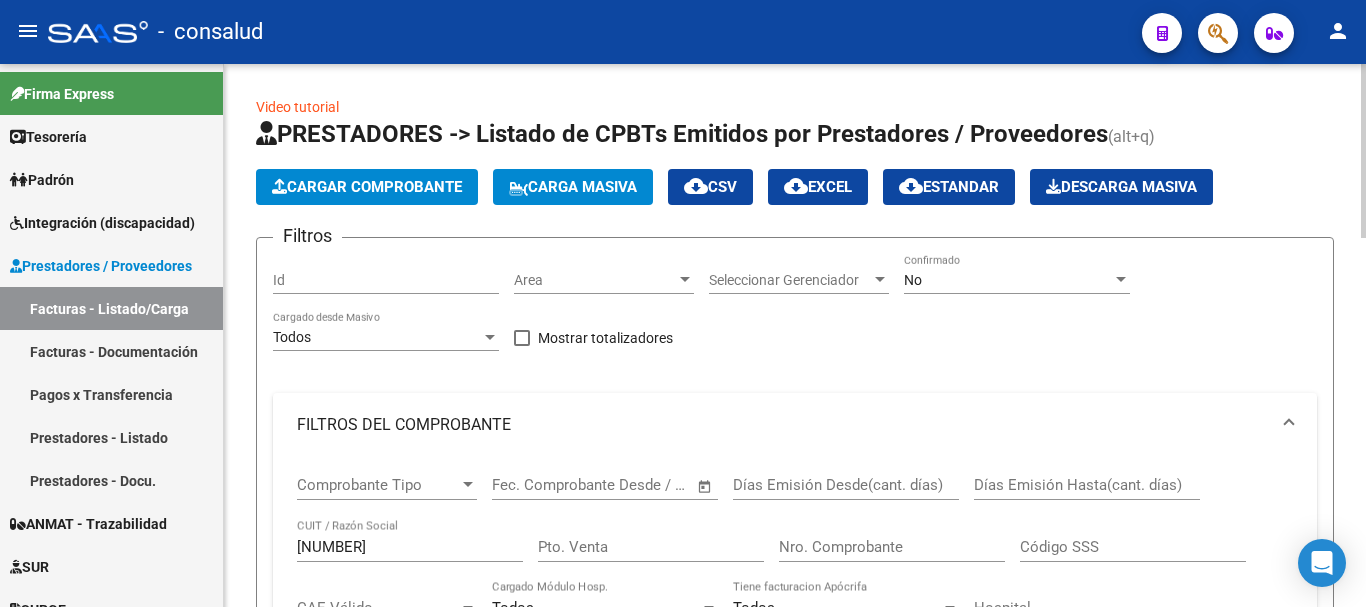 click on "No Confirmado" 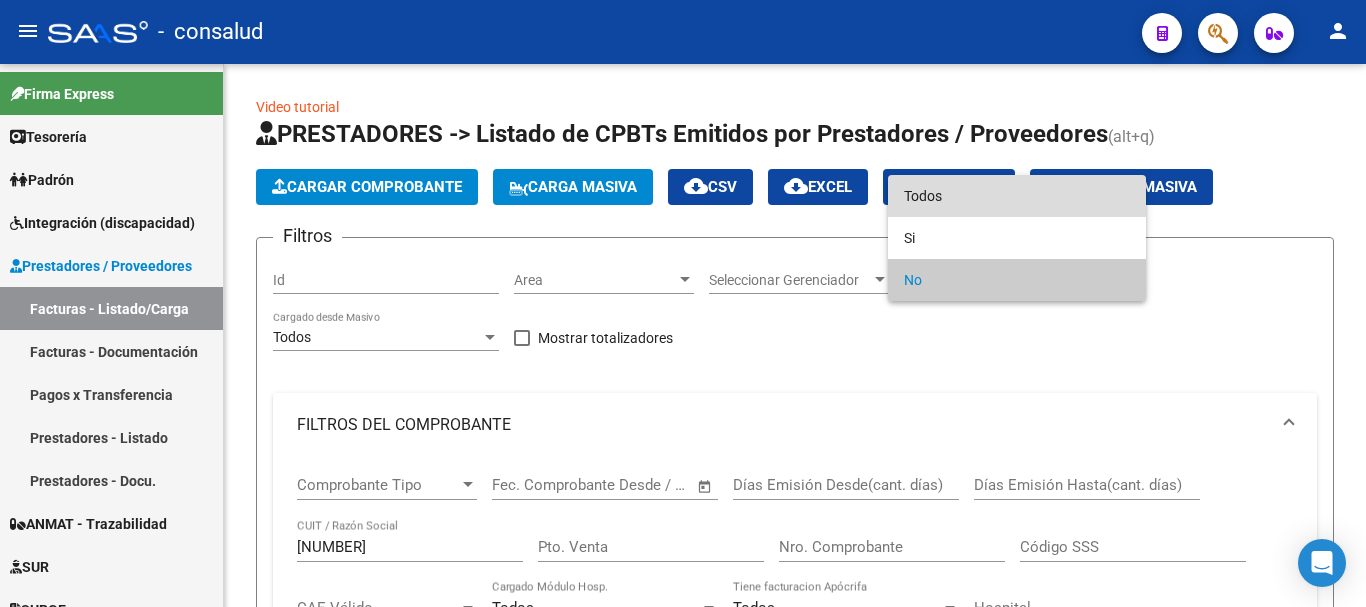 drag, startPoint x: 1002, startPoint y: 187, endPoint x: 1008, endPoint y: 239, distance: 52.34501 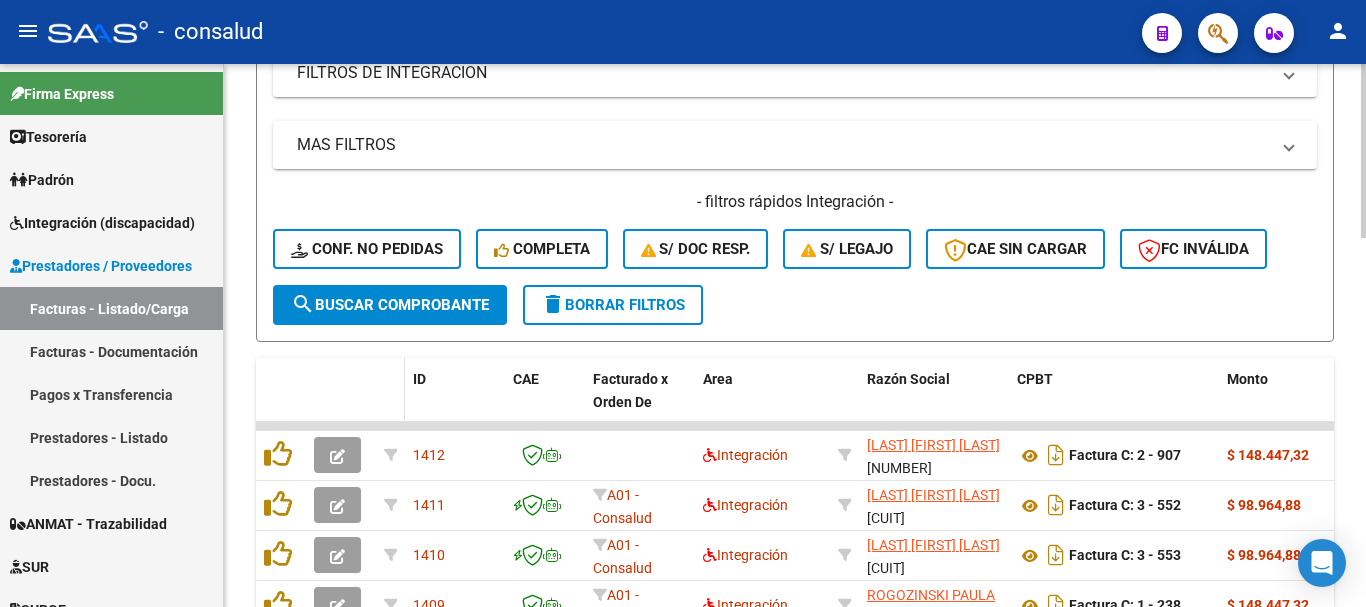 scroll, scrollTop: 700, scrollLeft: 0, axis: vertical 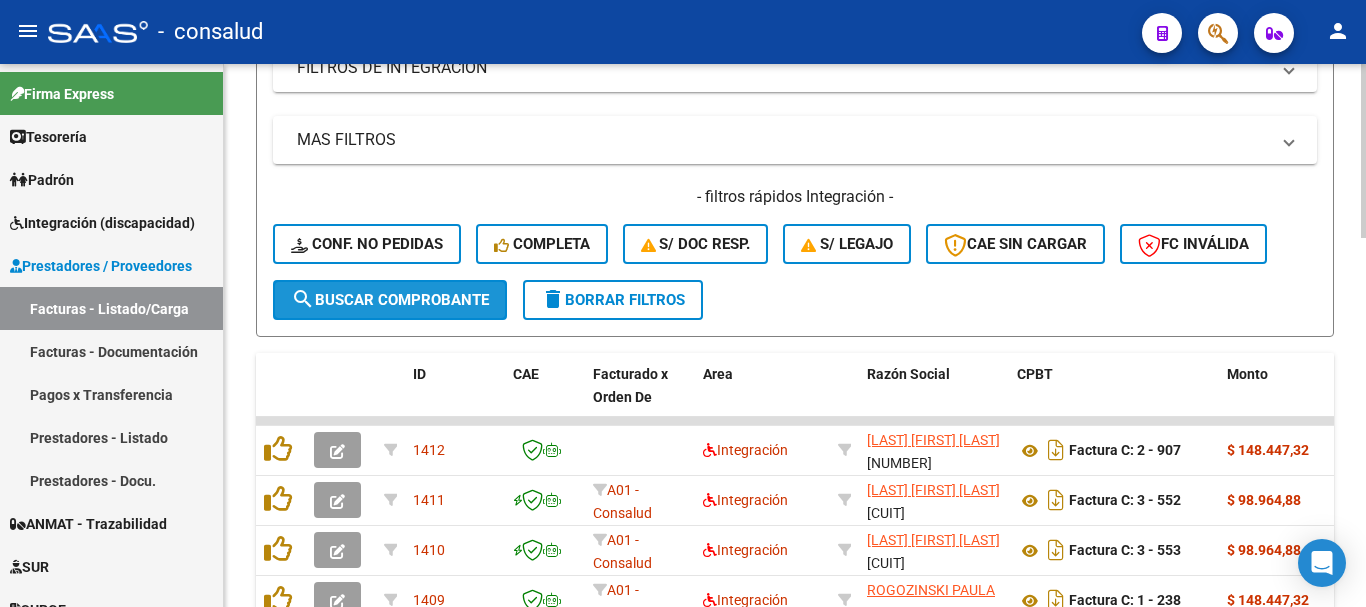 click on "search  Buscar Comprobante" 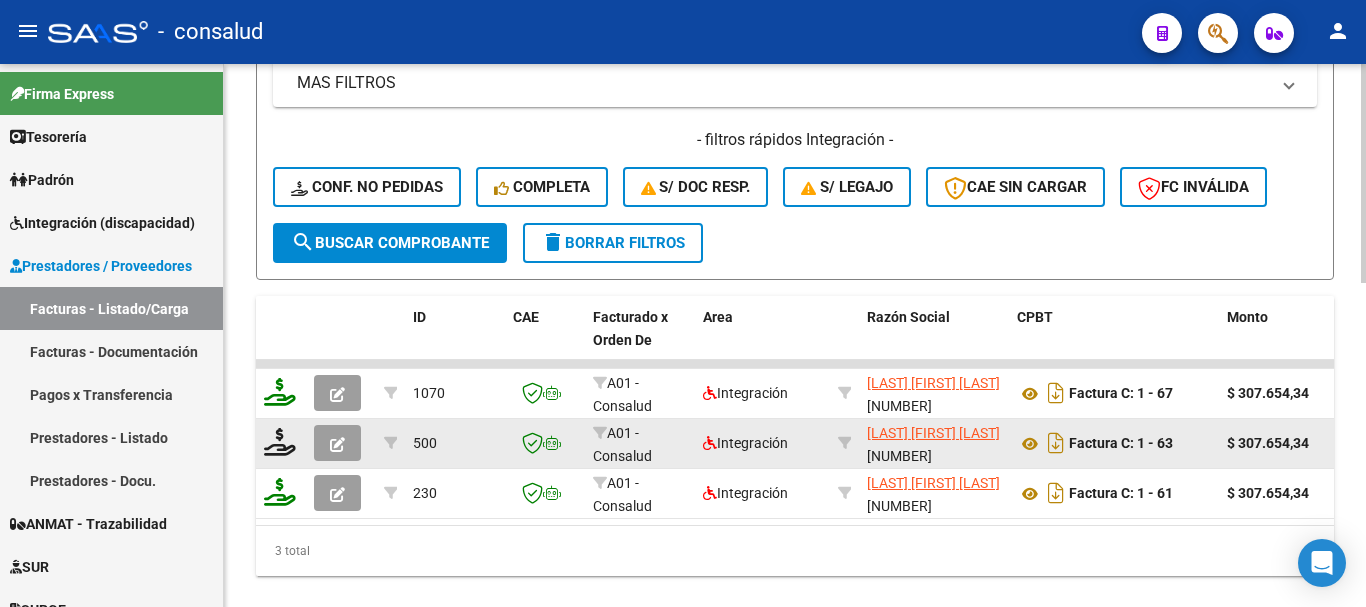 scroll, scrollTop: 806, scrollLeft: 0, axis: vertical 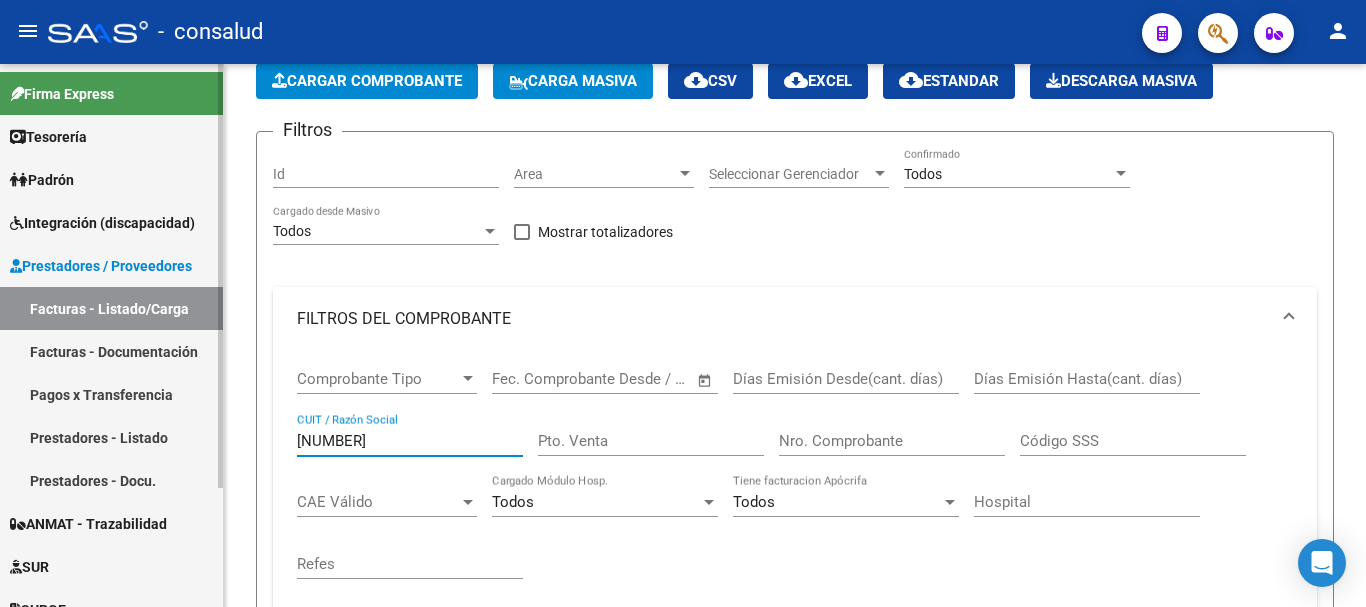 drag, startPoint x: 463, startPoint y: 445, endPoint x: 29, endPoint y: 391, distance: 437.34656 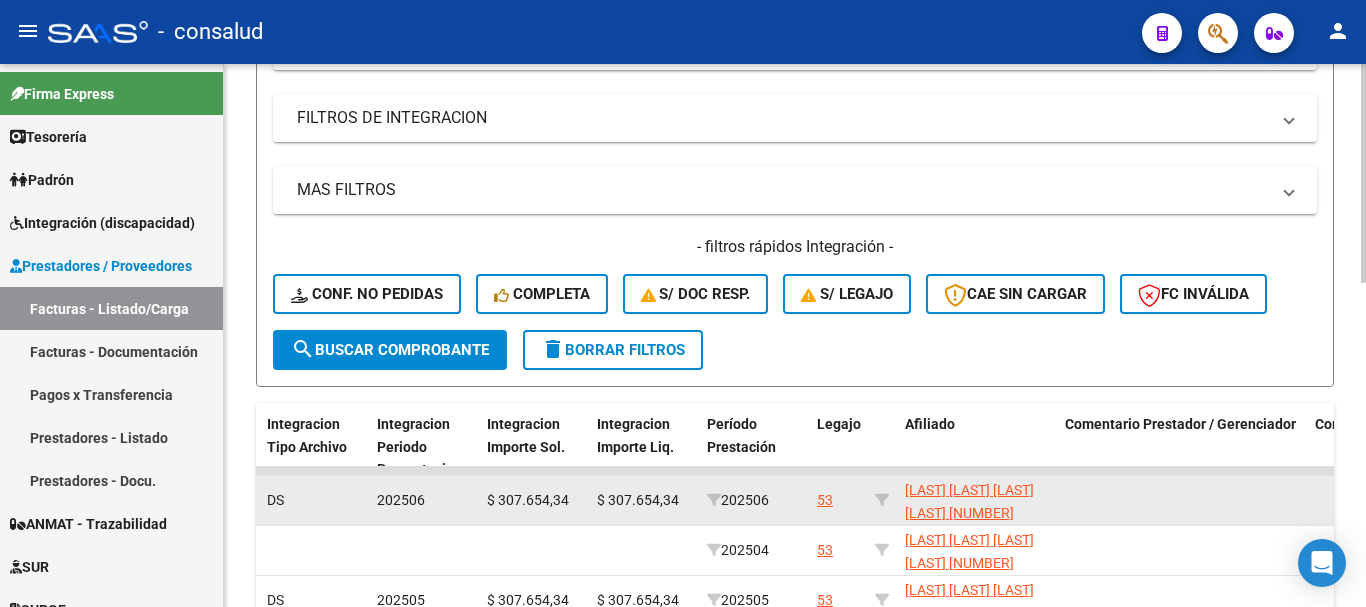 scroll, scrollTop: 700, scrollLeft: 0, axis: vertical 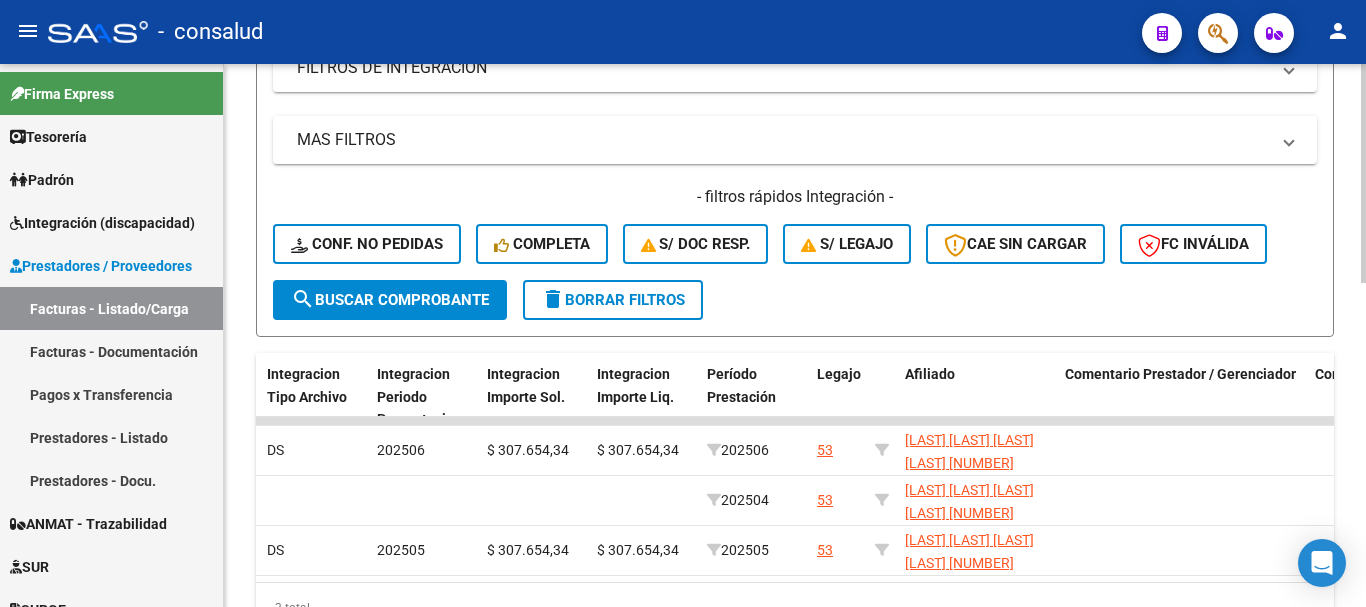 type on "[NUMBER]" 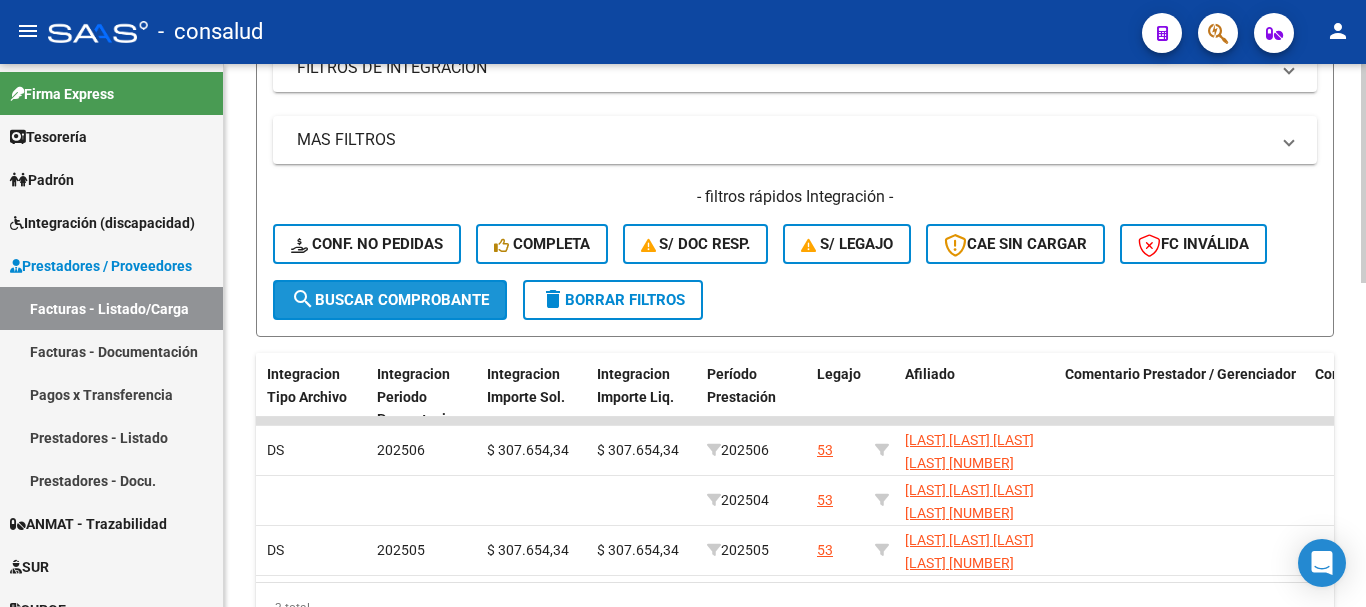 click on "search  Buscar Comprobante" 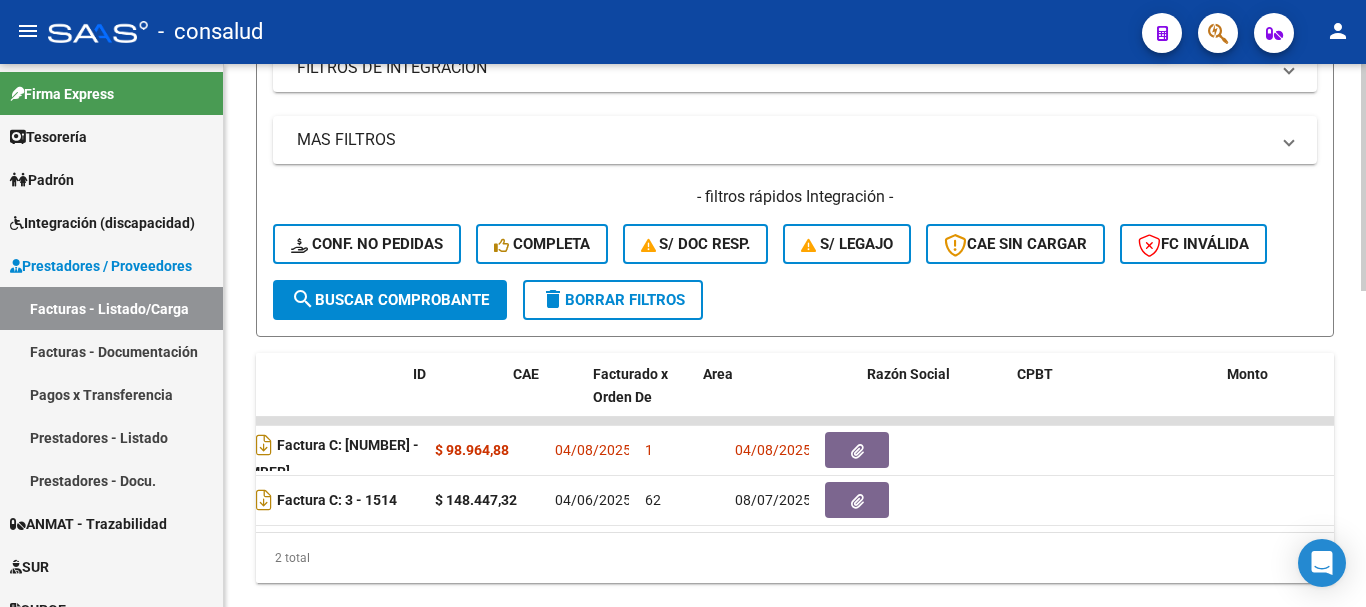 scroll, scrollTop: 0, scrollLeft: 0, axis: both 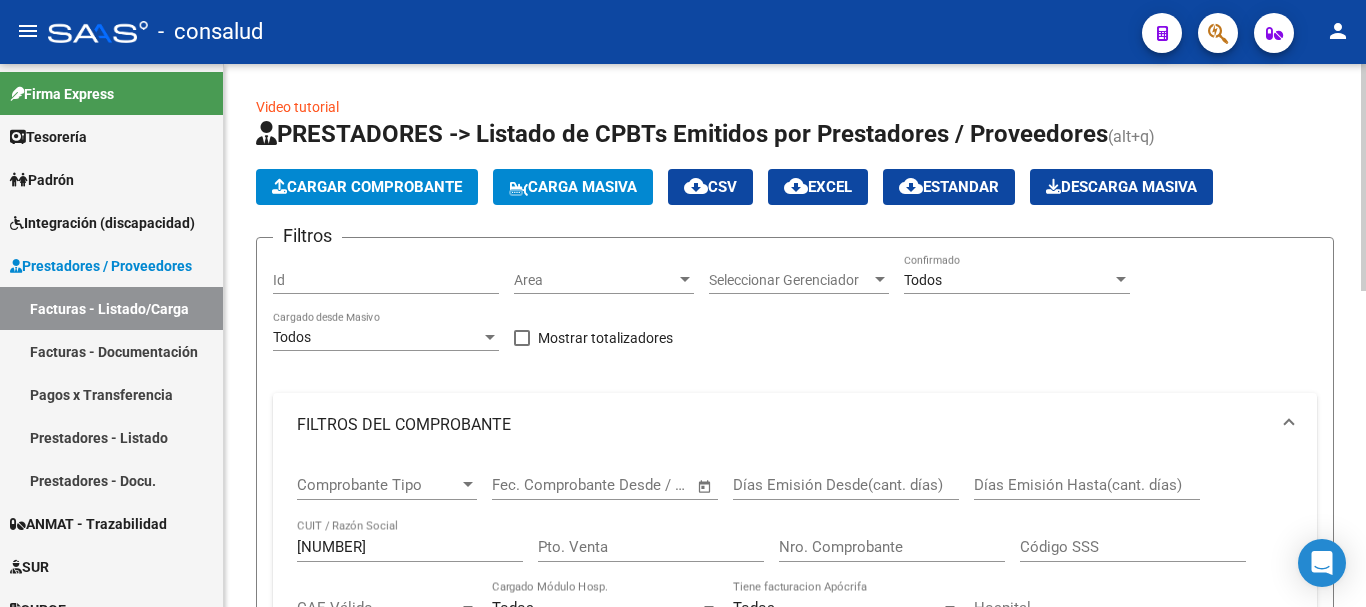 click on "Todos" at bounding box center (1008, 280) 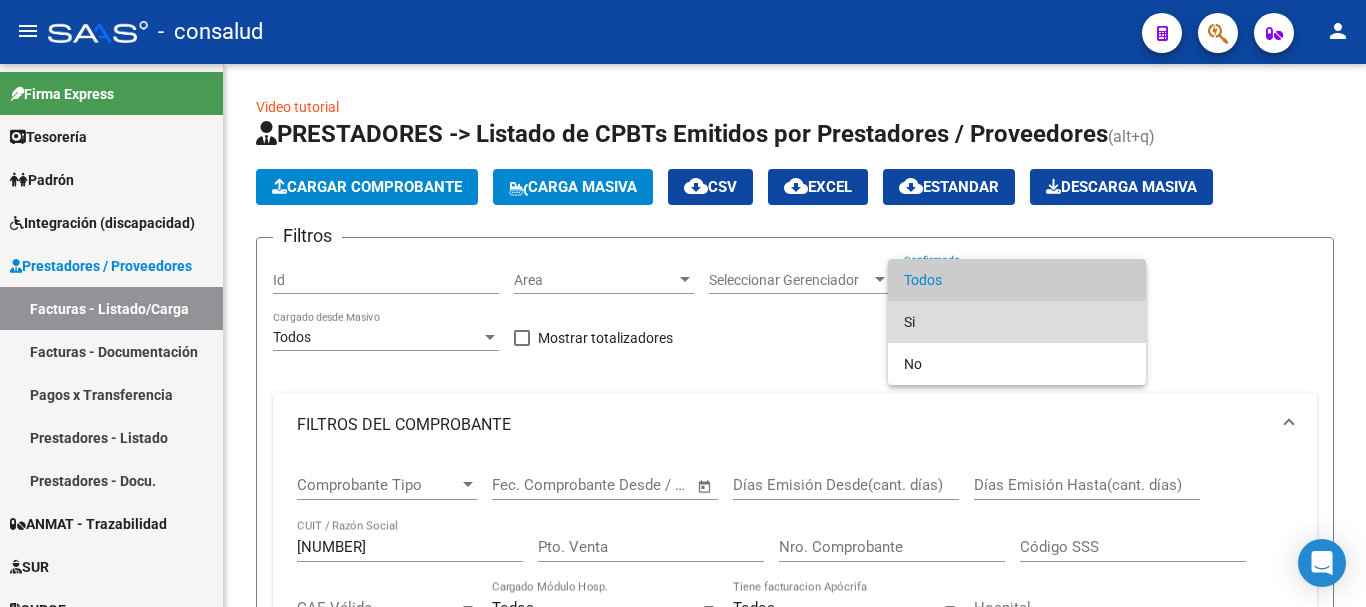 click on "Si" at bounding box center (1017, 322) 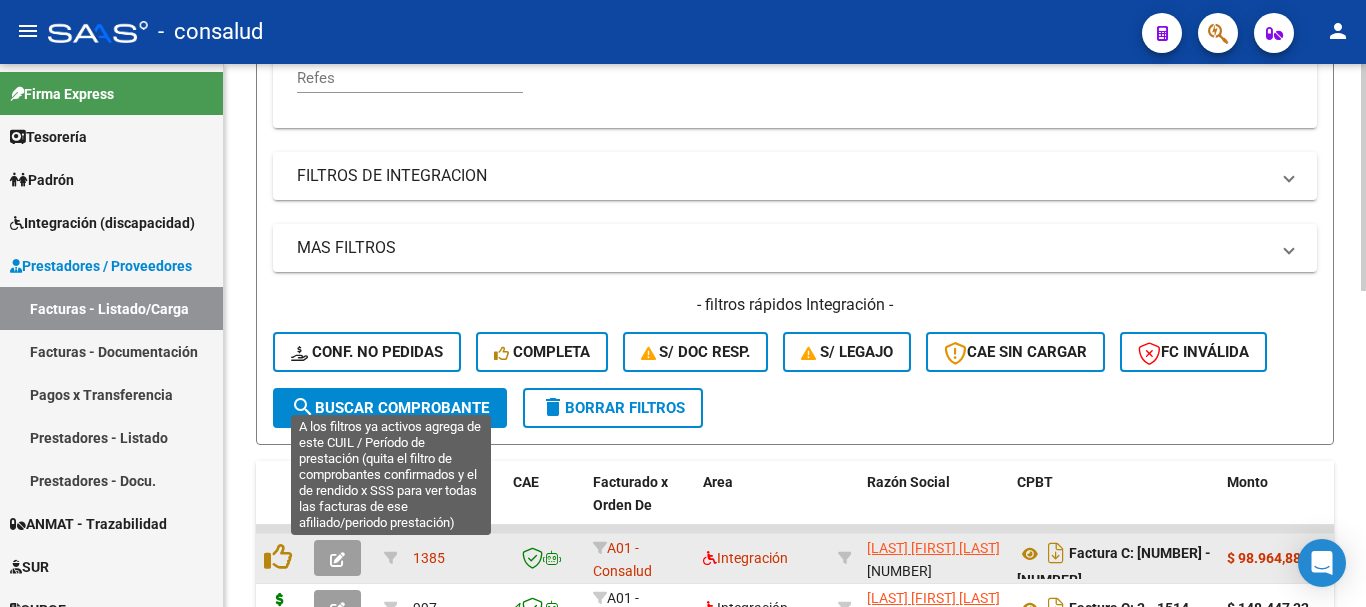 scroll, scrollTop: 600, scrollLeft: 0, axis: vertical 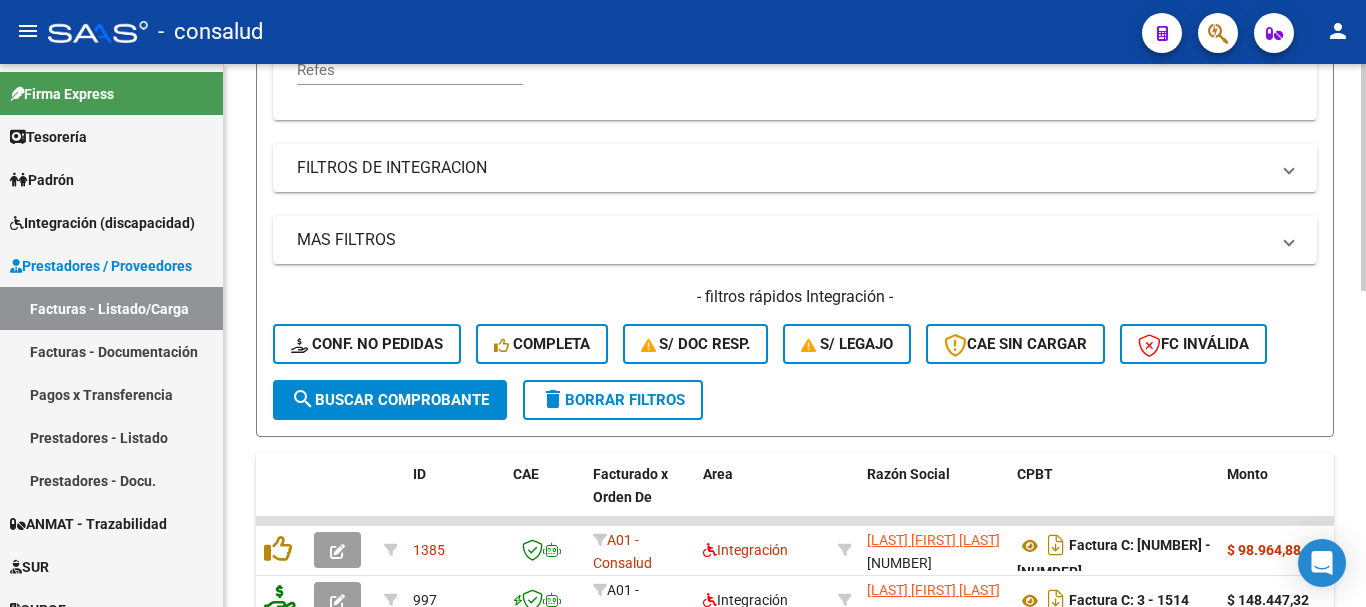 click on "search  Buscar Comprobante" 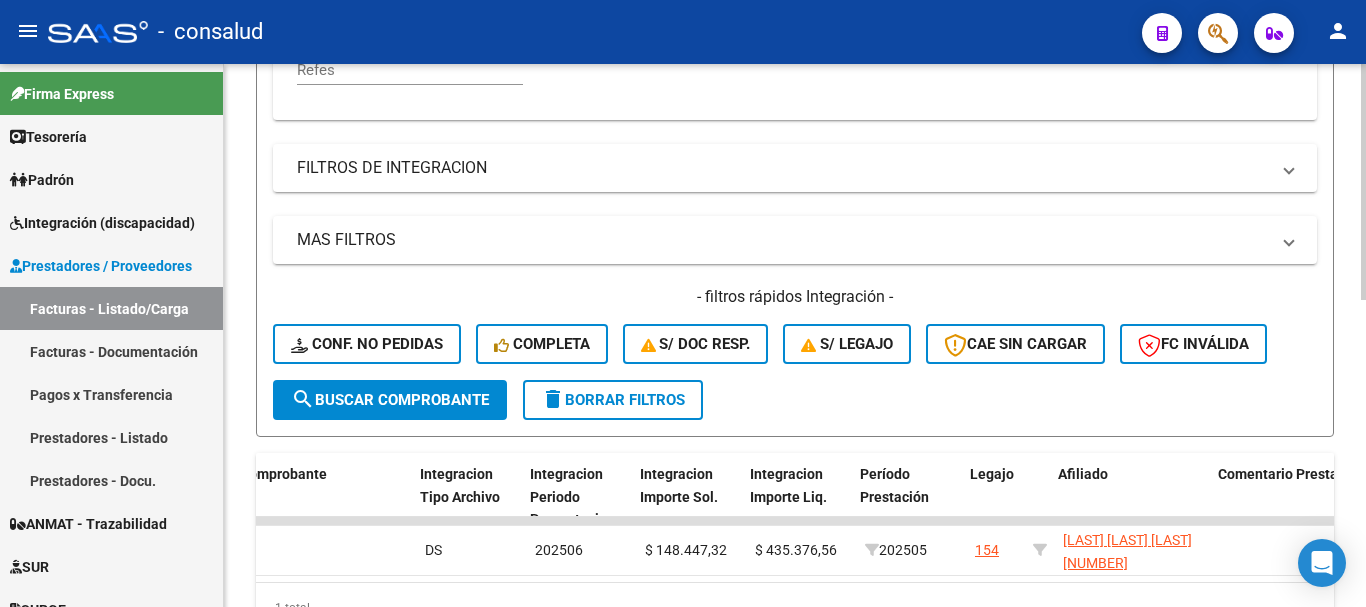scroll, scrollTop: 0, scrollLeft: 2282, axis: horizontal 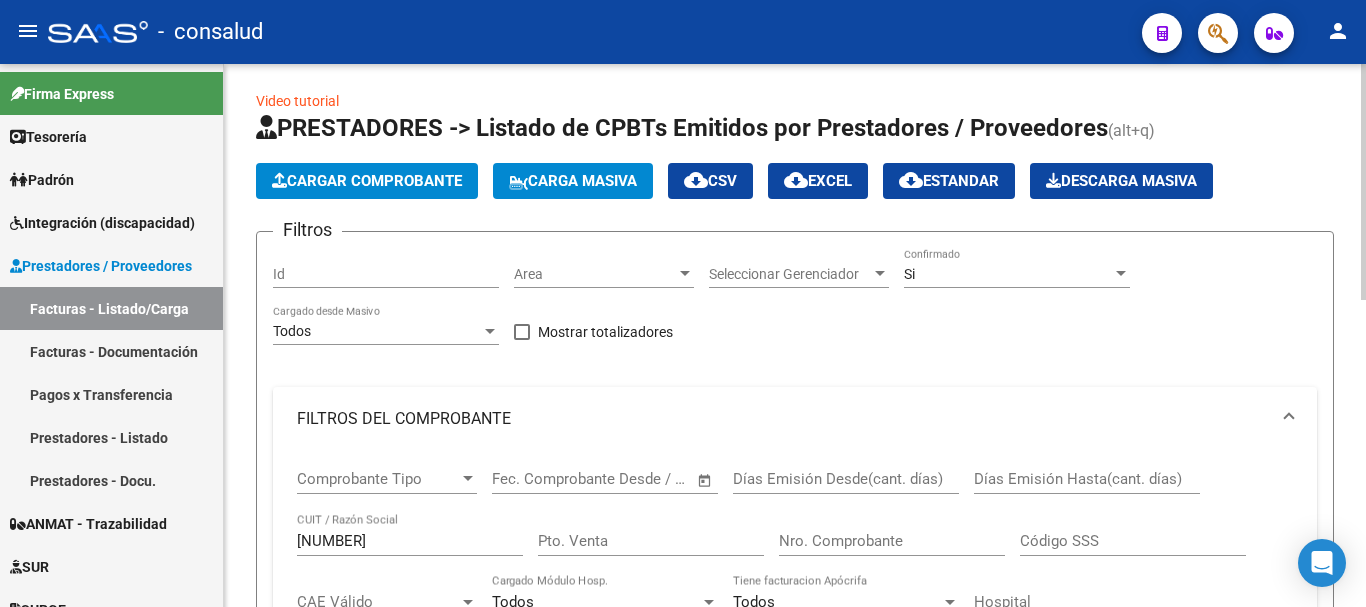 click on "Si" at bounding box center [1008, 274] 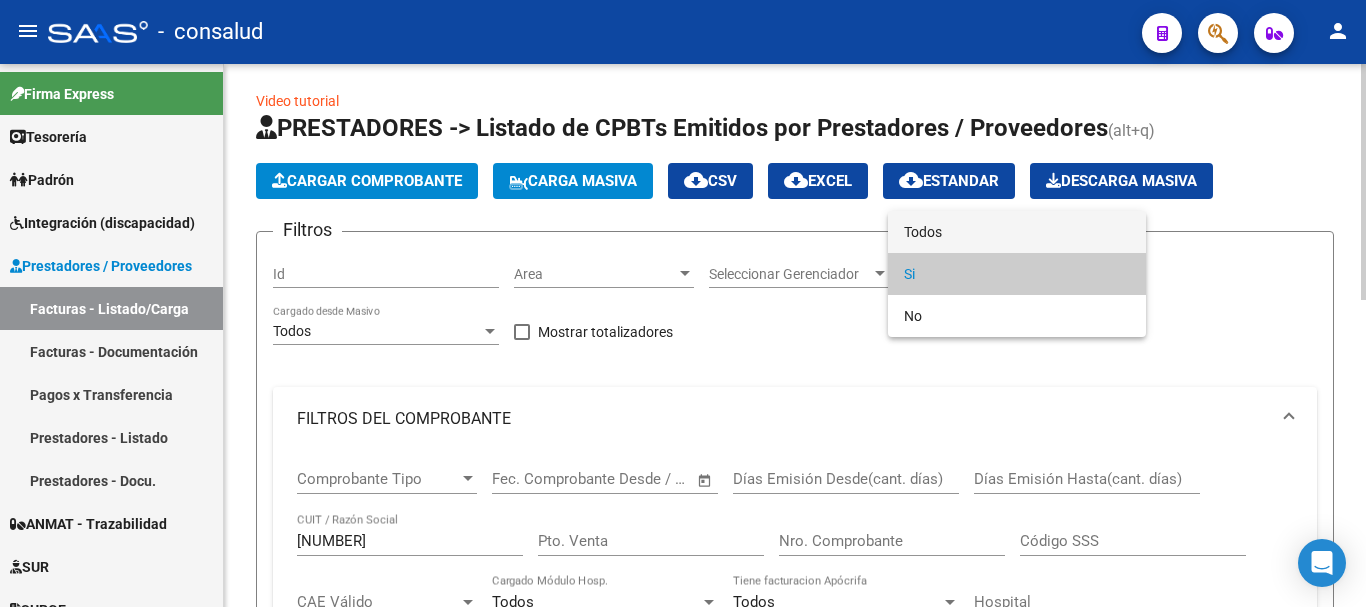 drag, startPoint x: 1011, startPoint y: 230, endPoint x: 993, endPoint y: 249, distance: 26.172504 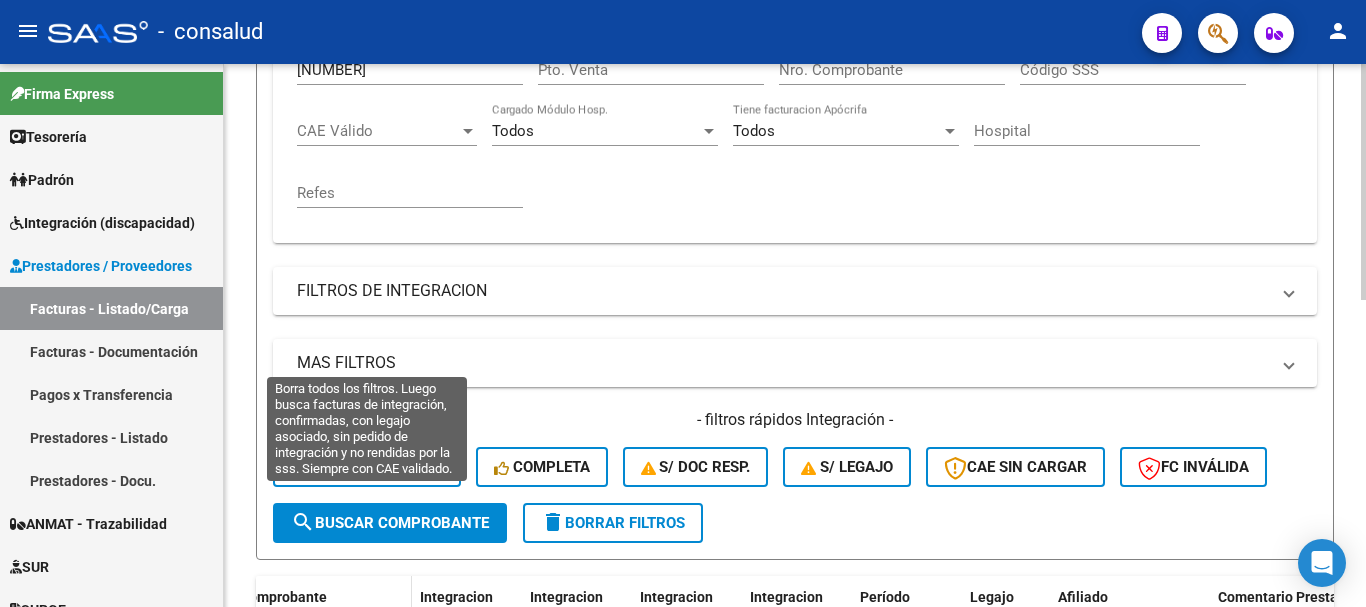 scroll, scrollTop: 606, scrollLeft: 0, axis: vertical 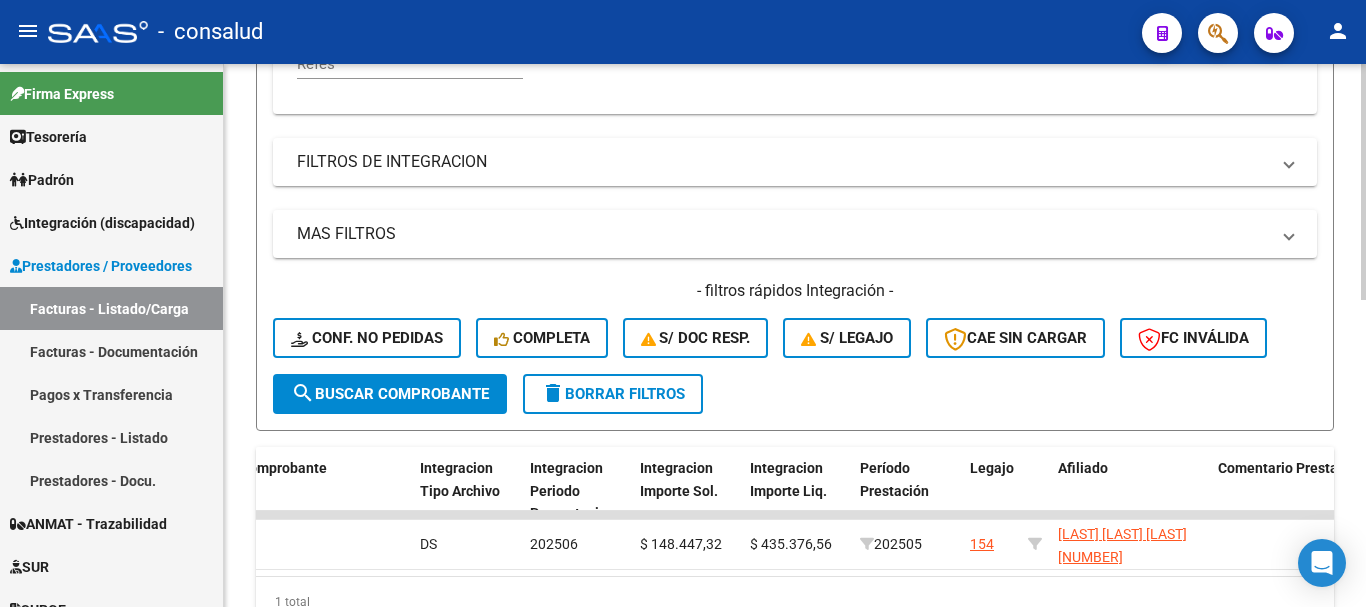 click on "search  Buscar Comprobante" 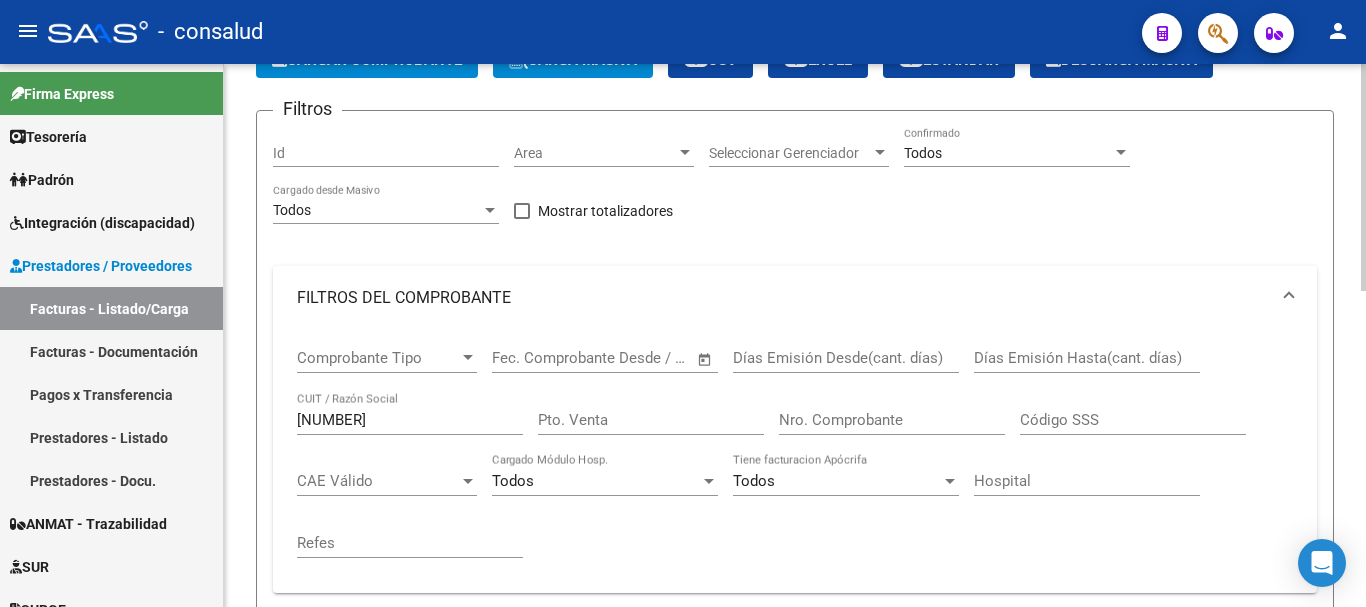 scroll, scrollTop: 56, scrollLeft: 0, axis: vertical 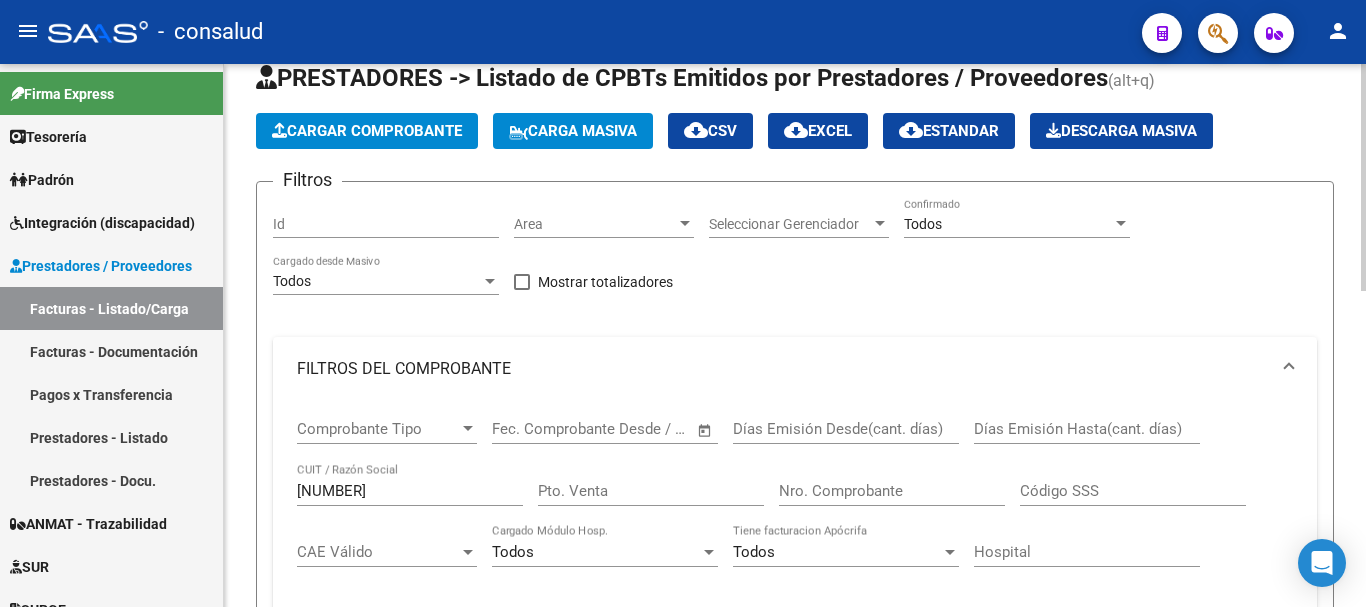 click on "Cargar Comprobante" 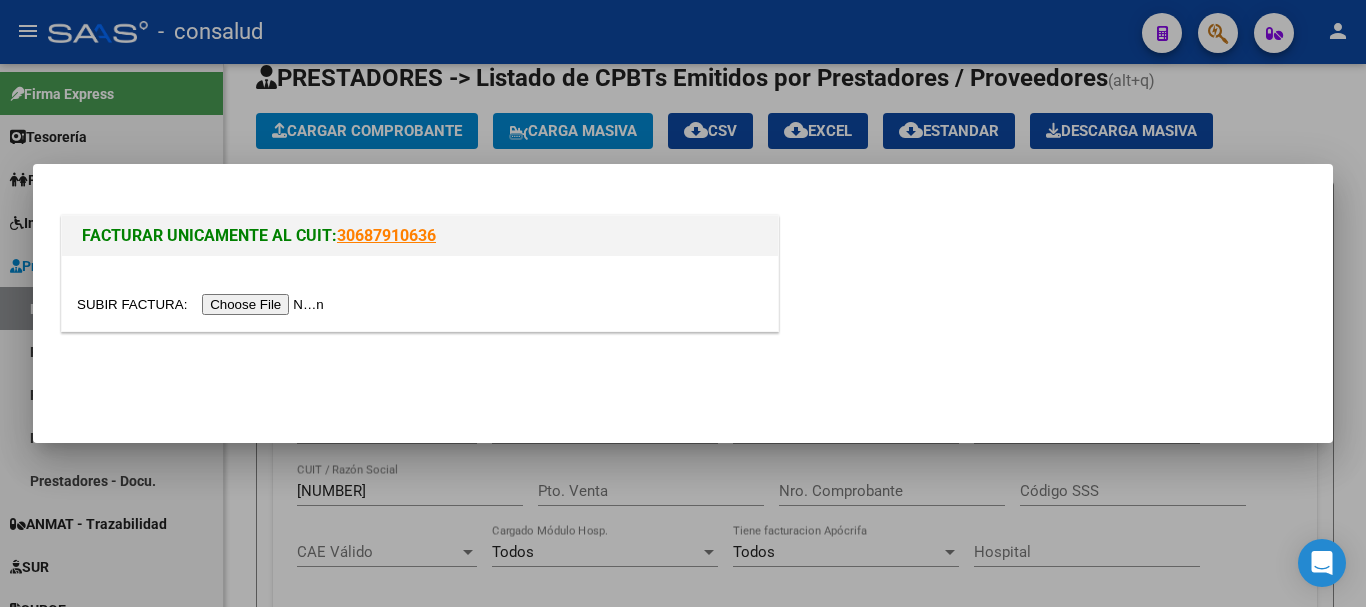 click at bounding box center (203, 304) 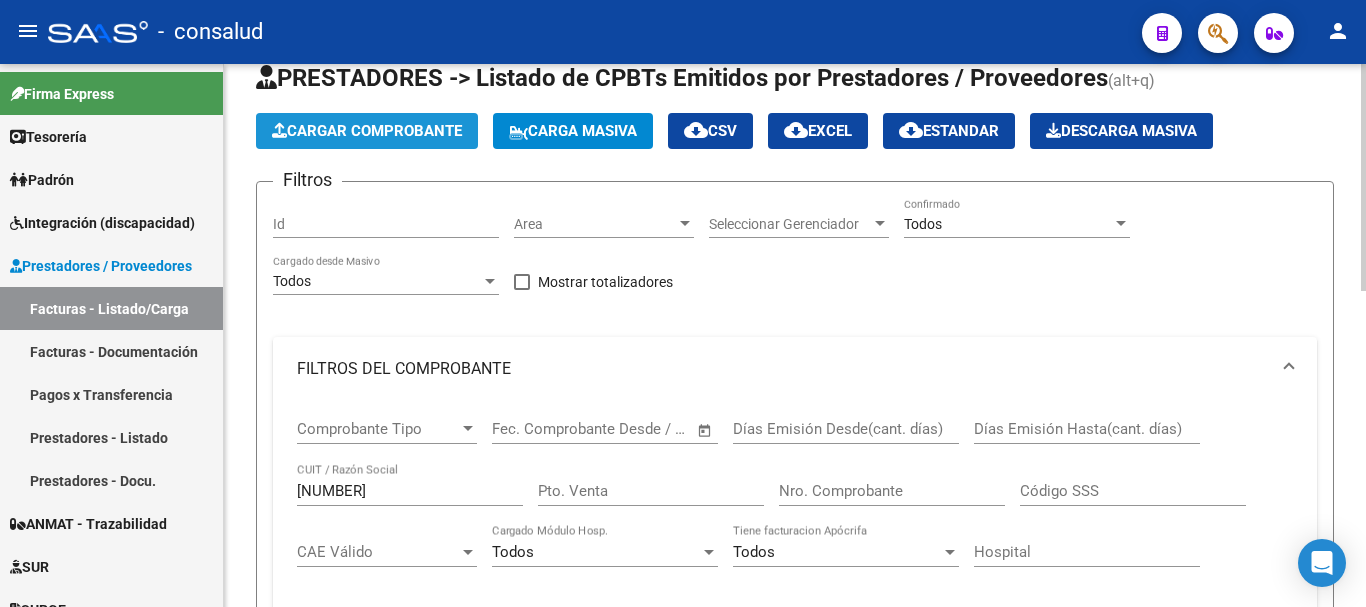 click on "Cargar Comprobante" 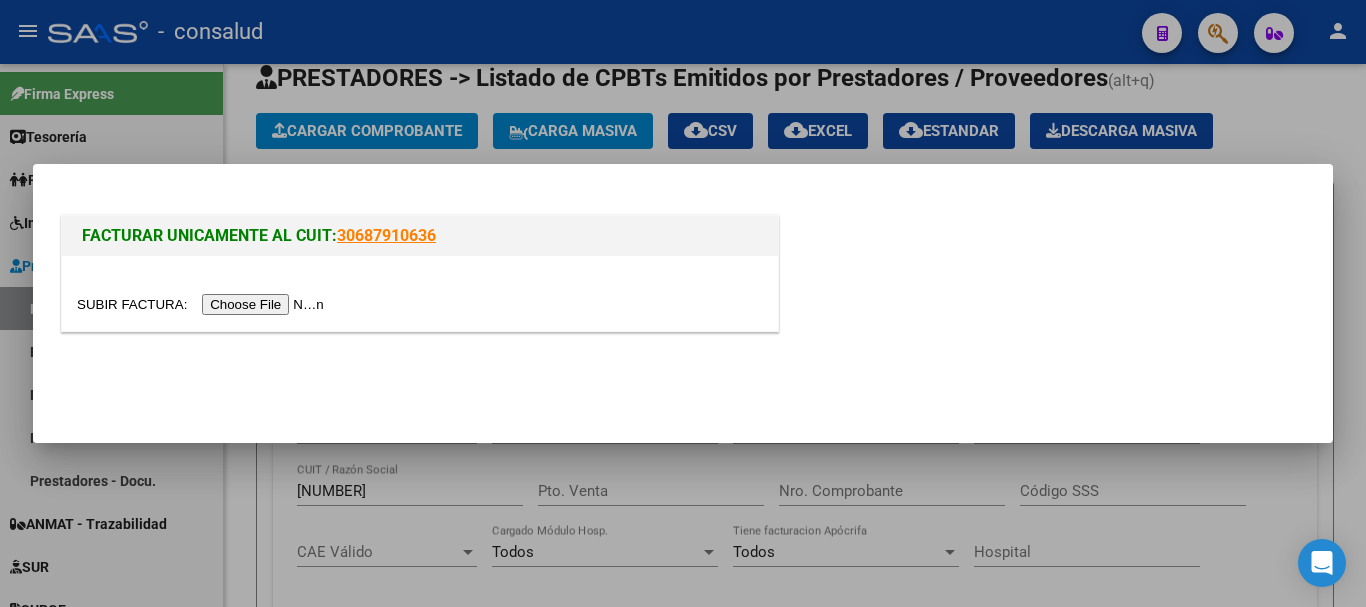 click at bounding box center (420, 293) 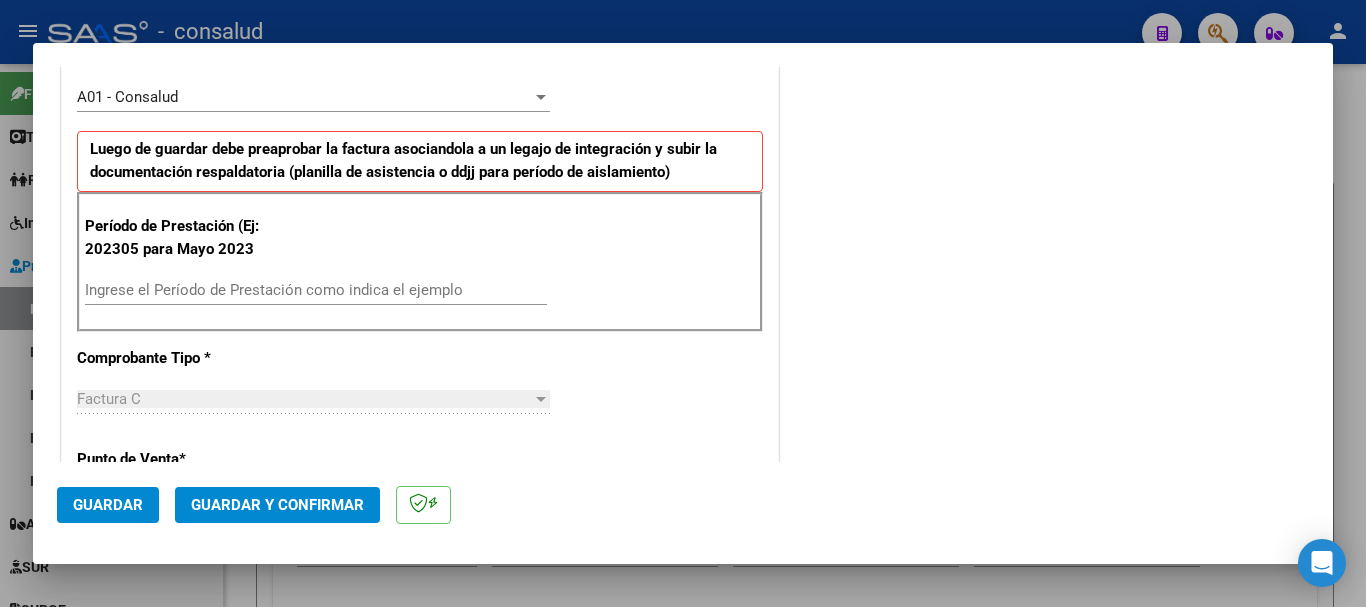 scroll, scrollTop: 600, scrollLeft: 0, axis: vertical 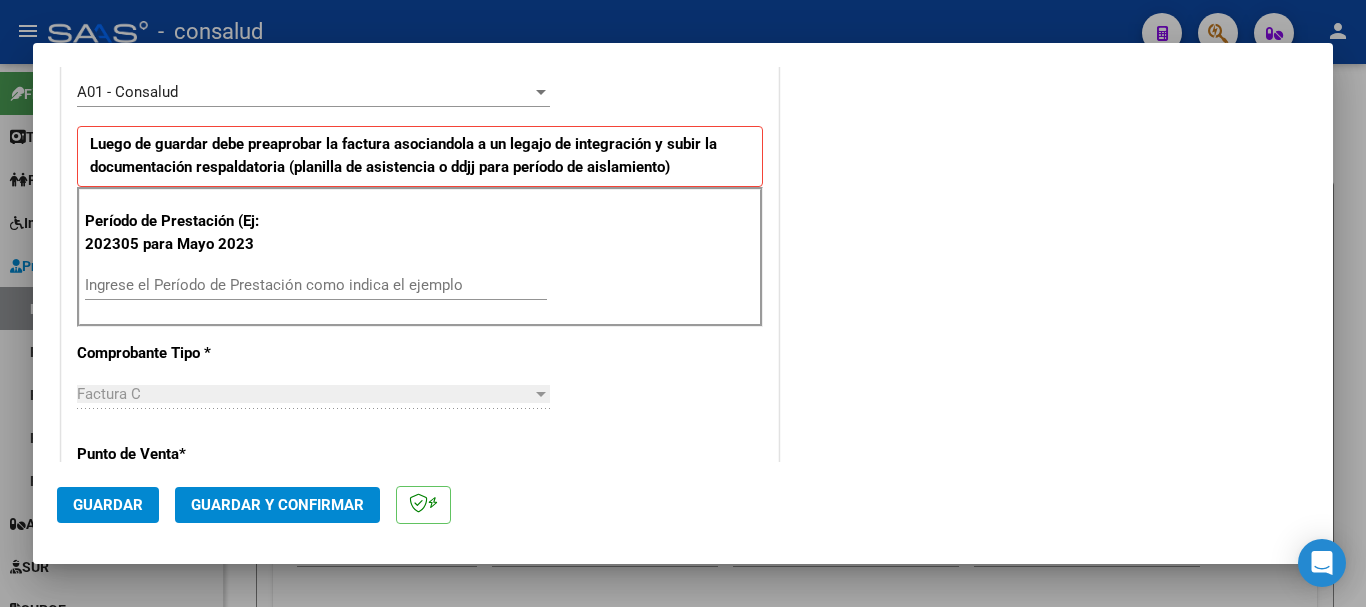 click on "Ingrese el Período de Prestación como indica el ejemplo" at bounding box center (316, 285) 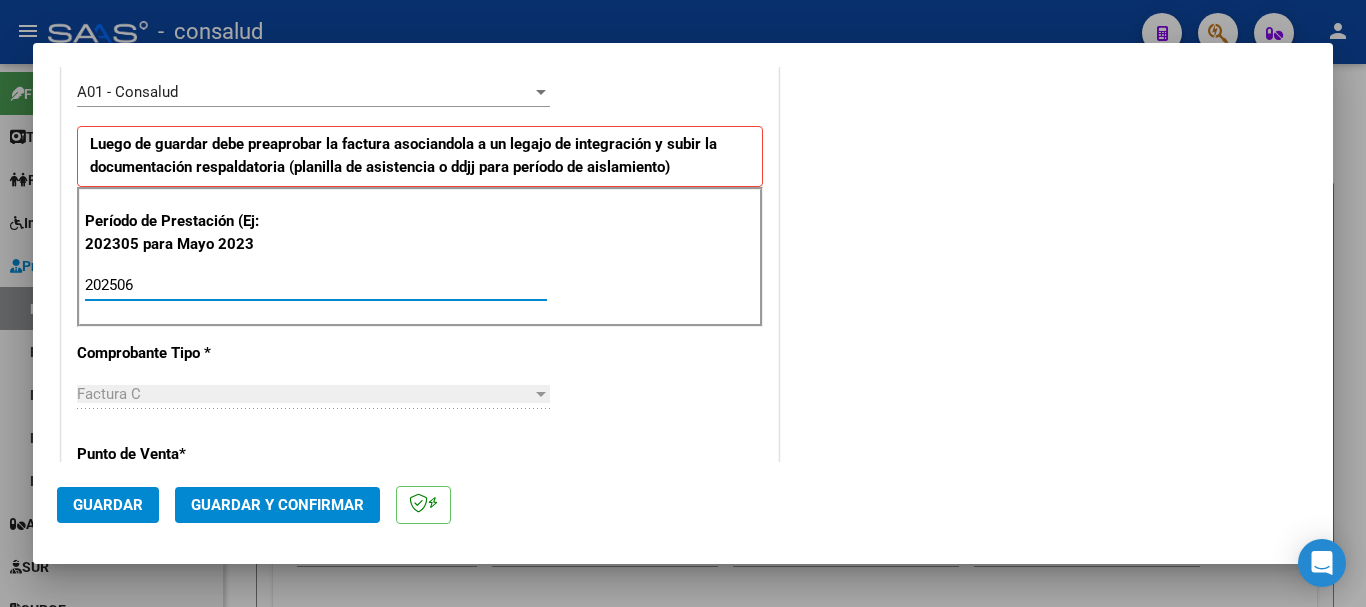 type on "202506" 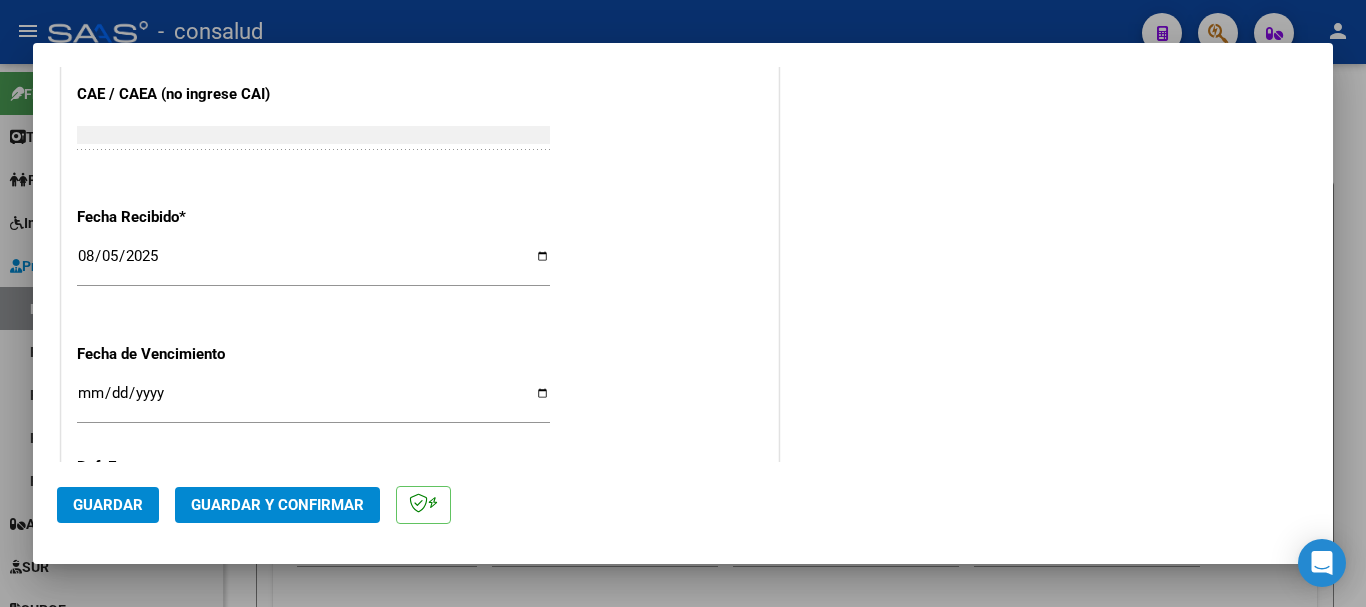 click on "Guardar Guardar y Confirmar" 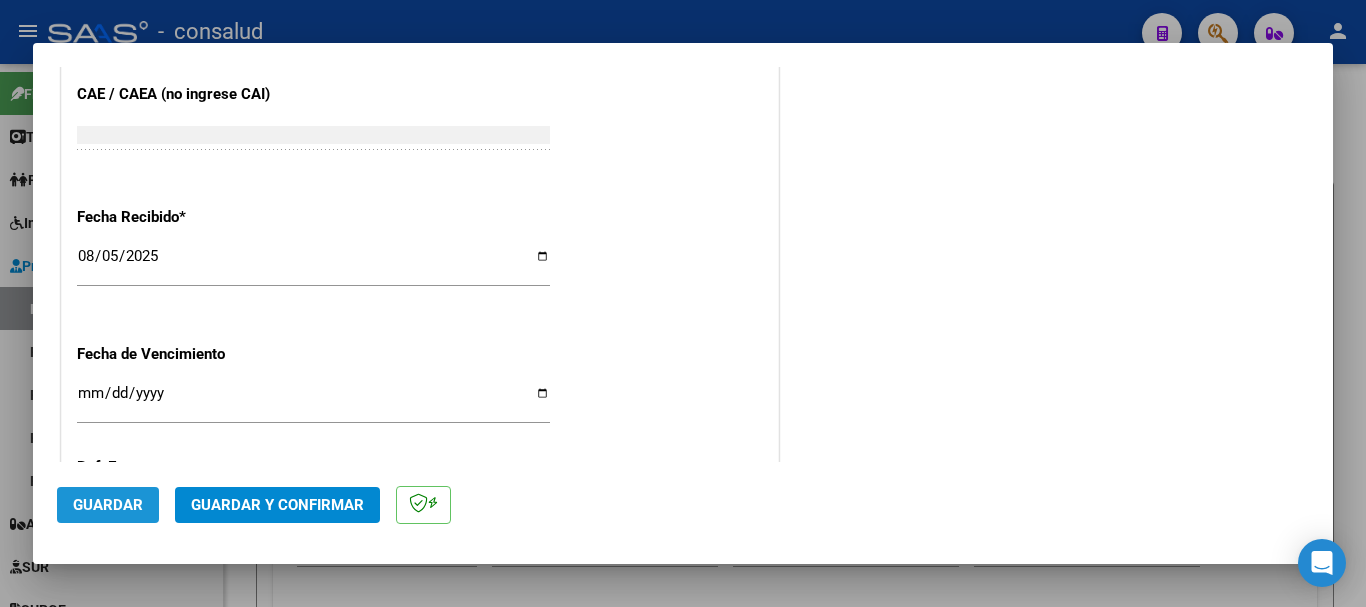 click on "Guardar" 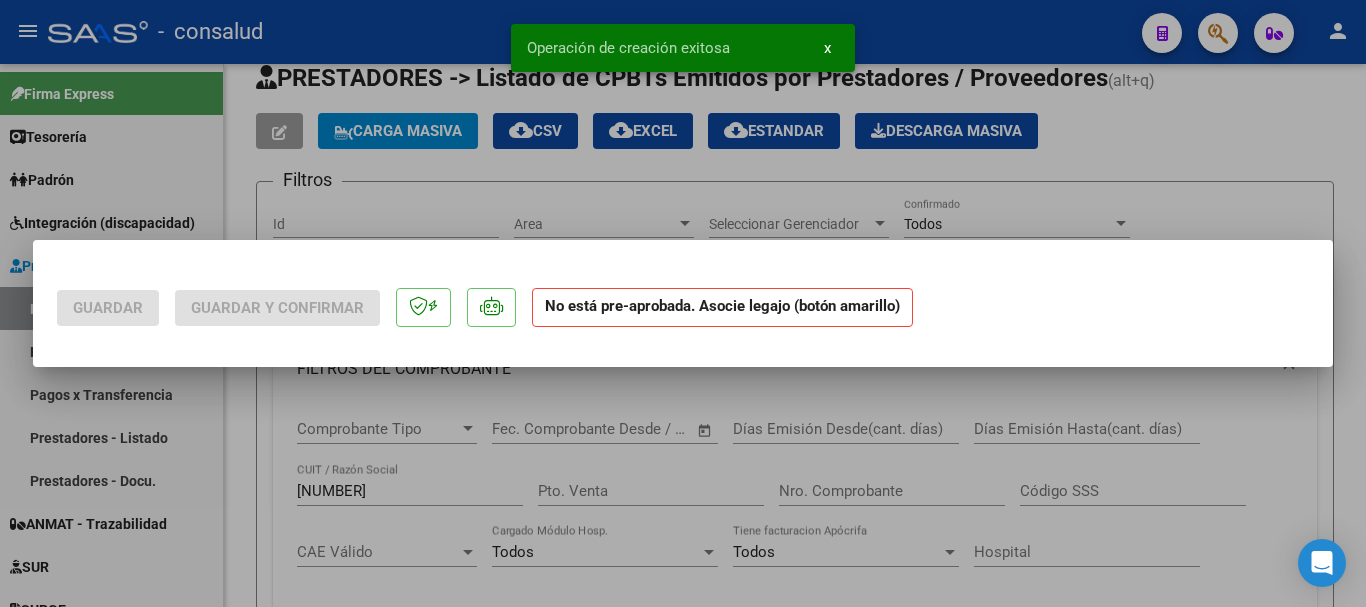 scroll, scrollTop: 0, scrollLeft: 0, axis: both 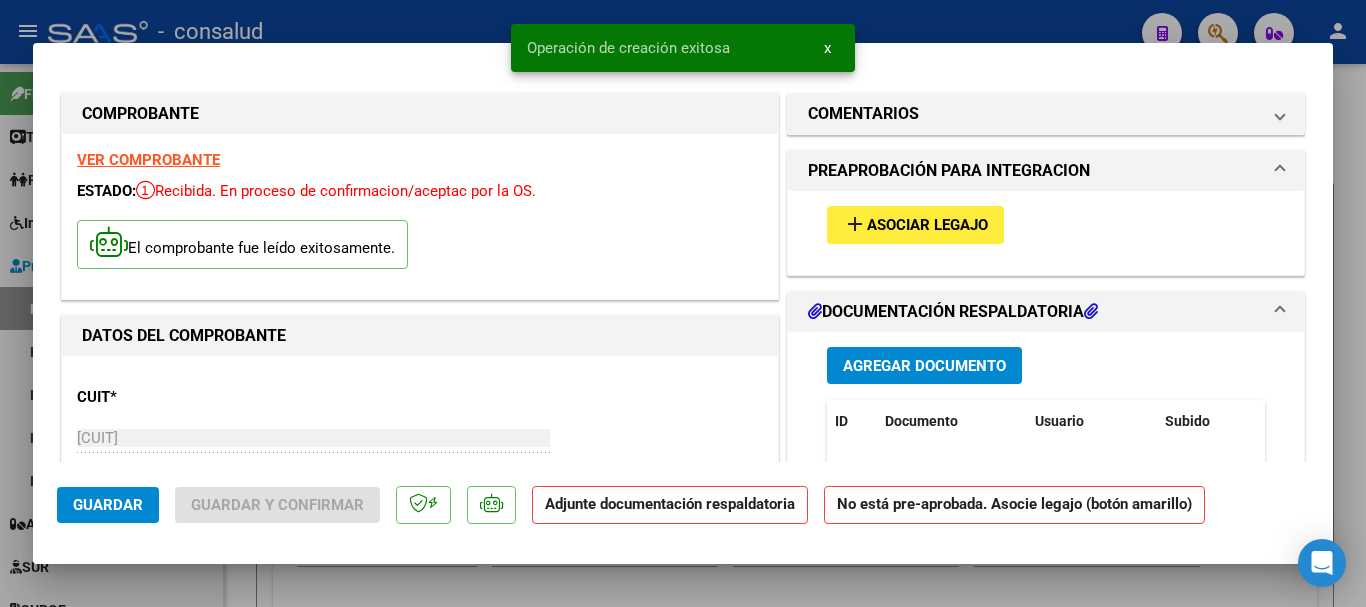 click on "Asociar Legajo" at bounding box center (927, 226) 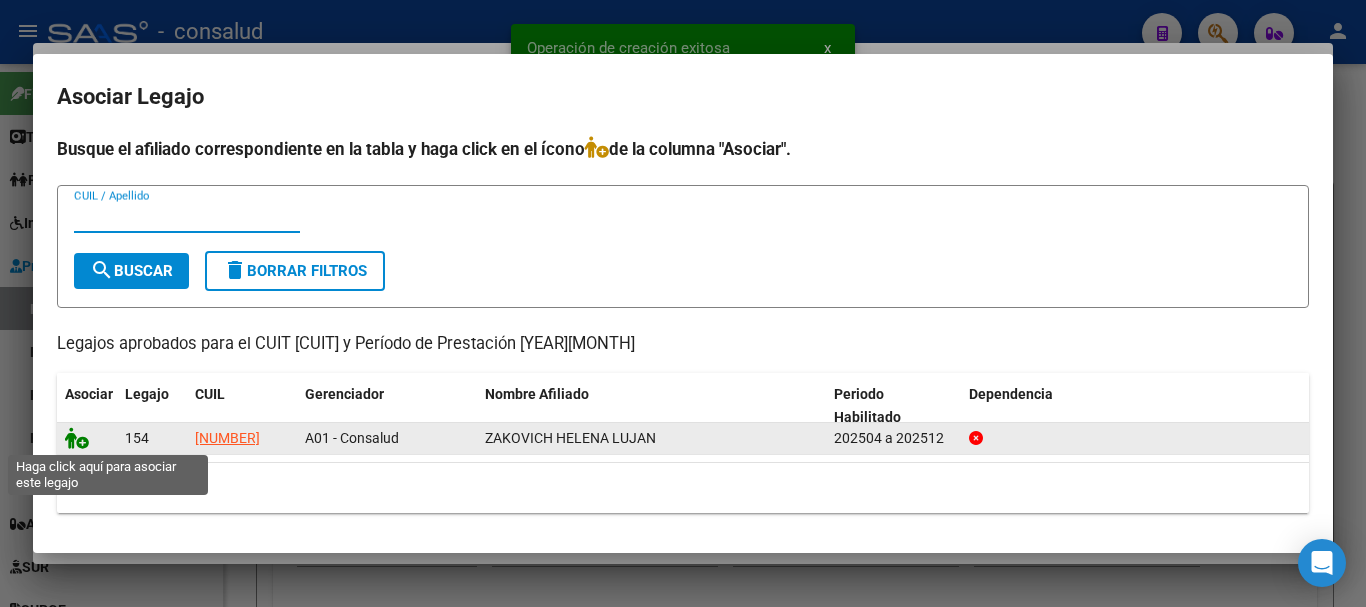 click 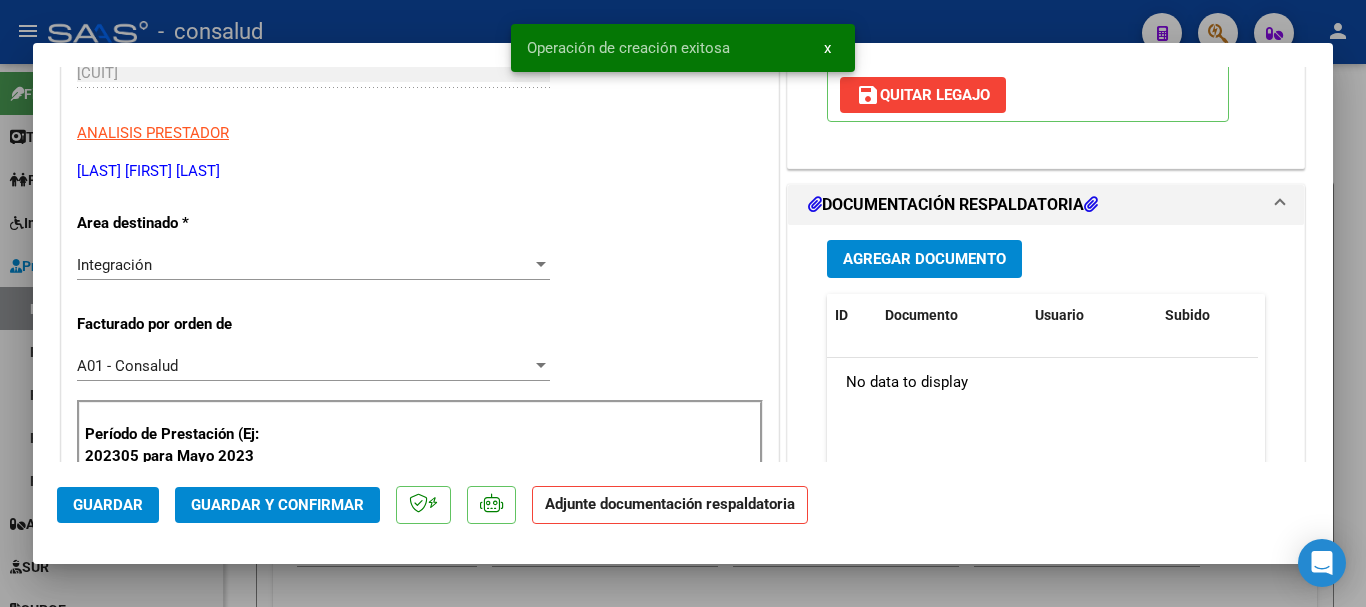 scroll, scrollTop: 400, scrollLeft: 0, axis: vertical 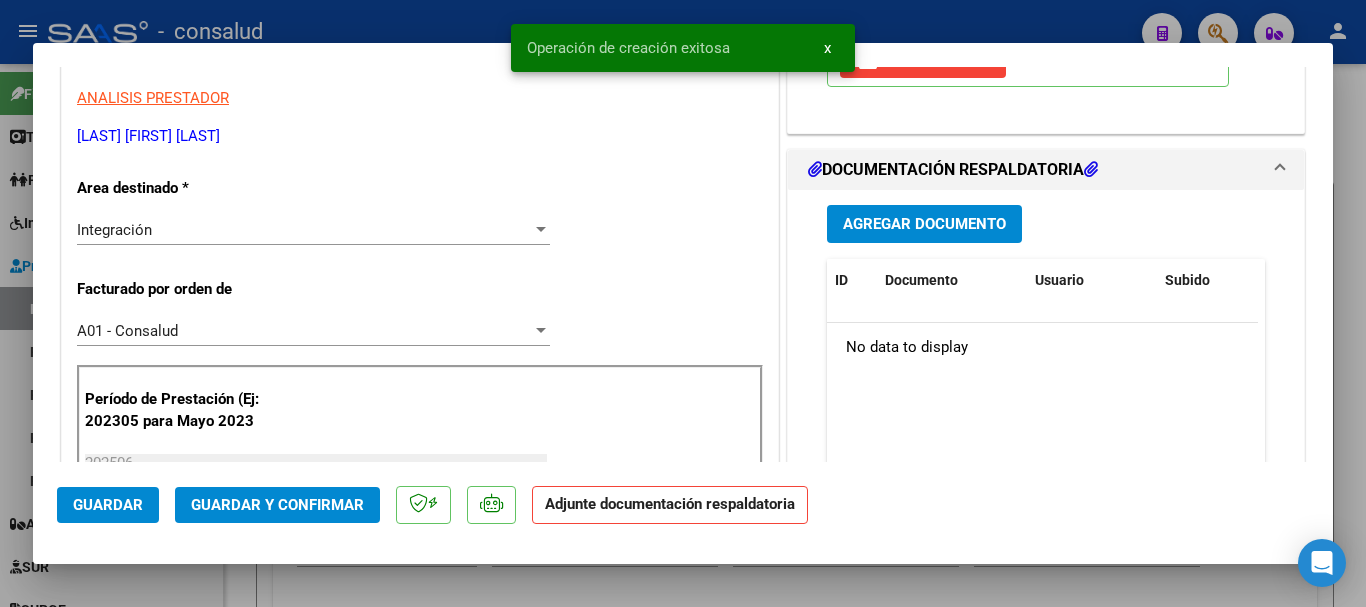 click on "Agregar Documento" at bounding box center [924, 225] 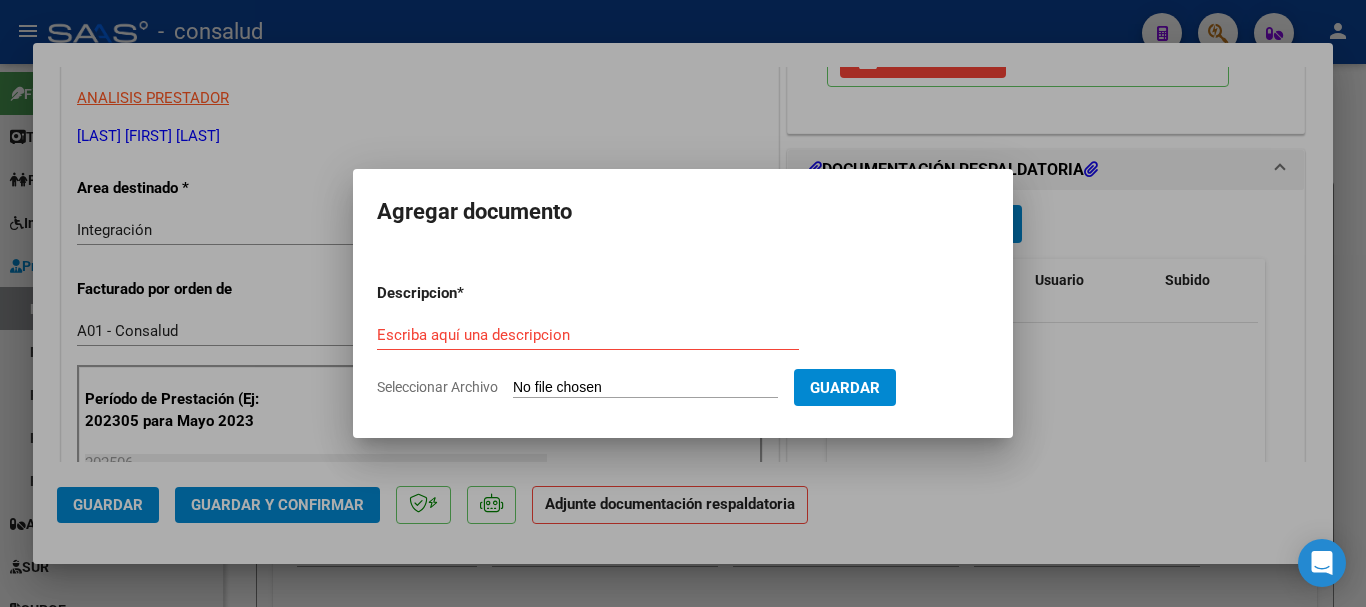 click on "Seleccionar Archivo" at bounding box center [645, 388] 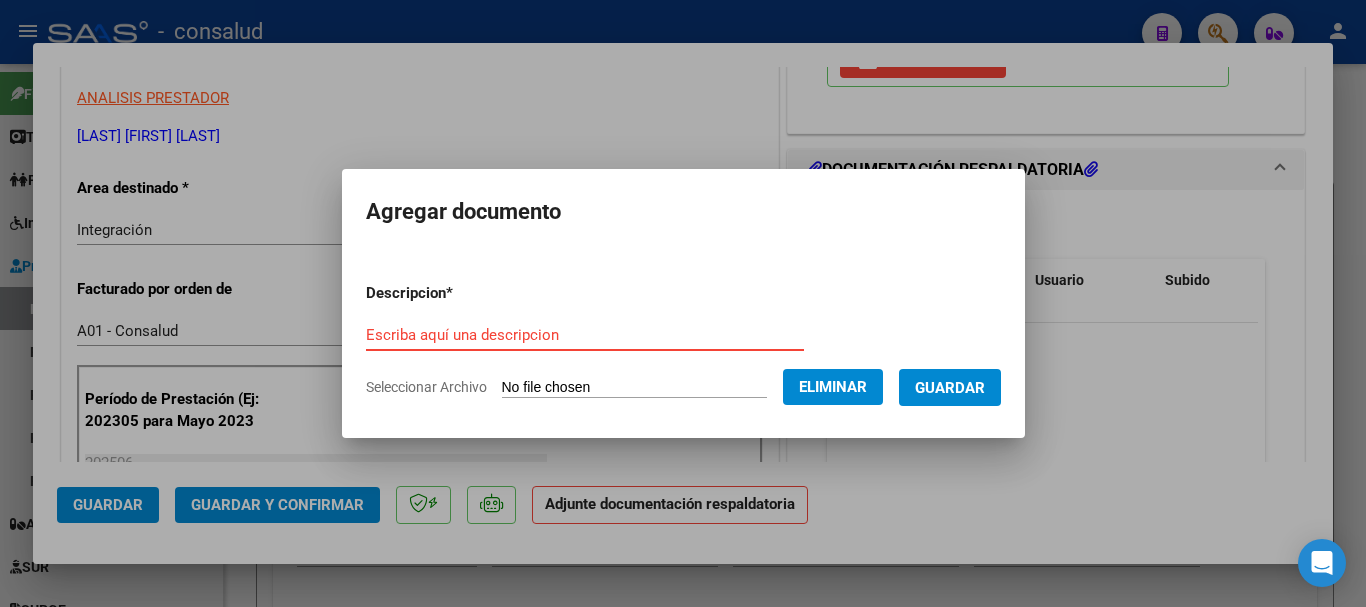 click on "Escriba aquí una descripcion" at bounding box center [585, 335] 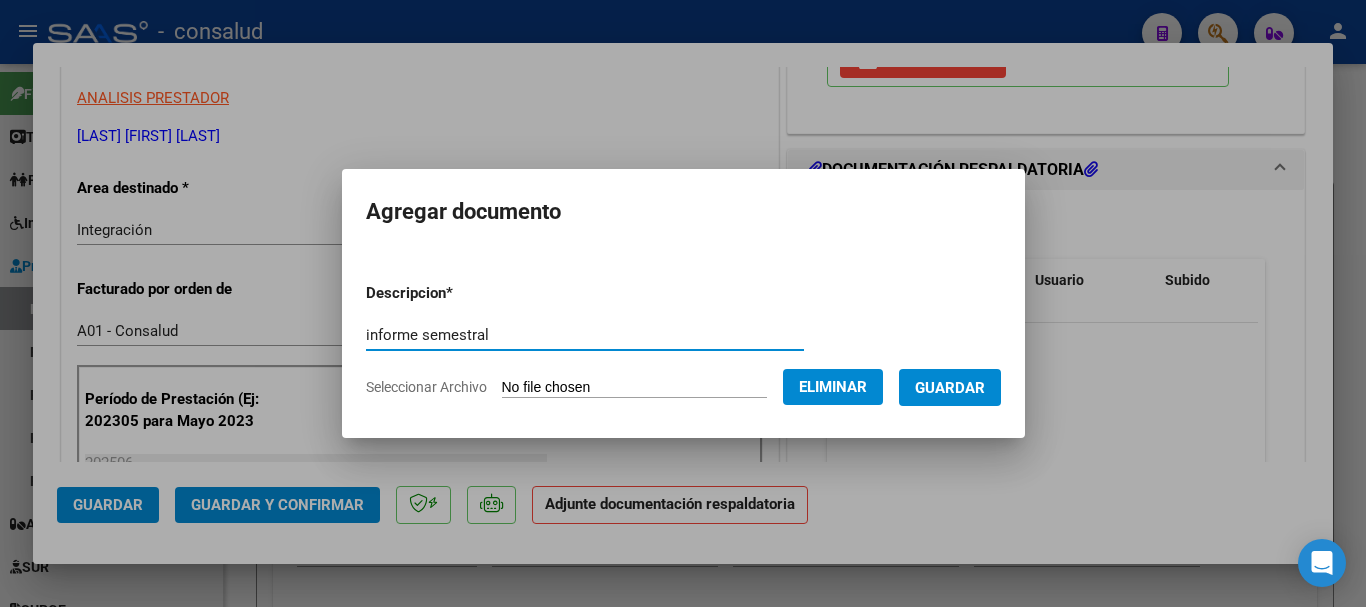 type on "informe semestral" 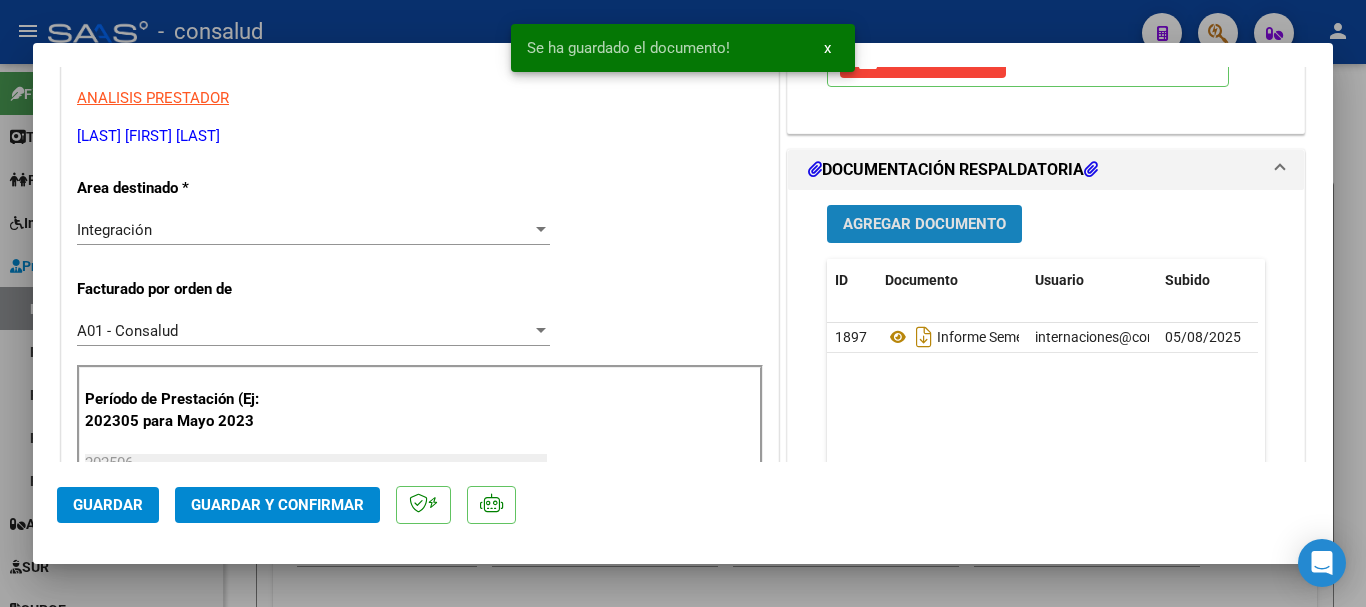 click on "Agregar Documento" at bounding box center (924, 223) 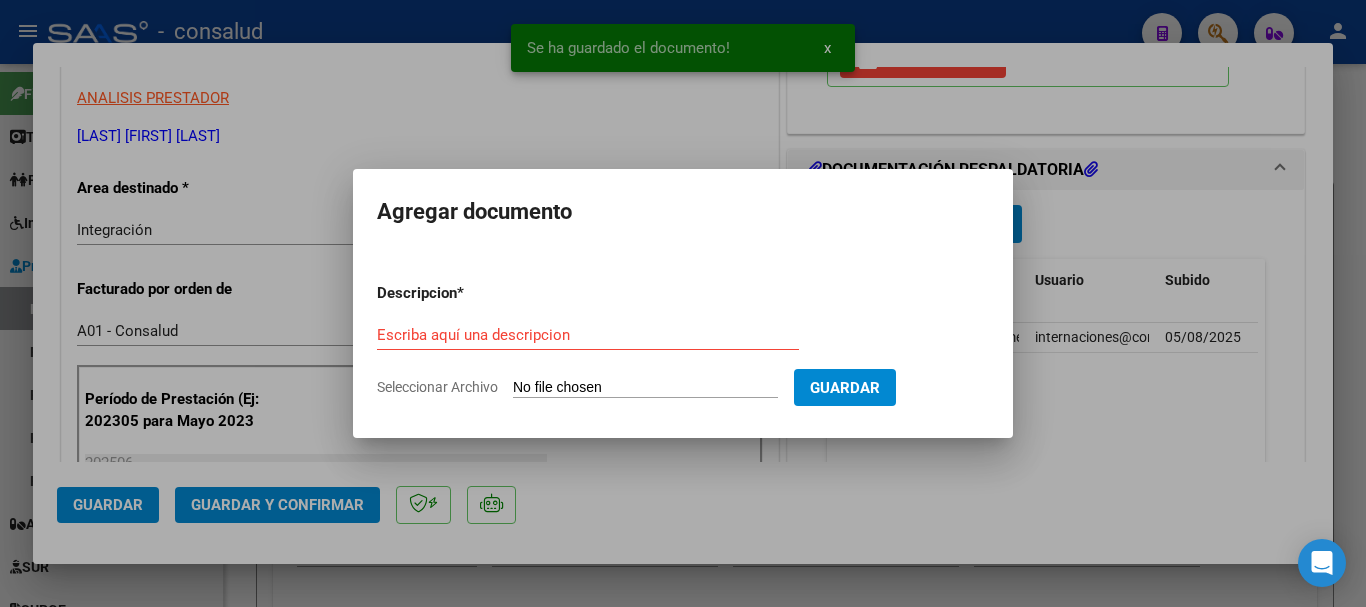 click on "Seleccionar Archivo" at bounding box center (645, 388) 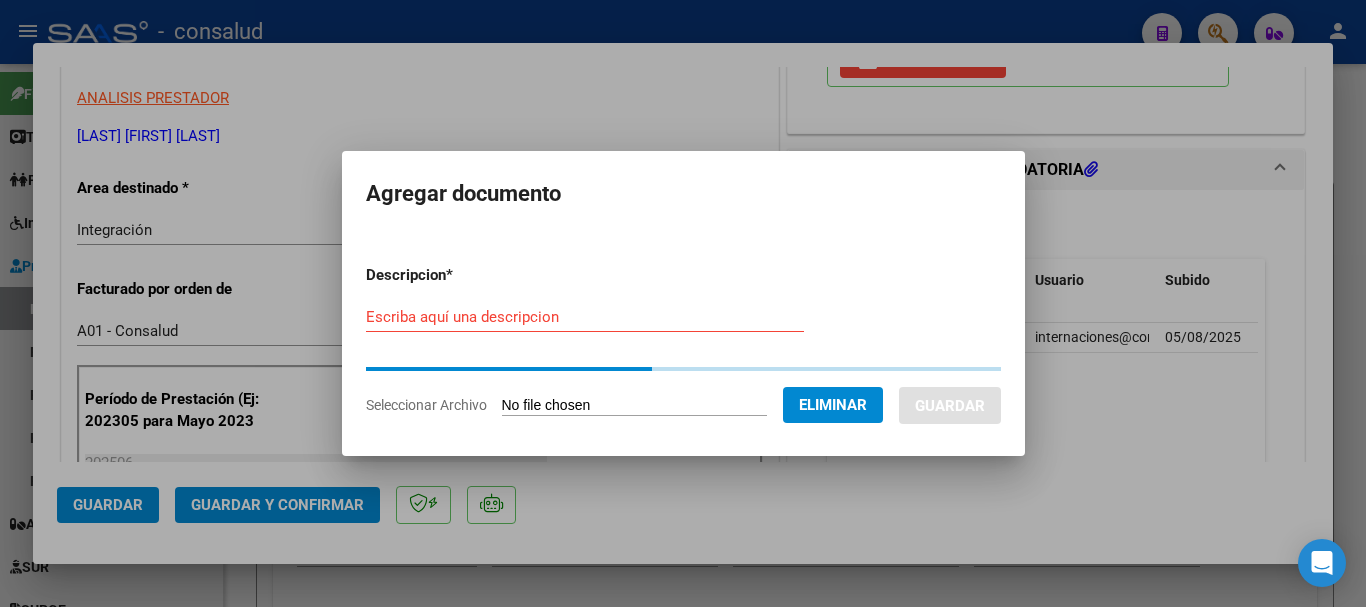 click on "Escriba aquí una descripcion" at bounding box center (585, 317) 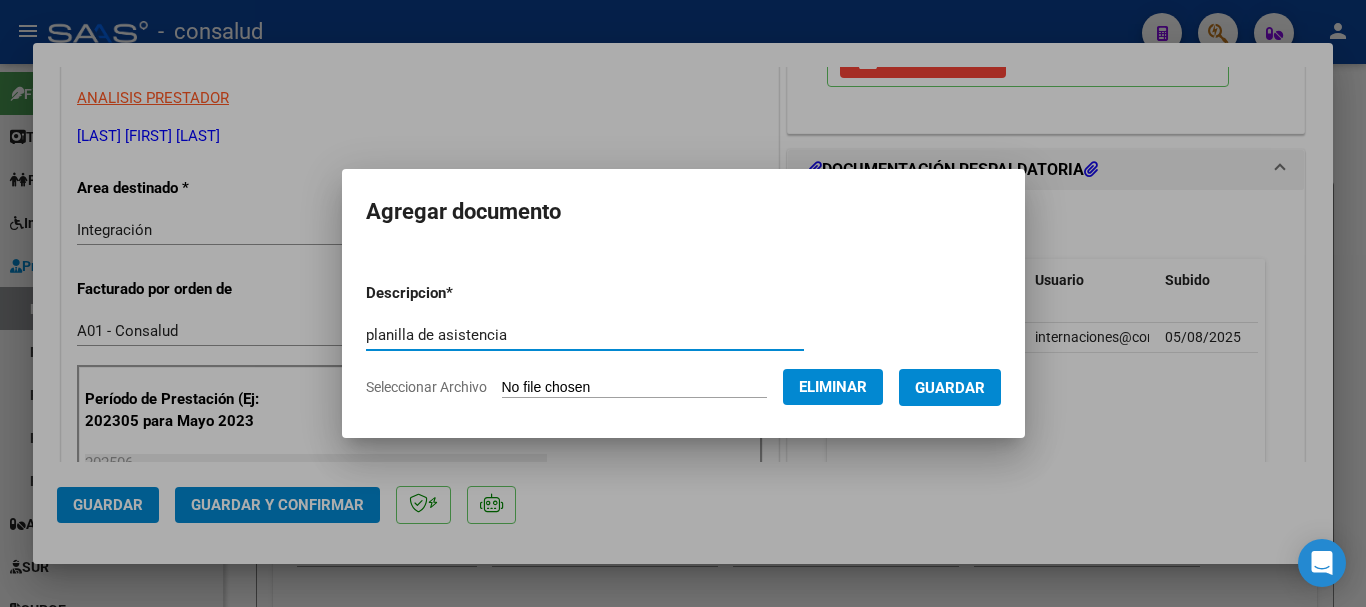 type on "planilla de asistencia" 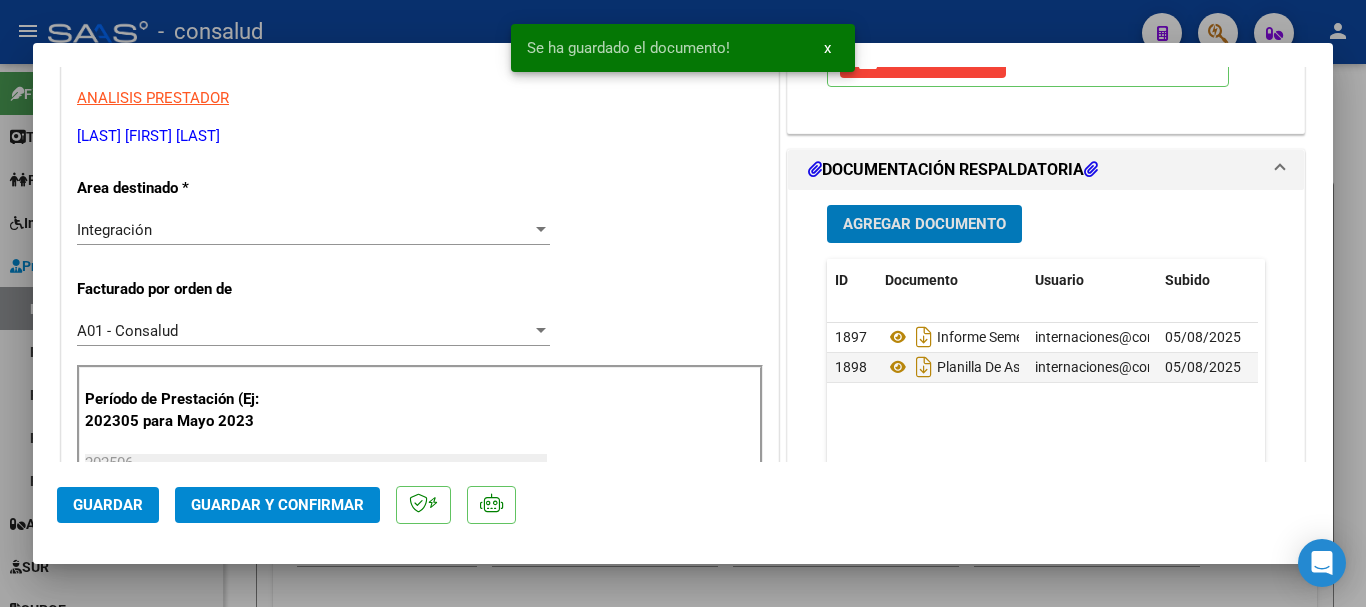 click on "Guardar" 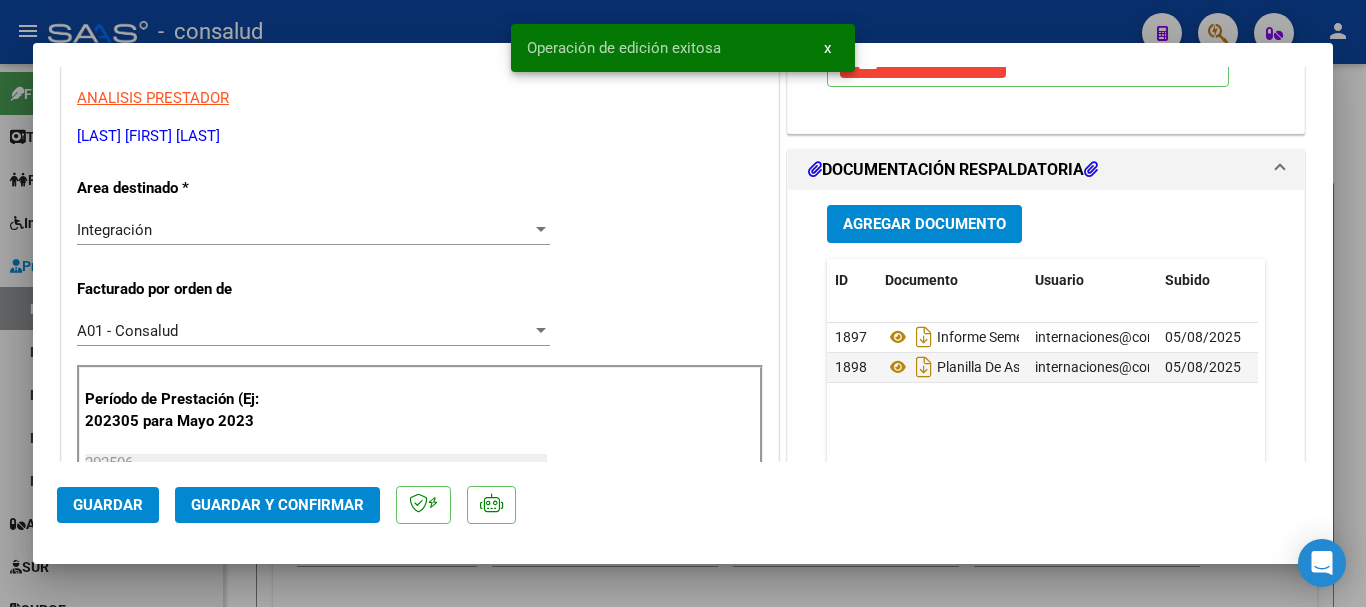 click on "Guardar y Confirmar" 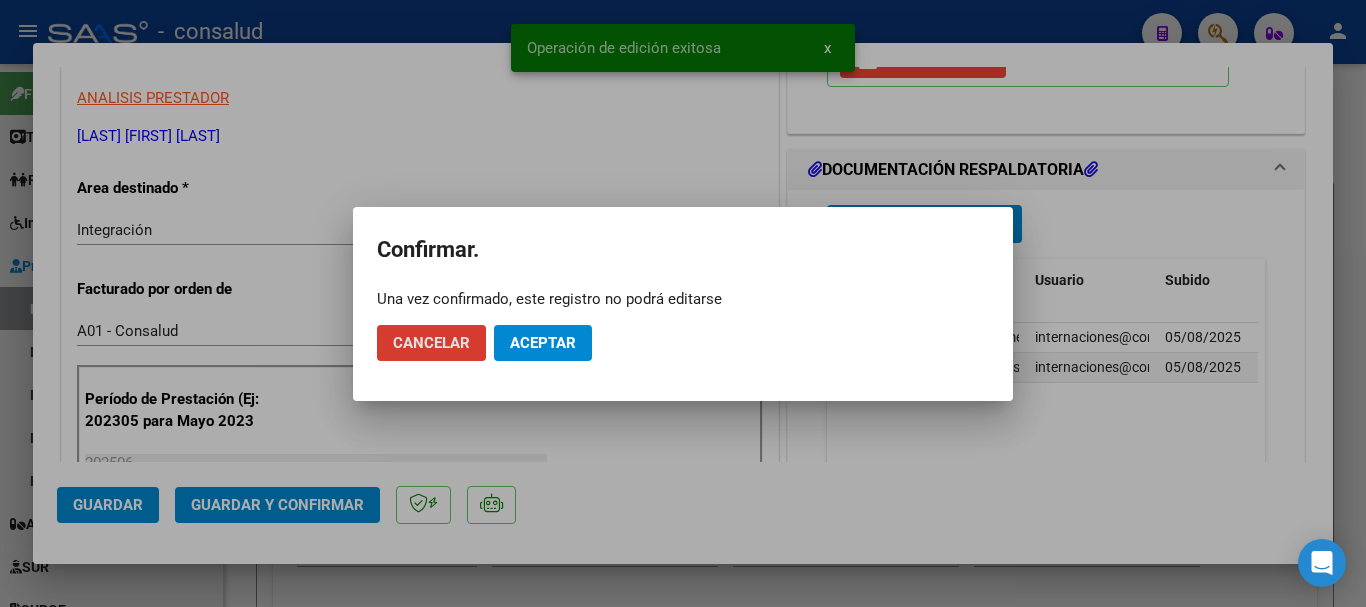 click on "Aceptar" 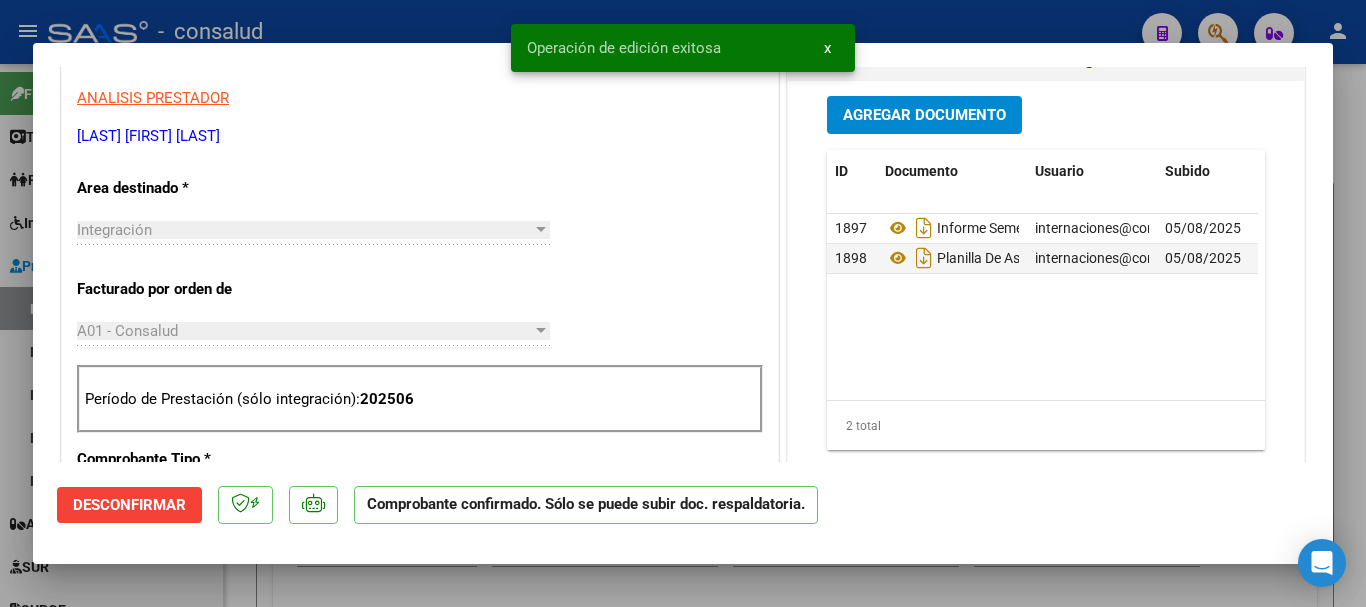 type 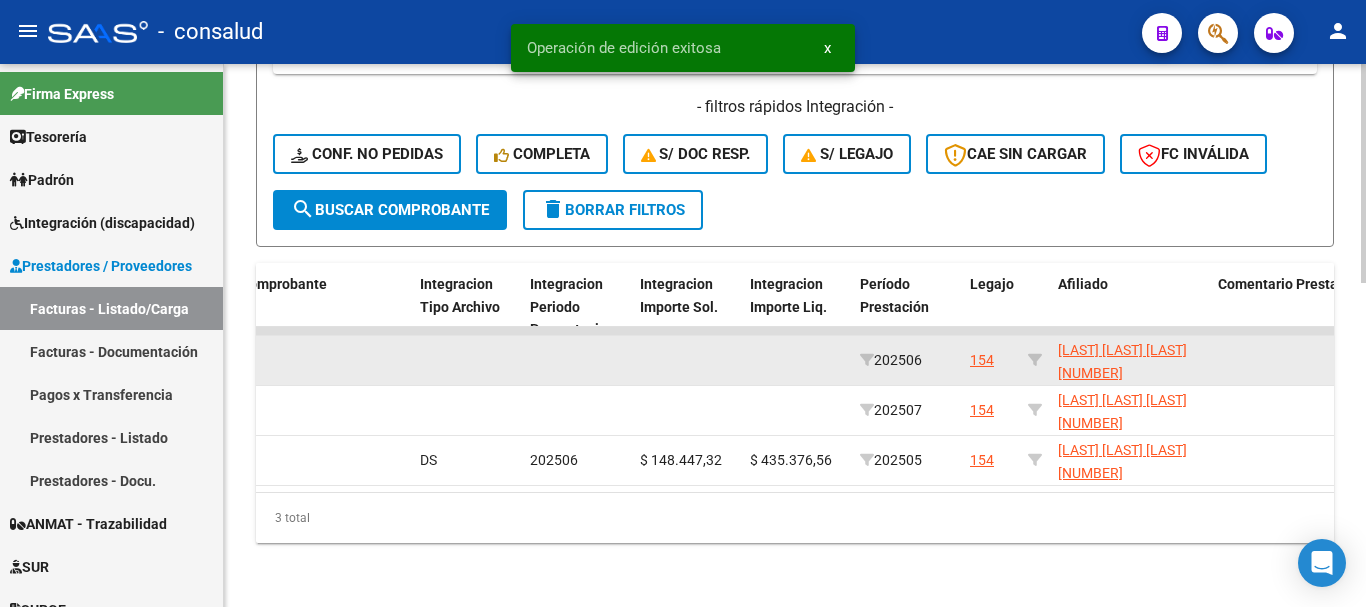 scroll, scrollTop: 806, scrollLeft: 0, axis: vertical 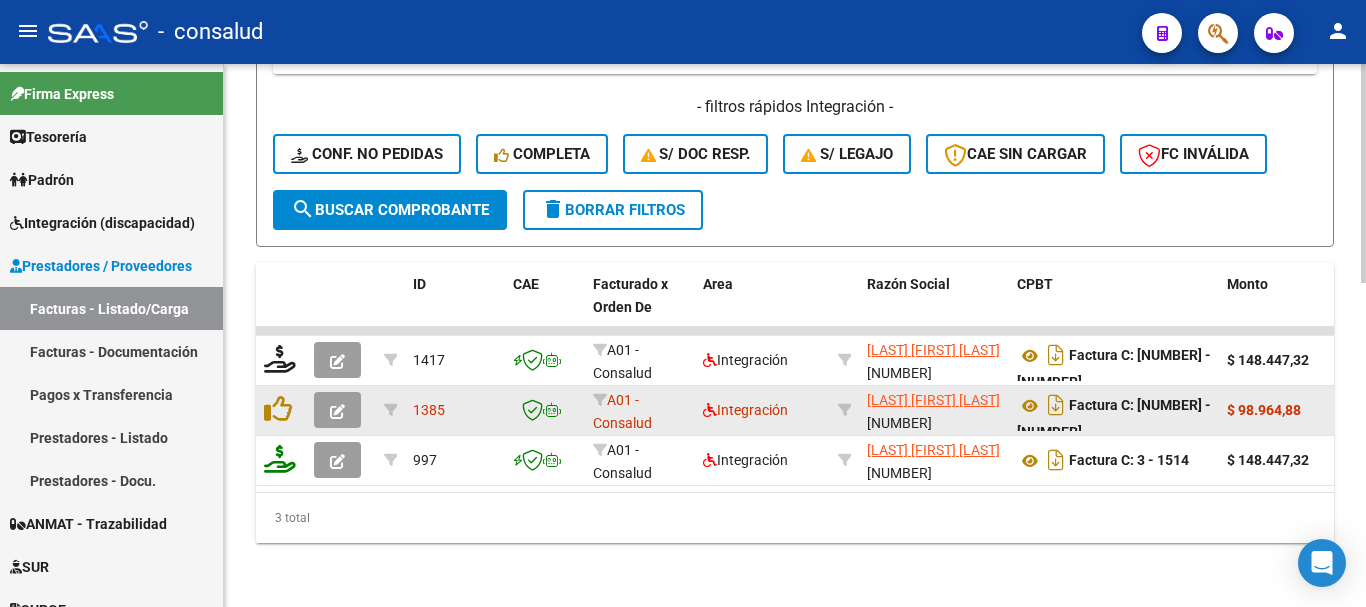 click 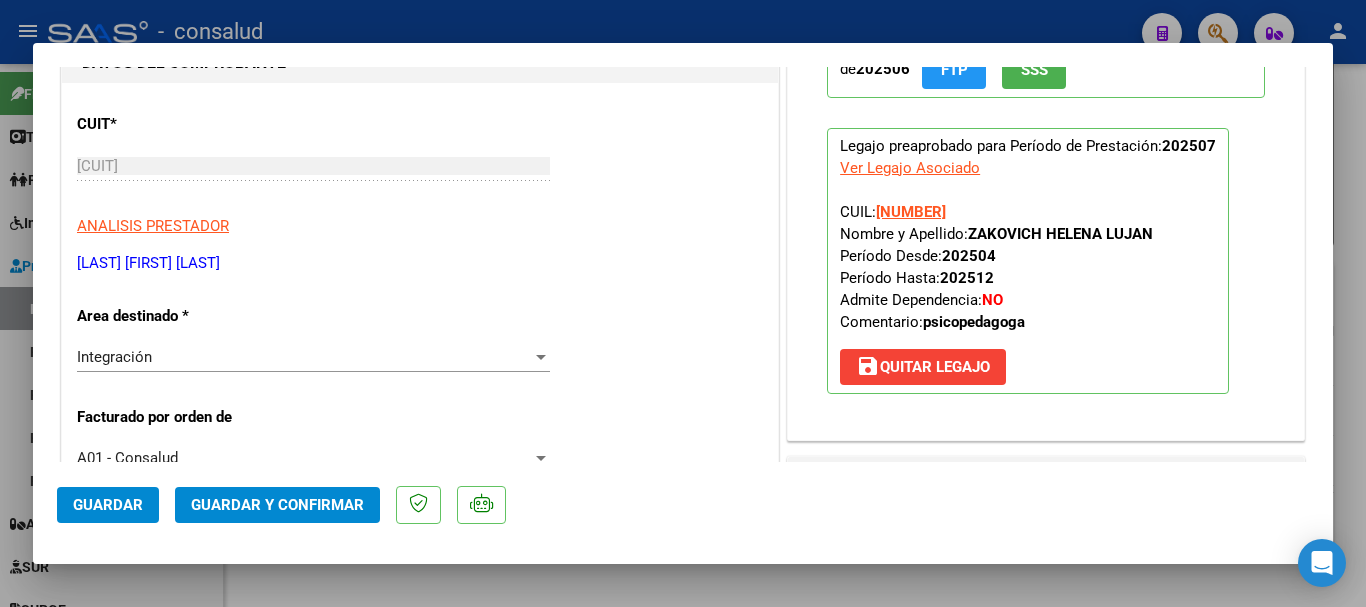 scroll, scrollTop: 0, scrollLeft: 0, axis: both 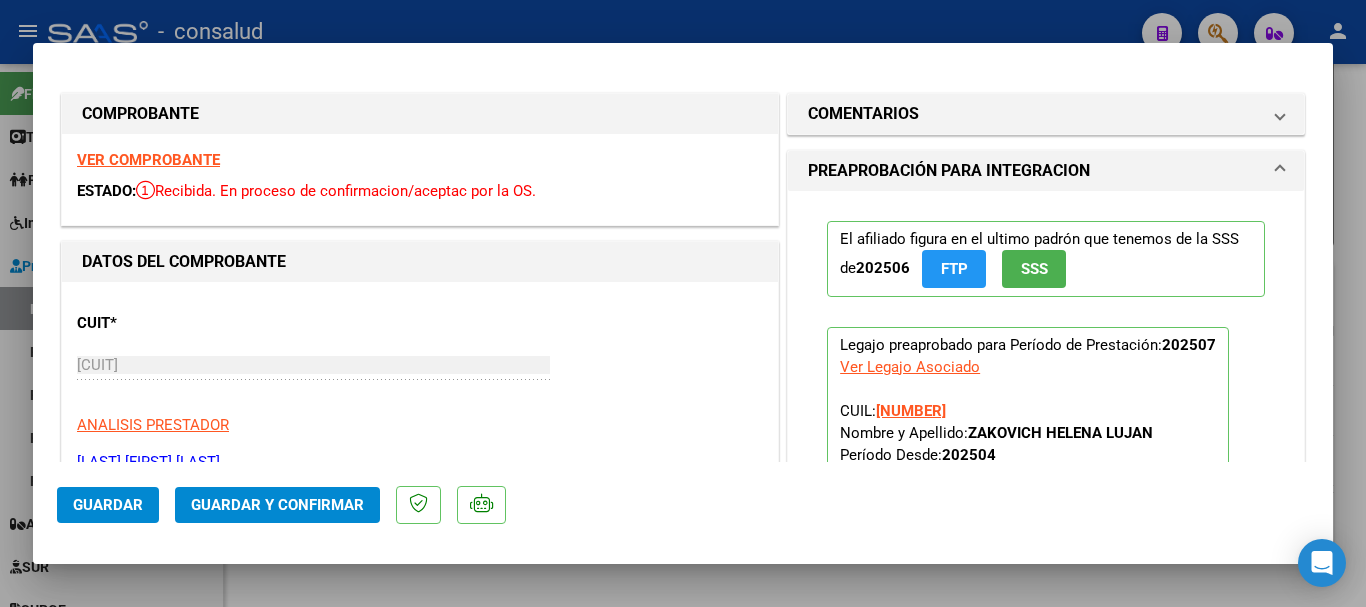 click on "VER COMPROBANTE" at bounding box center [148, 160] 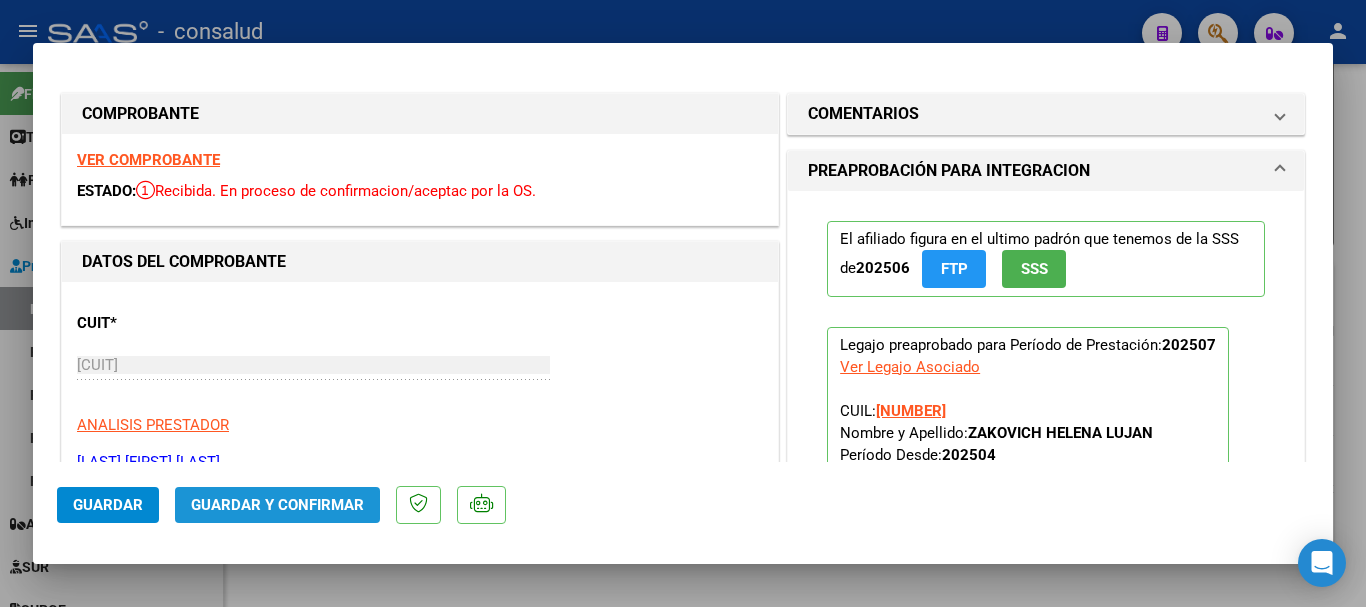 click on "Guardar y Confirmar" 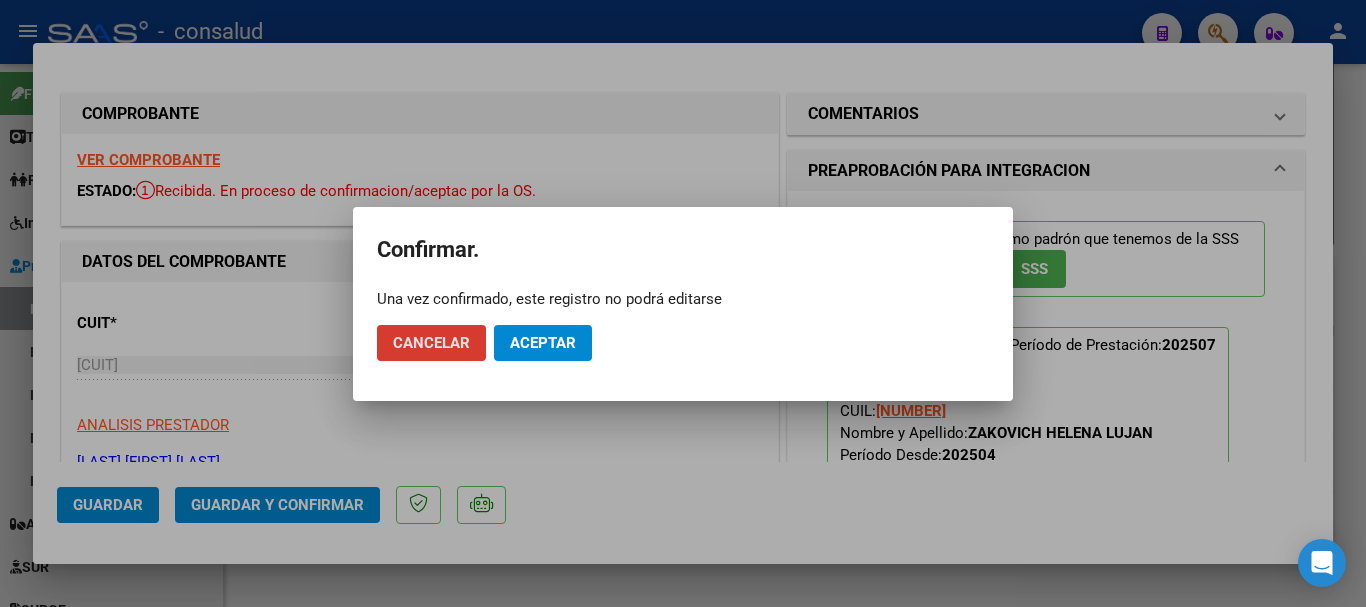 click on "Aceptar" 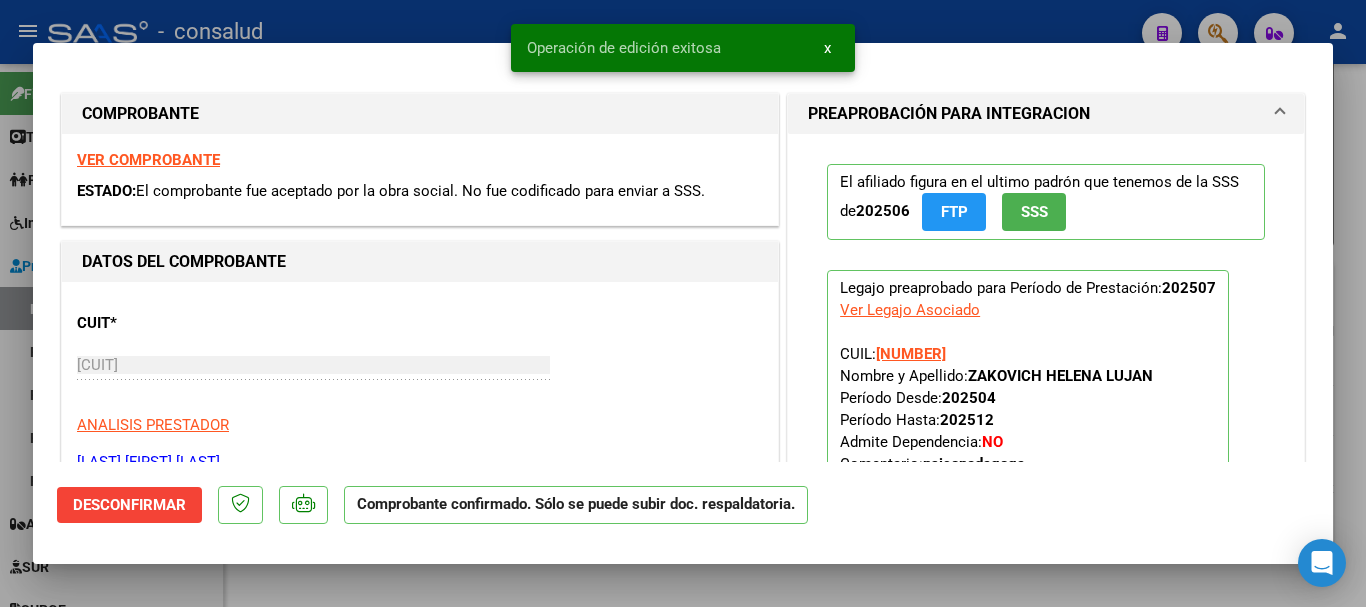 type 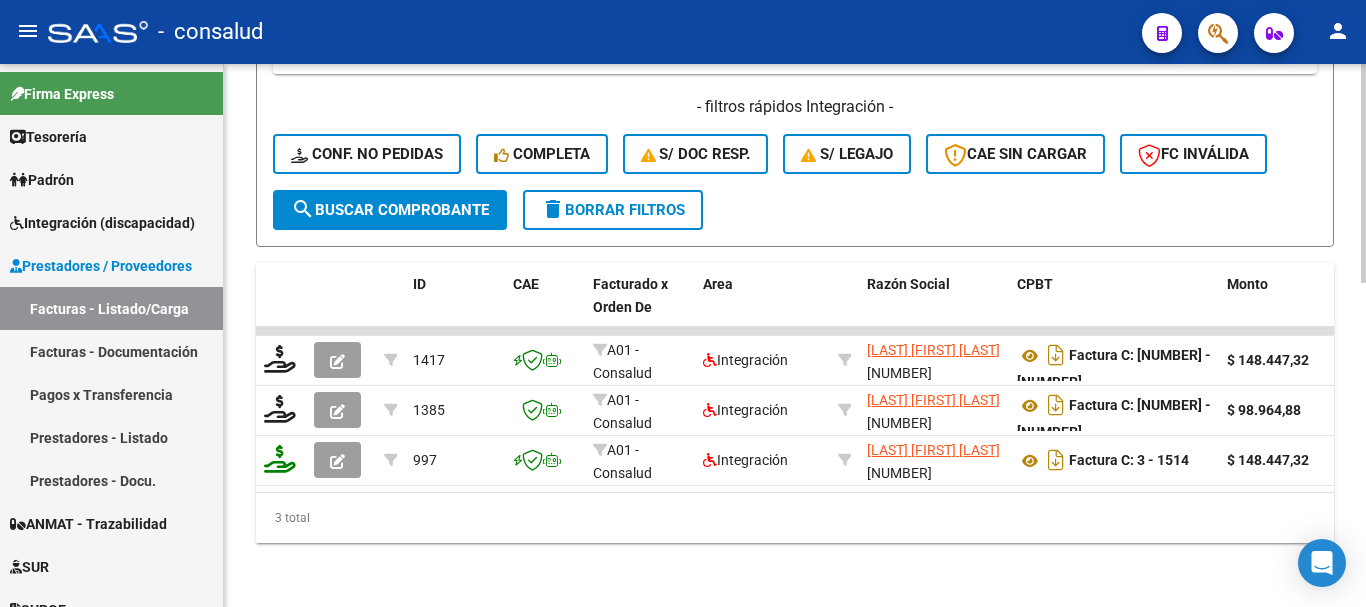 click on "delete  Borrar Filtros" 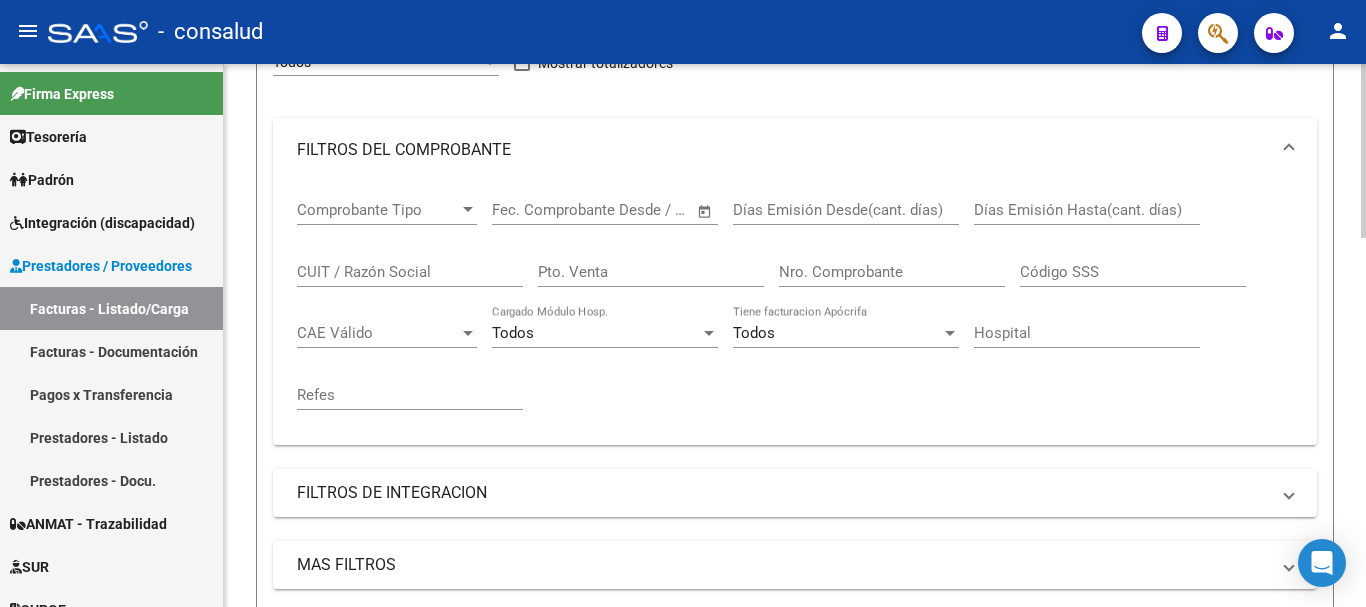 scroll, scrollTop: 106, scrollLeft: 0, axis: vertical 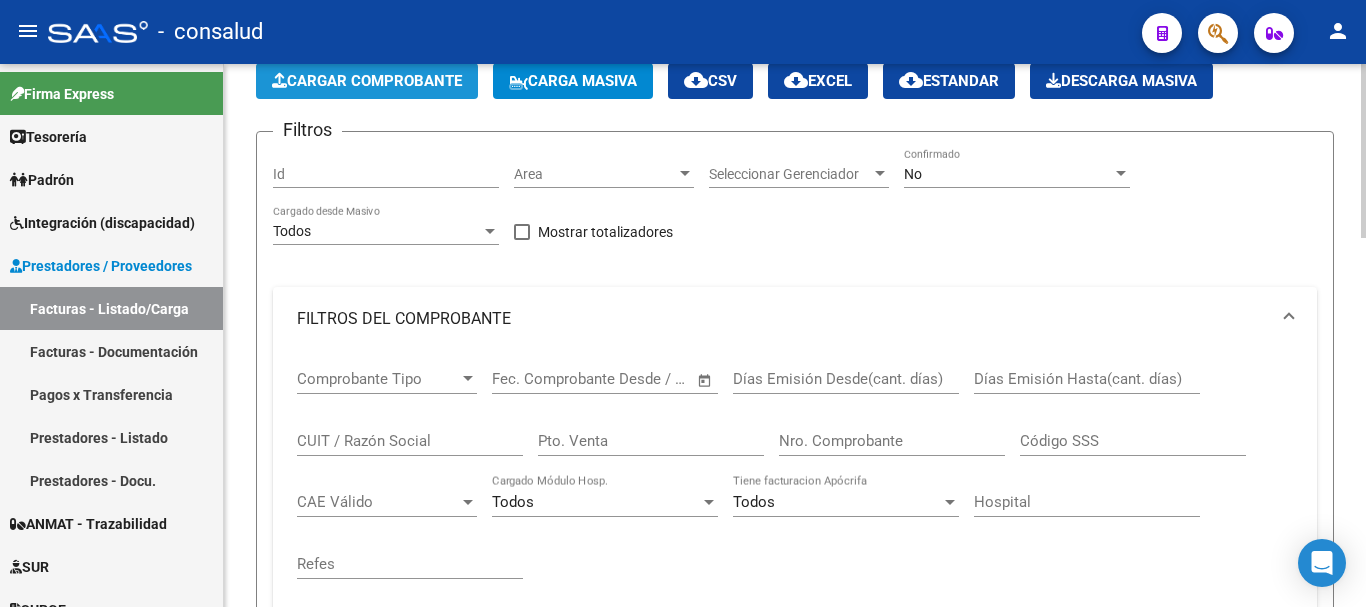 click on "Cargar Comprobante" 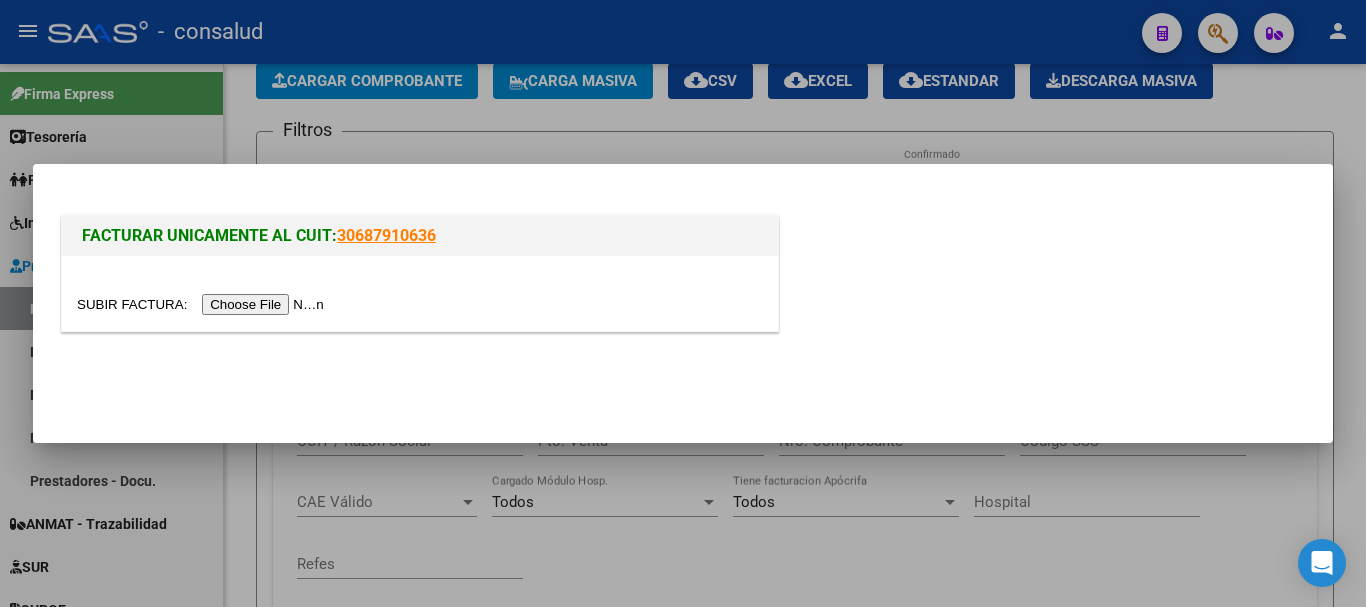 click at bounding box center (203, 304) 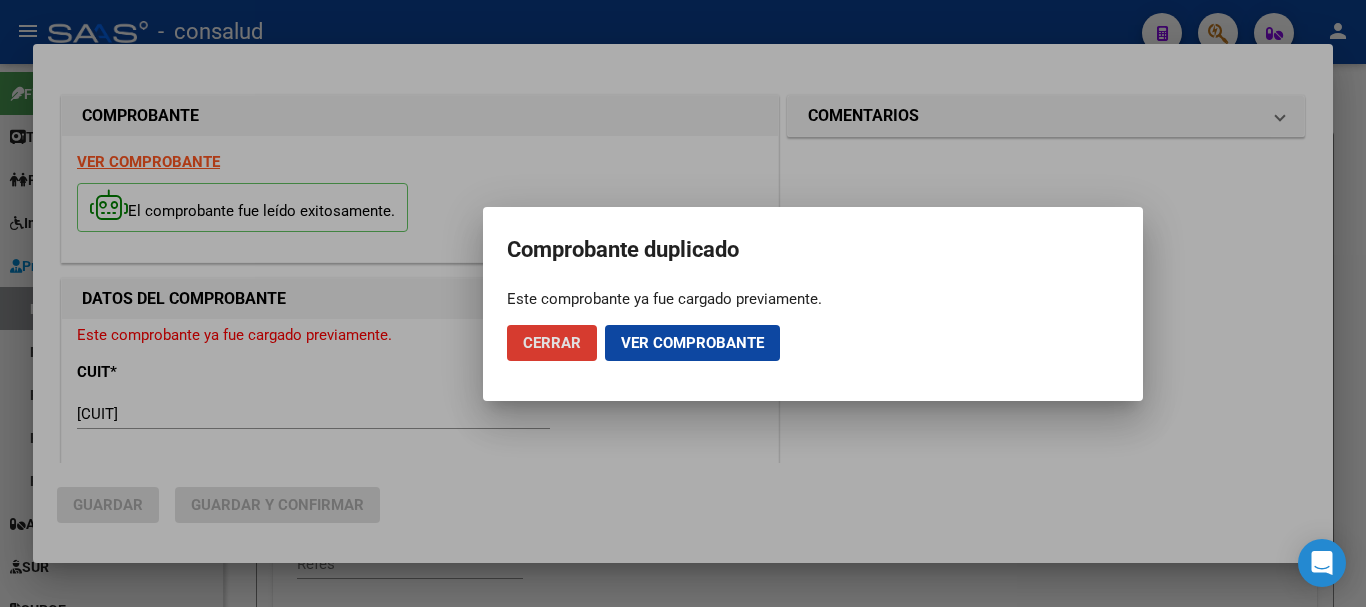 type 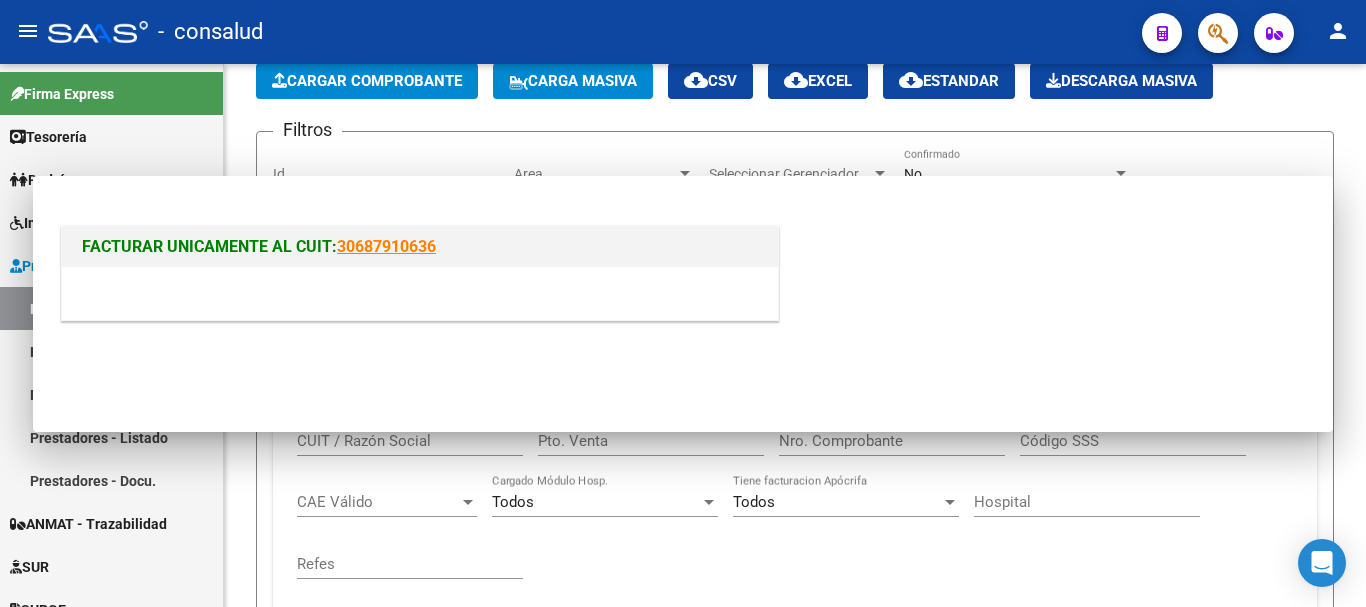 scroll, scrollTop: 105, scrollLeft: 0, axis: vertical 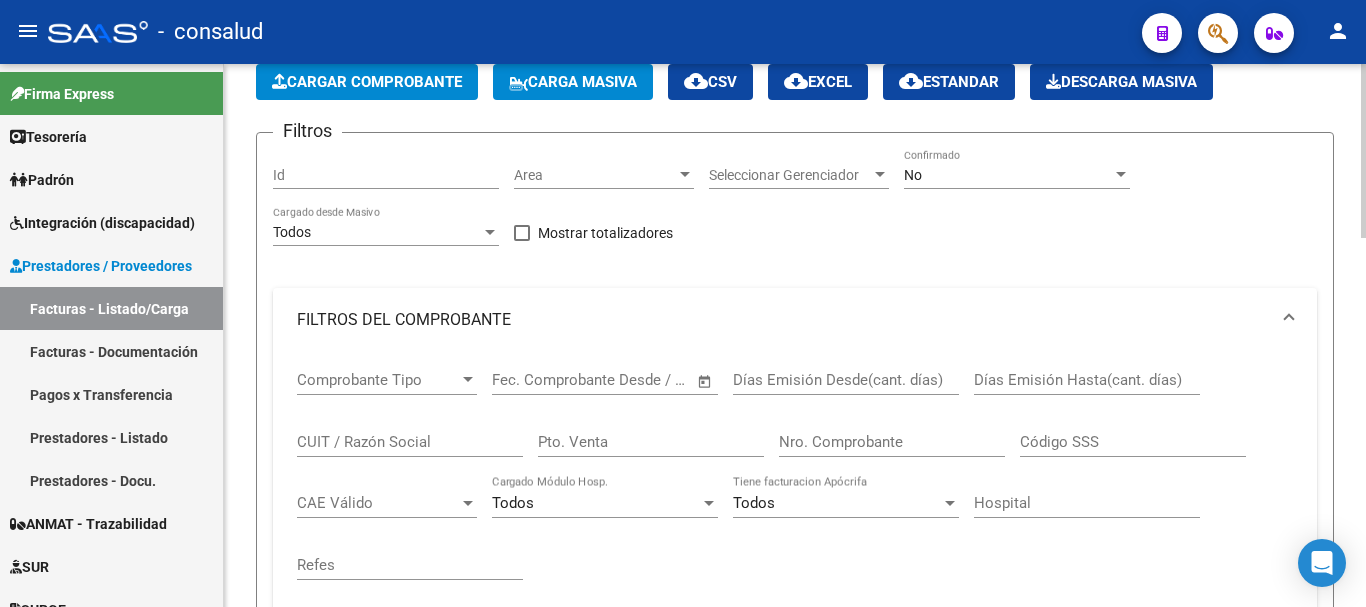 click on "Cargar Comprobante" 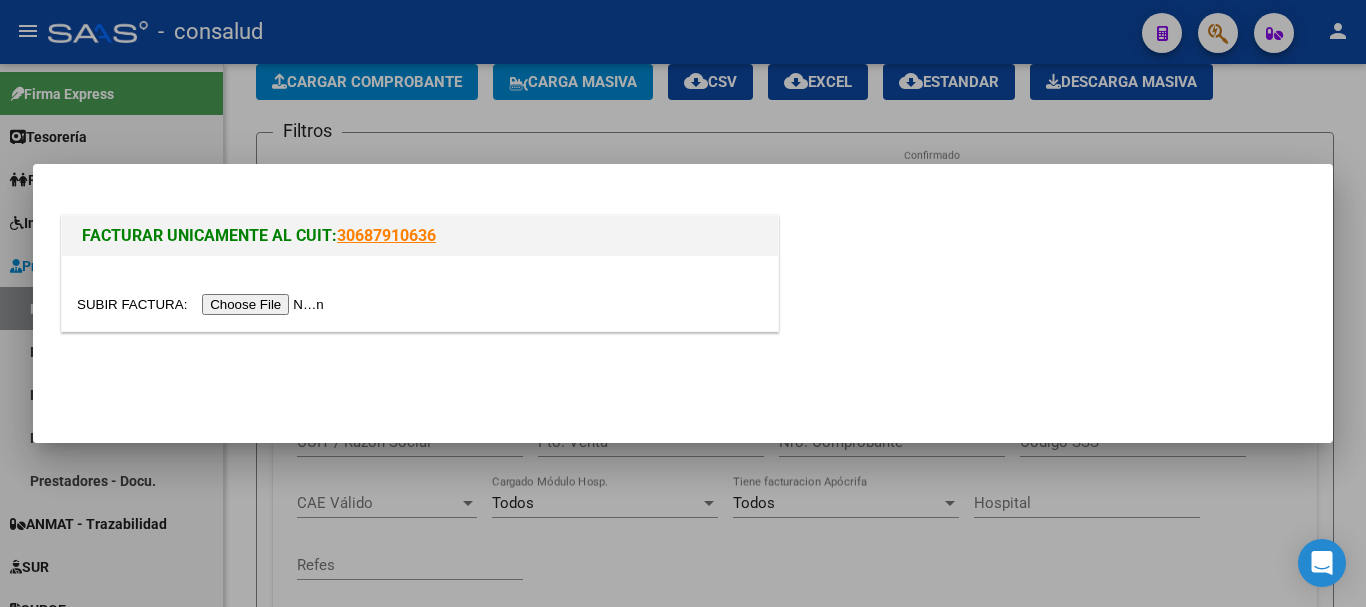 click at bounding box center (203, 304) 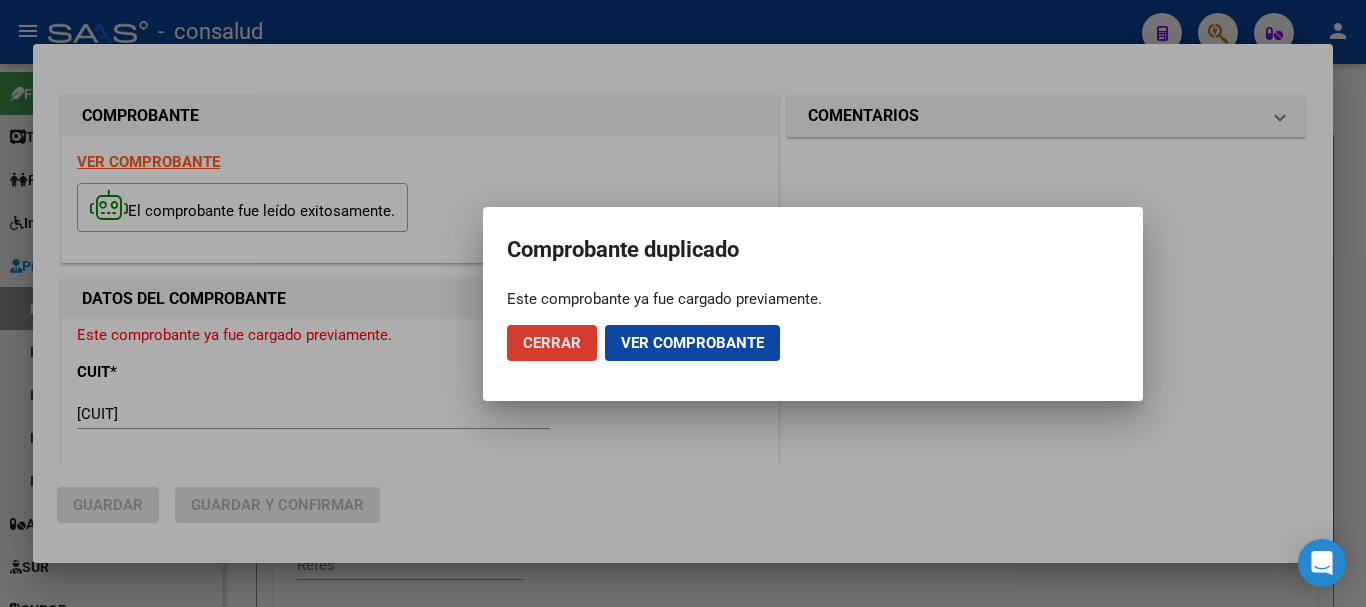 type 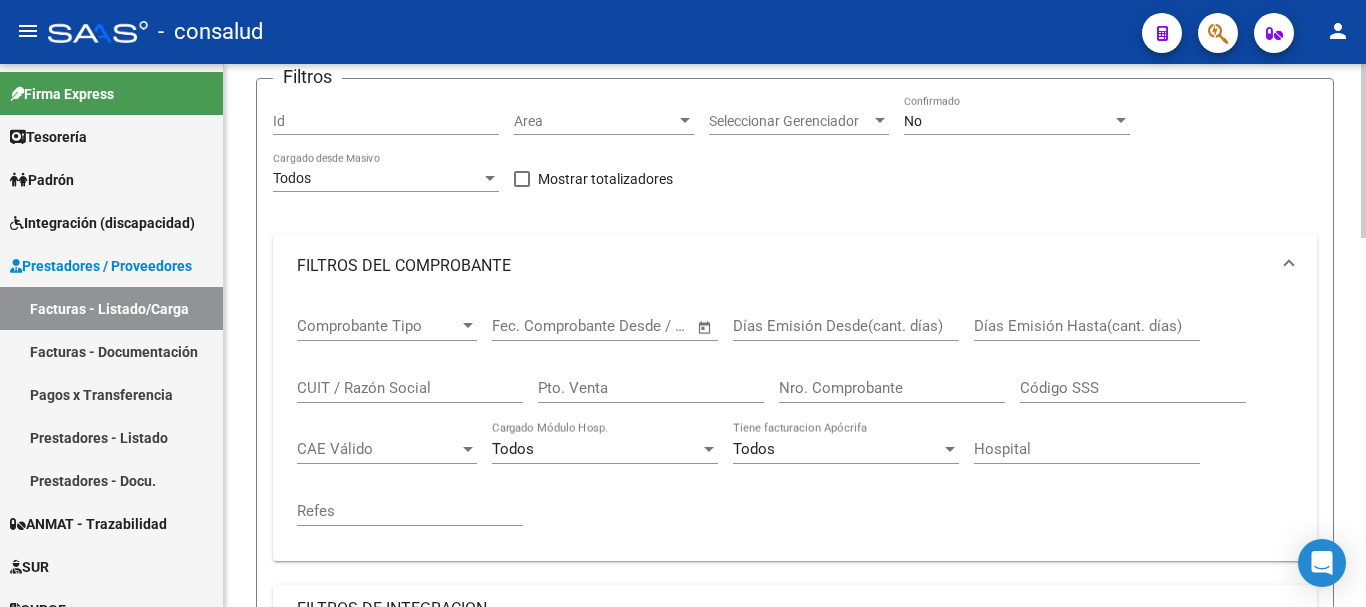 scroll, scrollTop: 205, scrollLeft: 0, axis: vertical 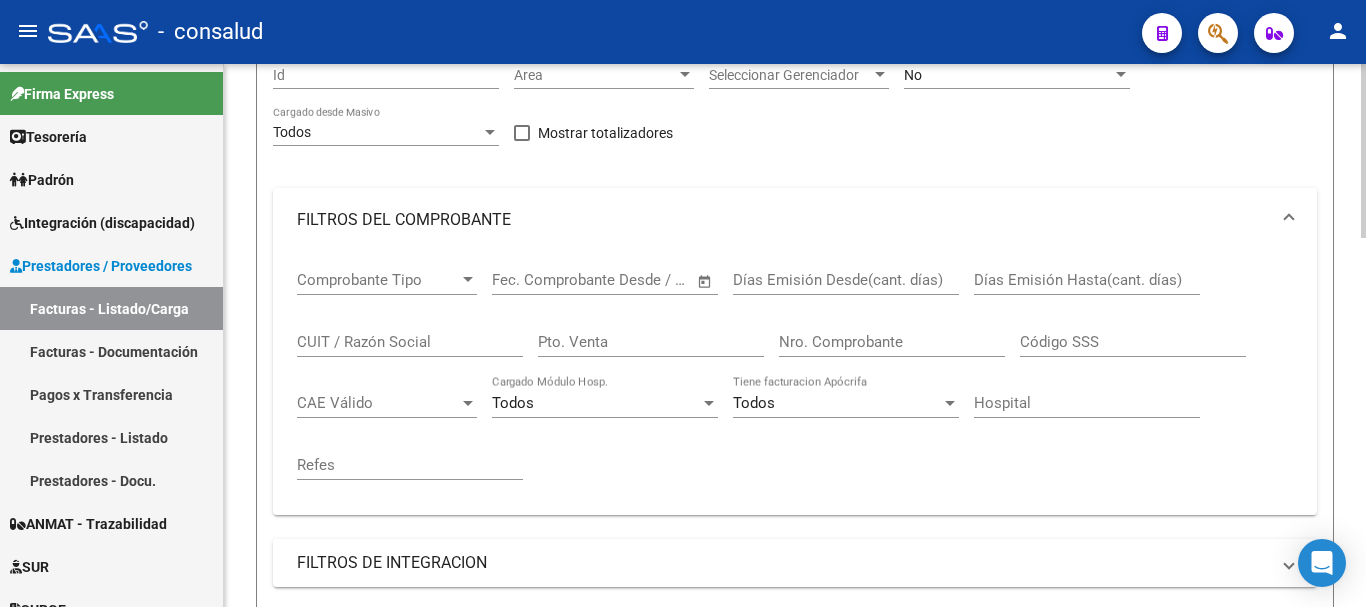 click on "CUIT / Razón Social" at bounding box center (410, 342) 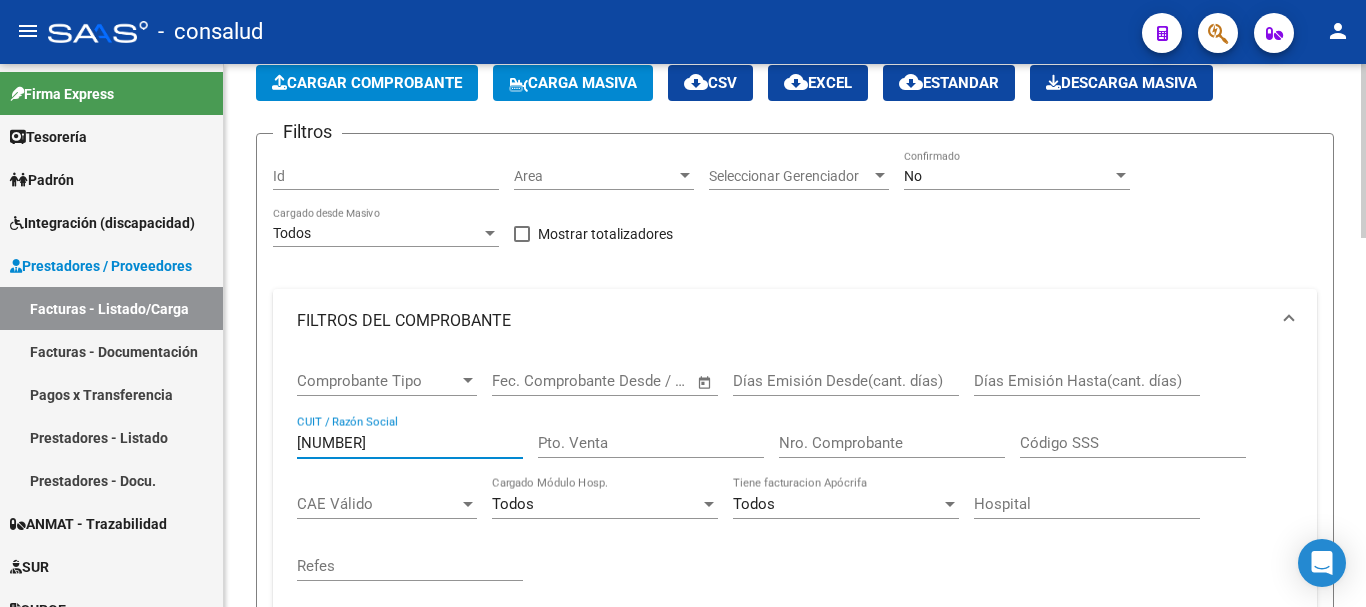 scroll, scrollTop: 0, scrollLeft: 0, axis: both 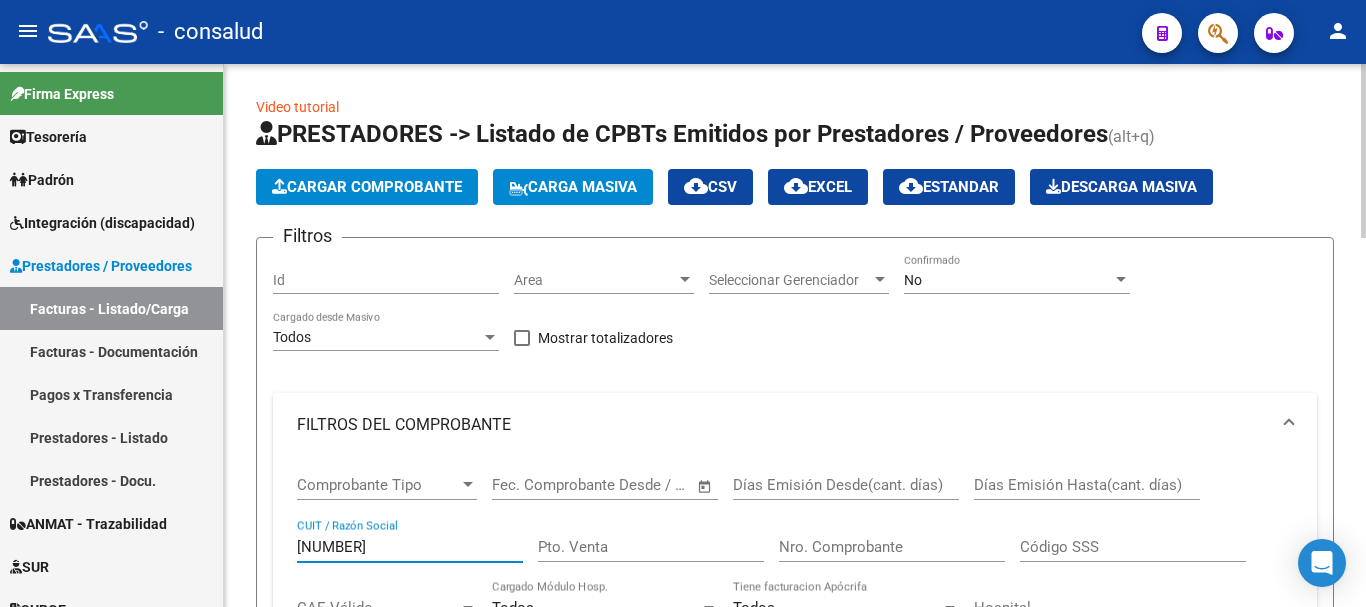 type on "[NUMBER]" 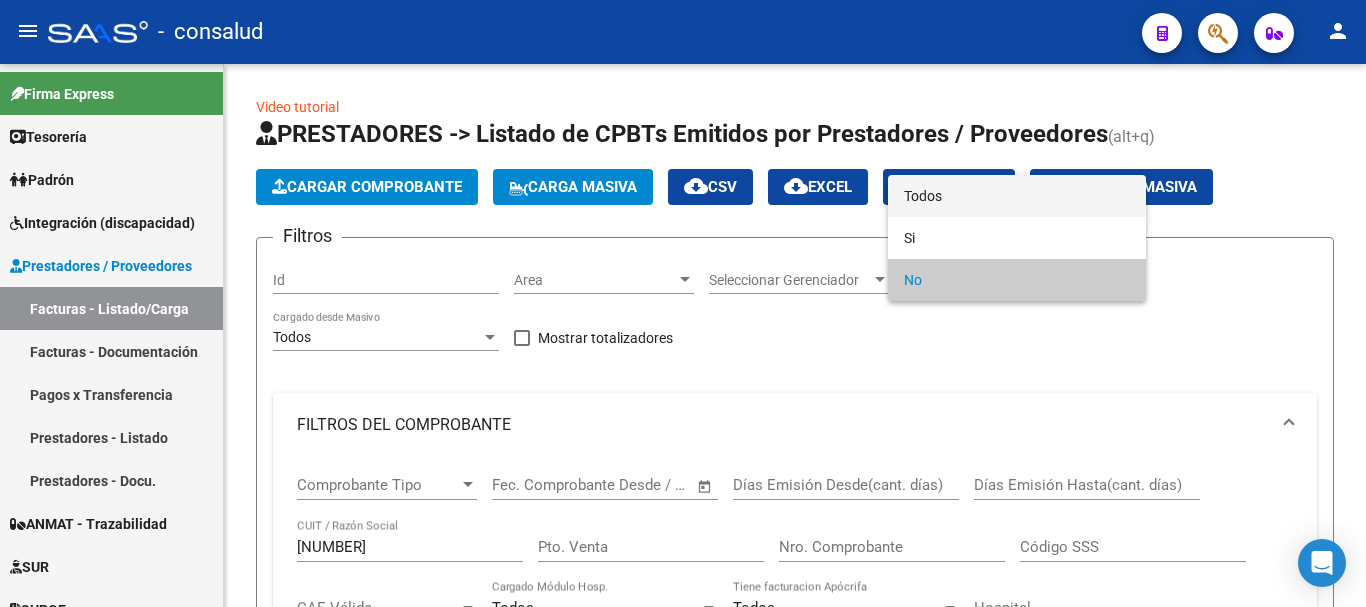 click on "Todos" at bounding box center [1017, 196] 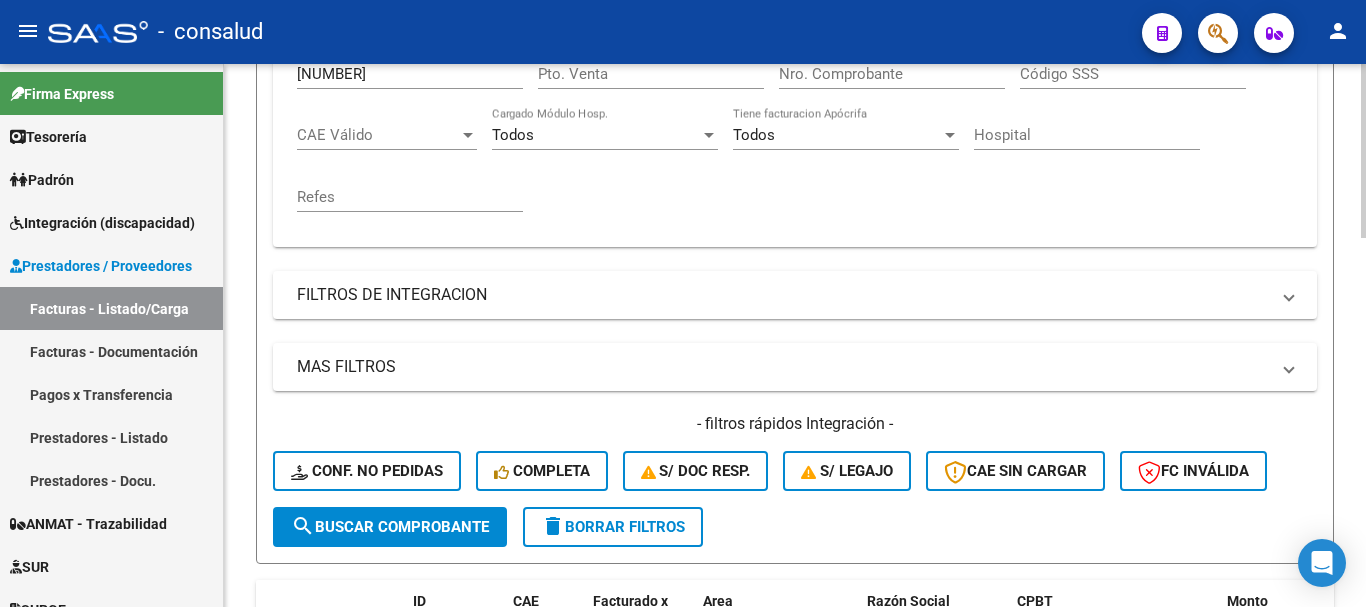 scroll, scrollTop: 500, scrollLeft: 0, axis: vertical 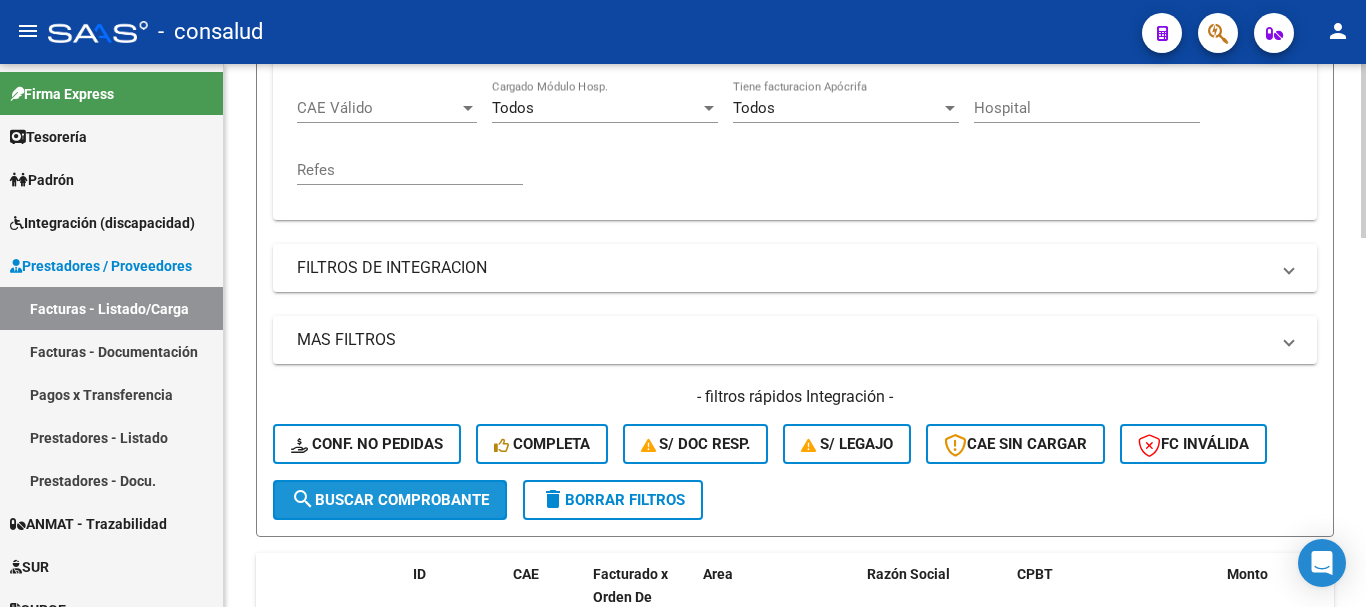 click on "search  Buscar Comprobante" 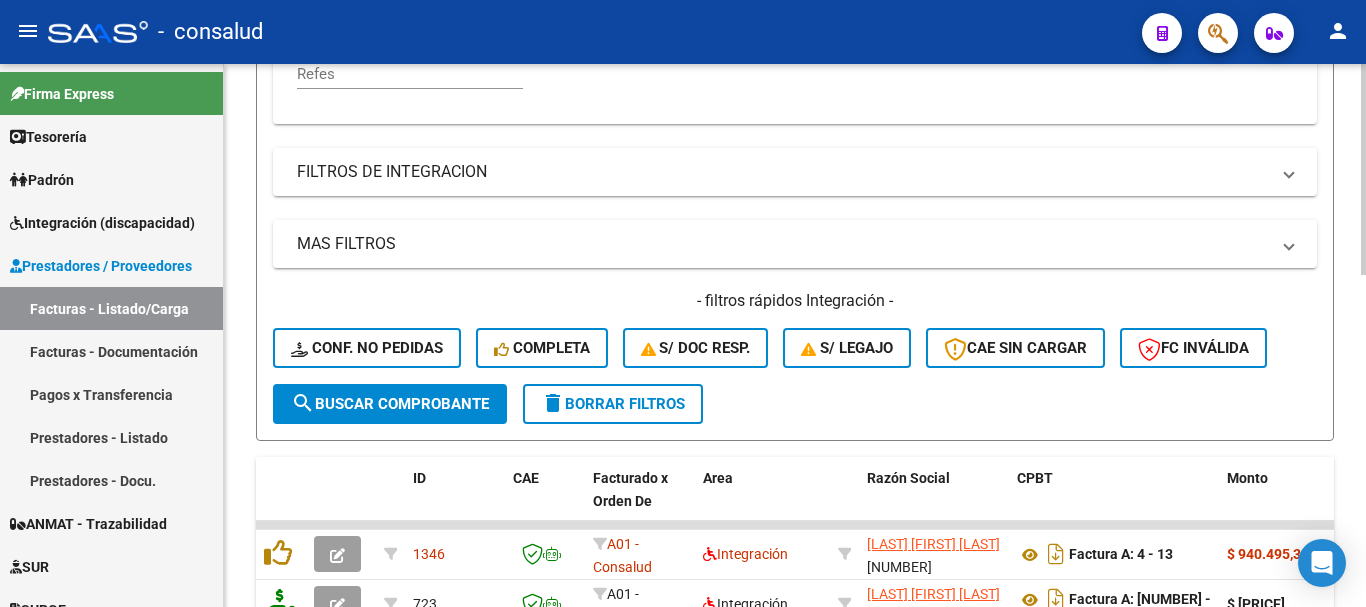 scroll, scrollTop: 856, scrollLeft: 0, axis: vertical 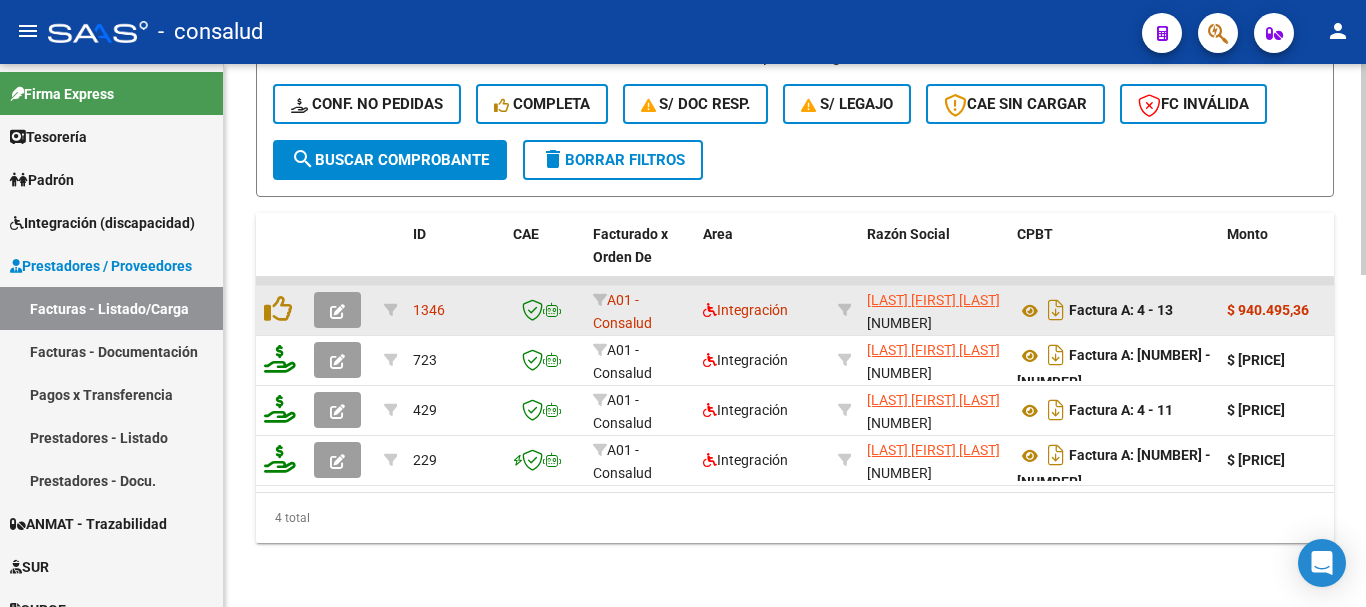 click 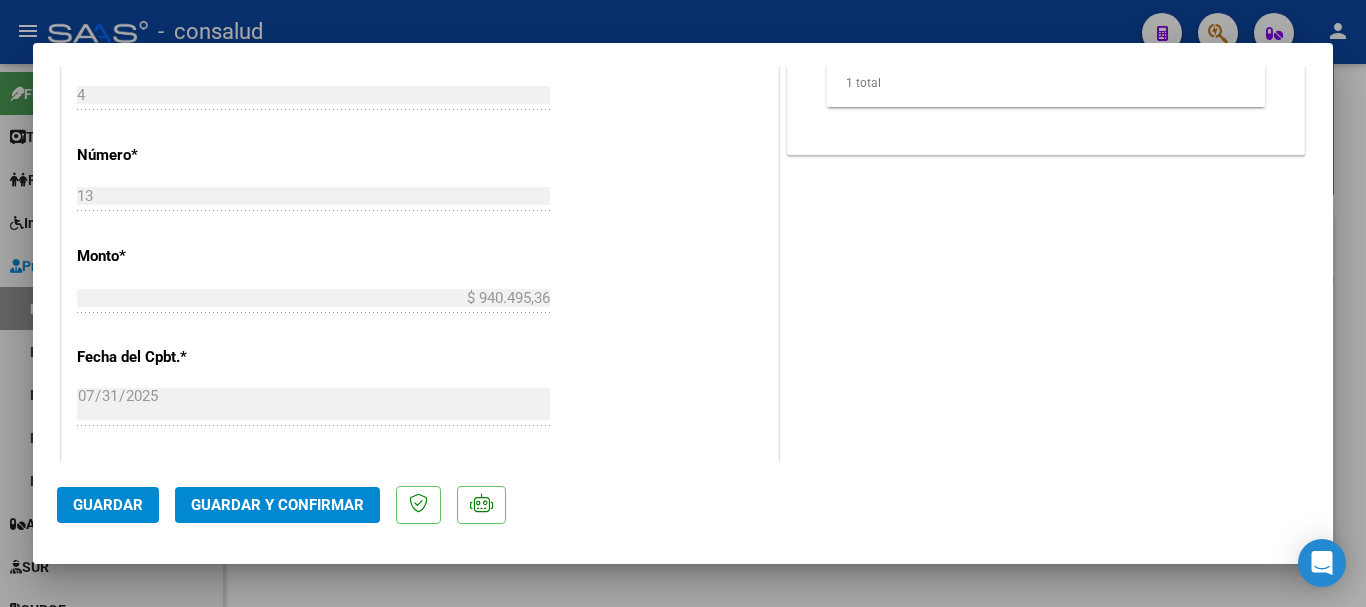 scroll, scrollTop: 1000, scrollLeft: 0, axis: vertical 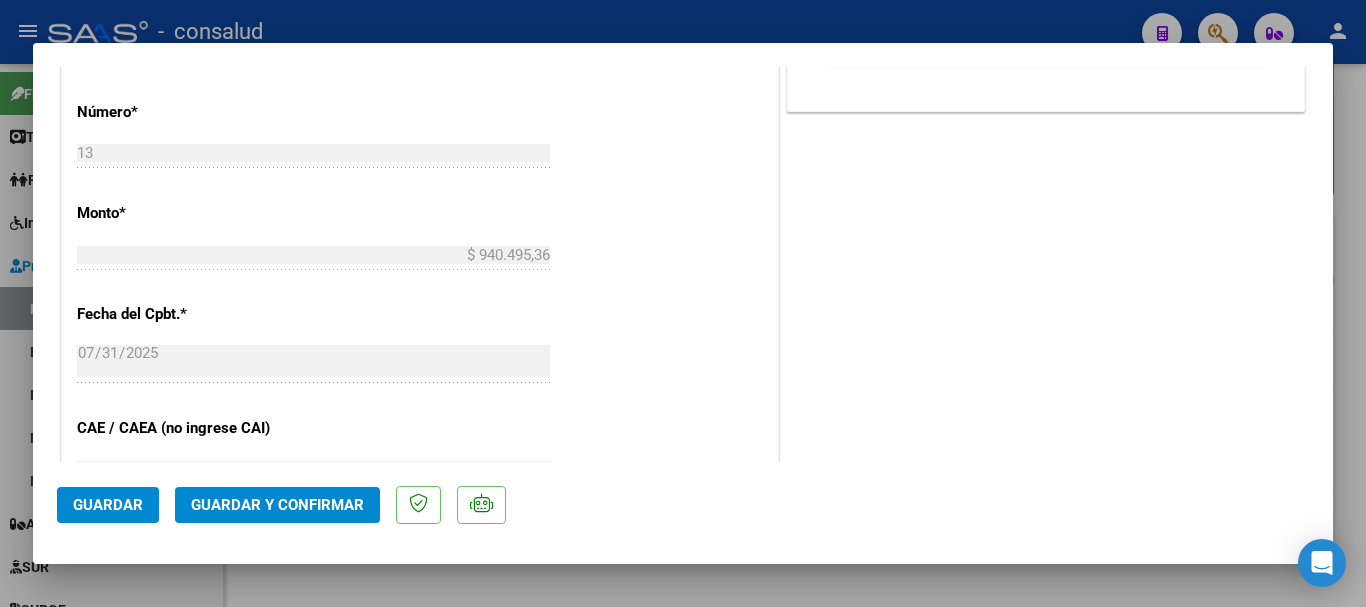 click on "Guardar y Confirmar" 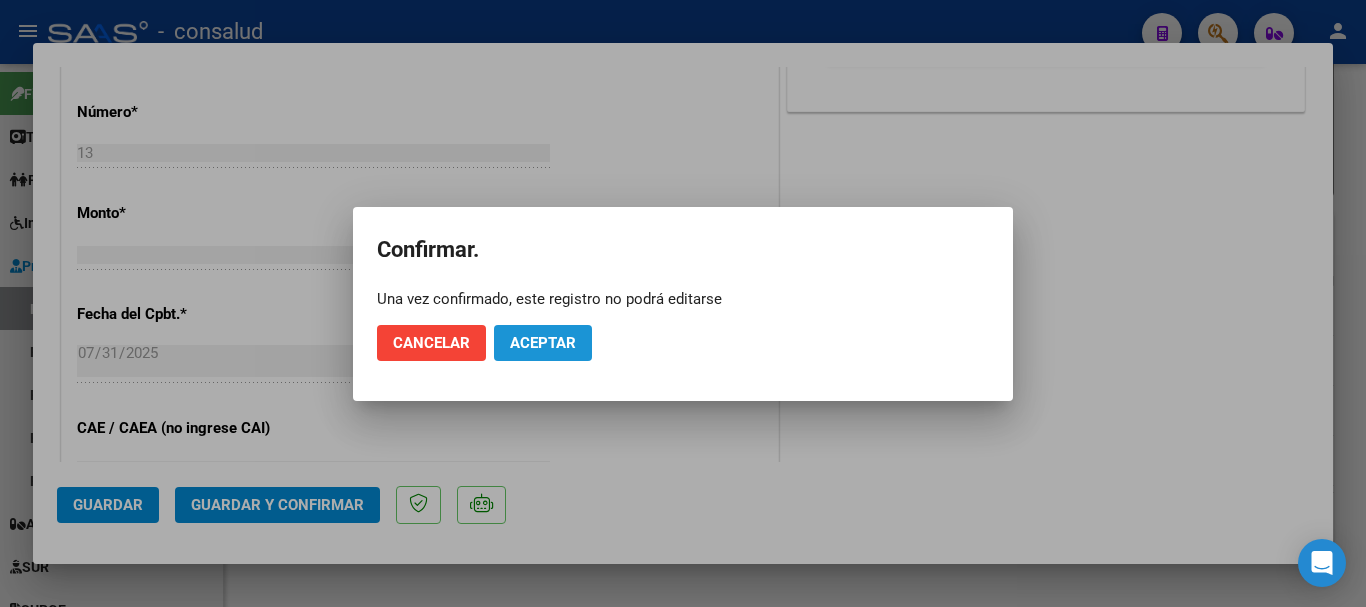click on "Aceptar" 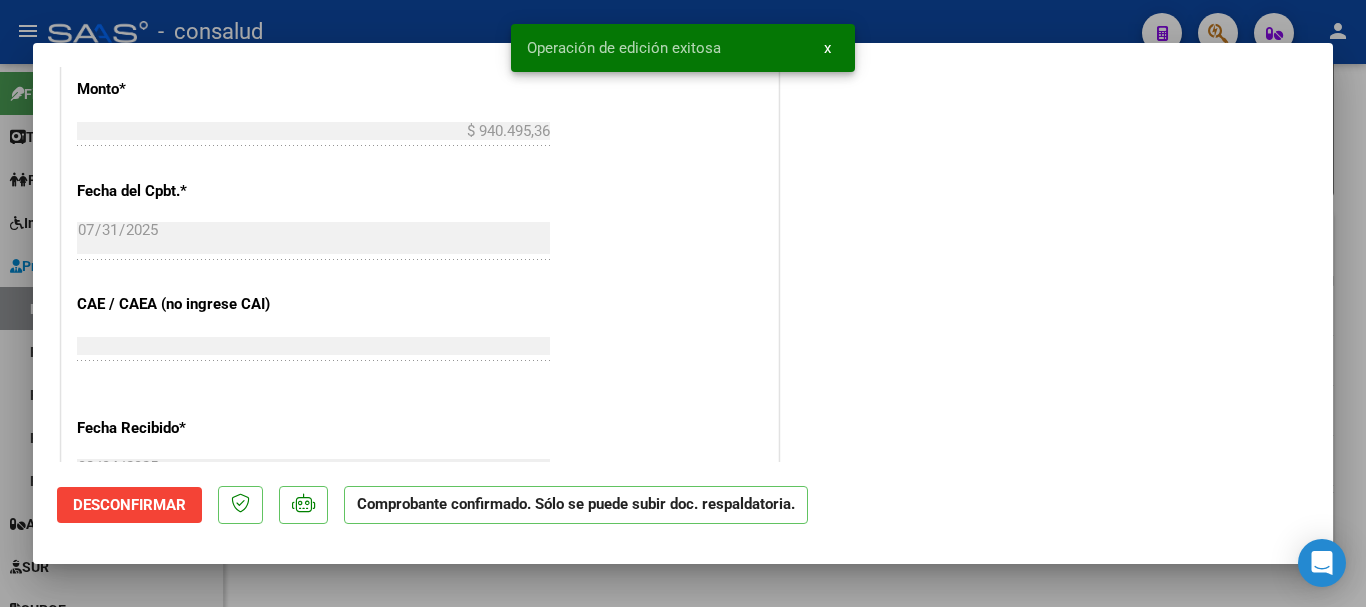 type 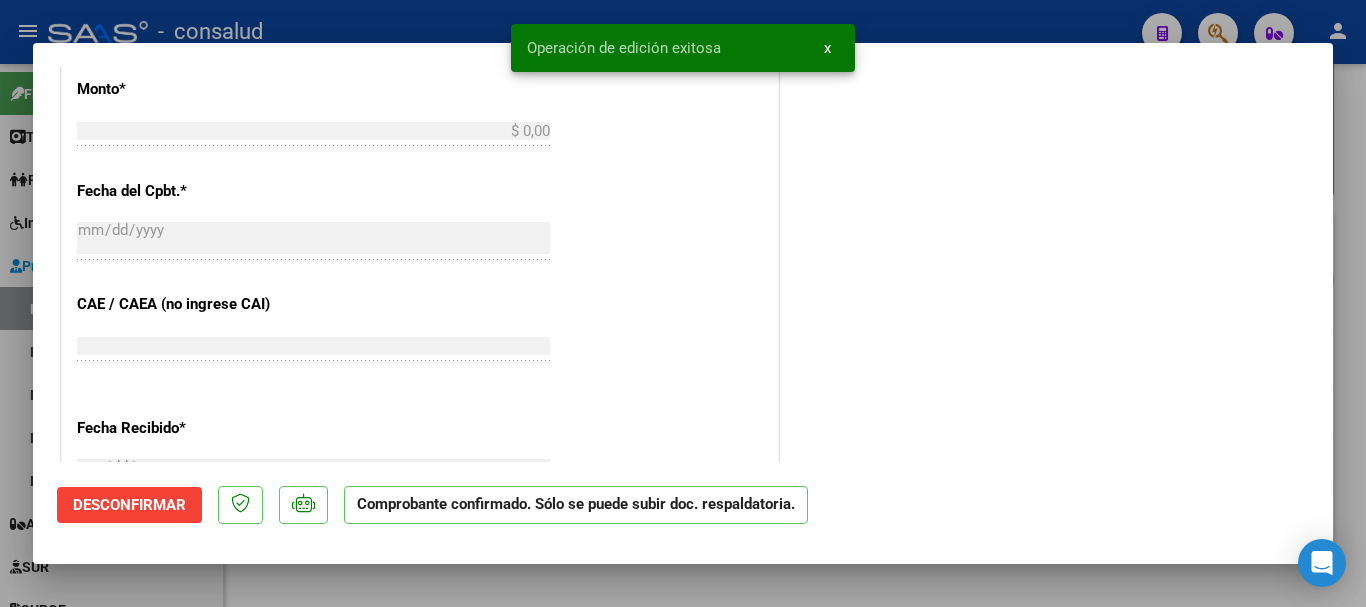 scroll, scrollTop: 1035, scrollLeft: 0, axis: vertical 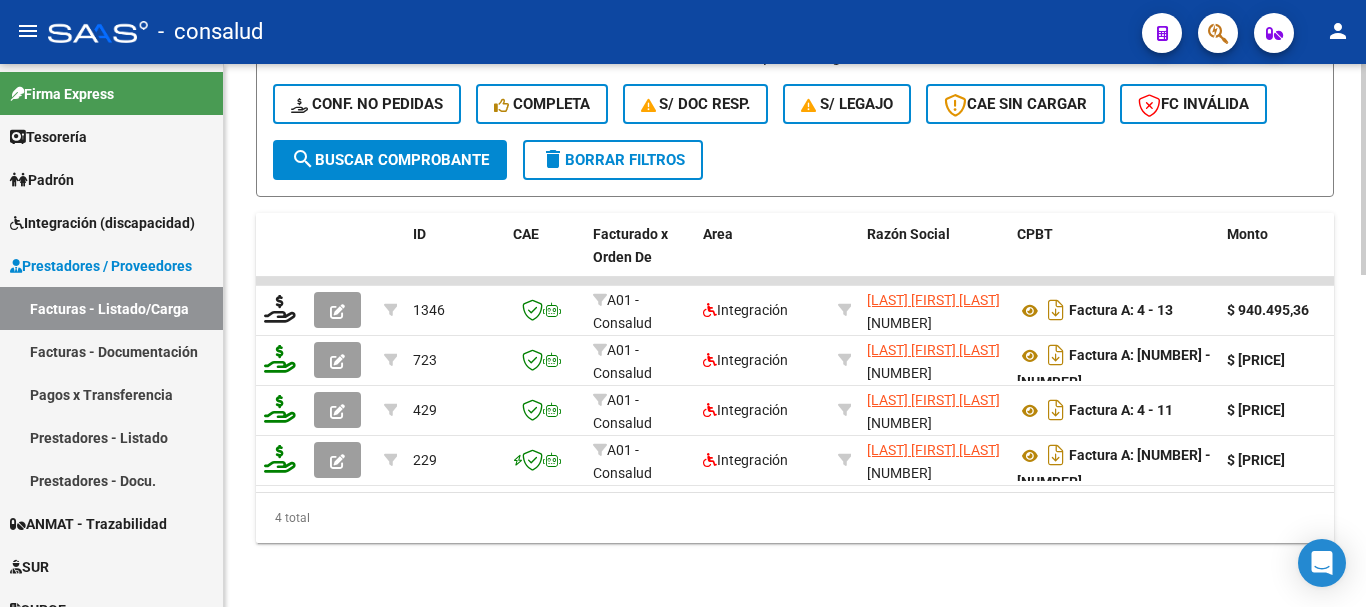 click on "delete  Borrar Filtros" 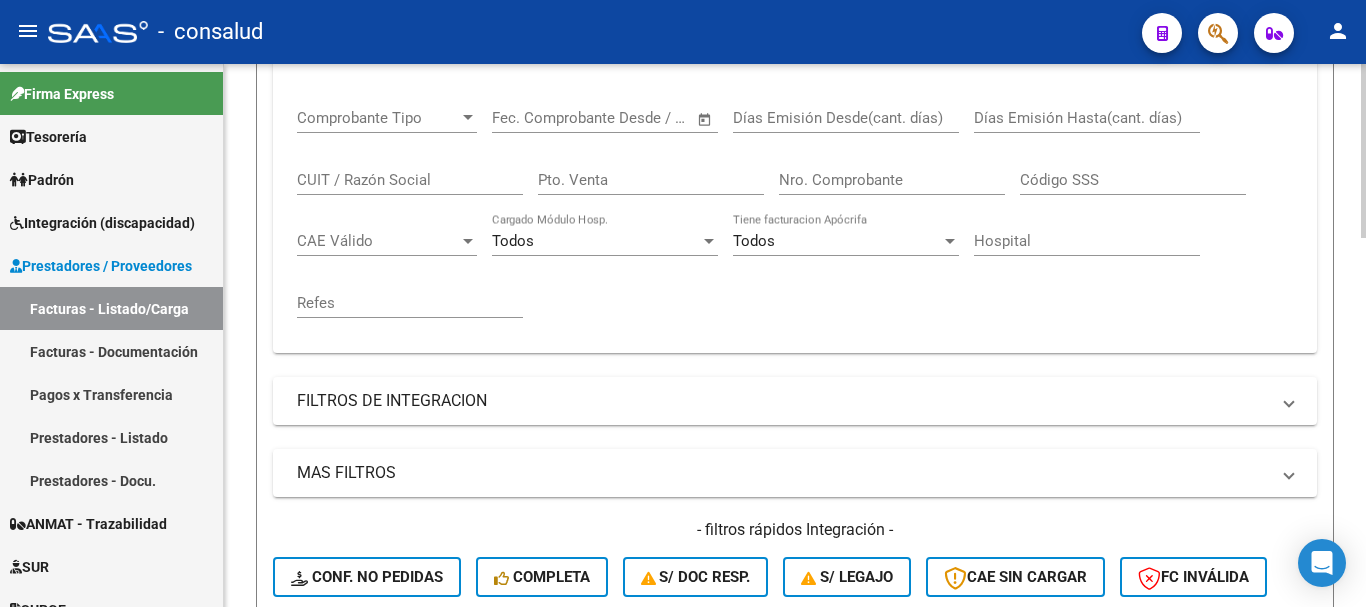 scroll, scrollTop: 67, scrollLeft: 0, axis: vertical 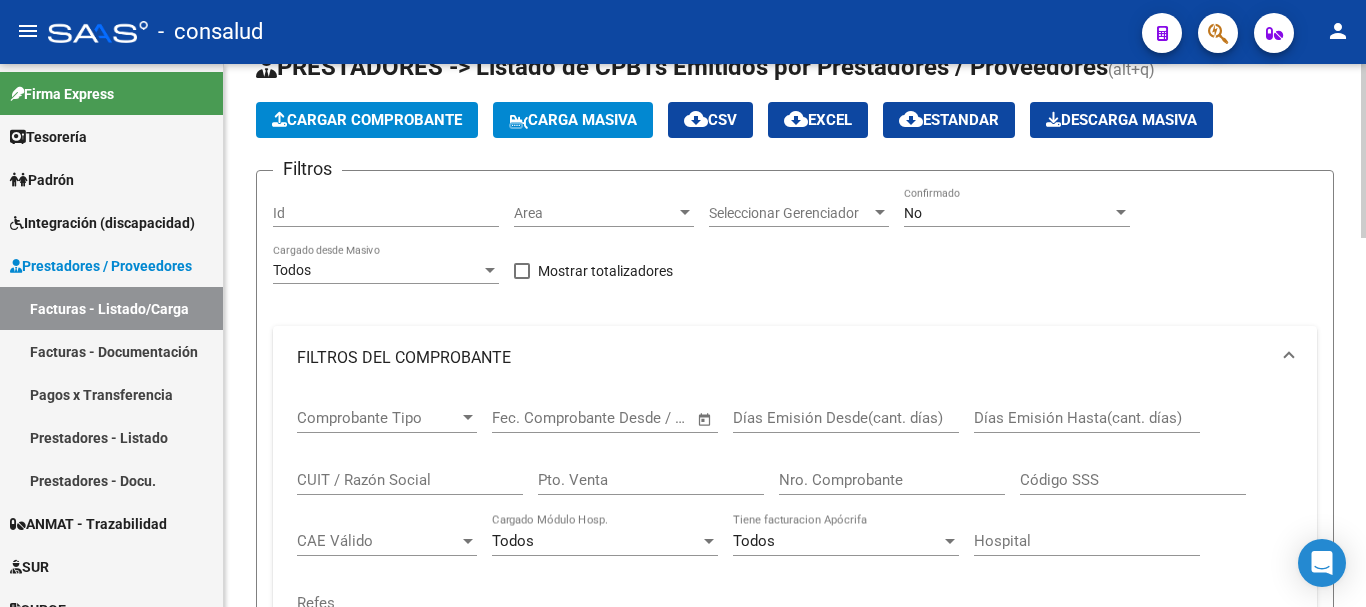 click on "Cargar Comprobante" 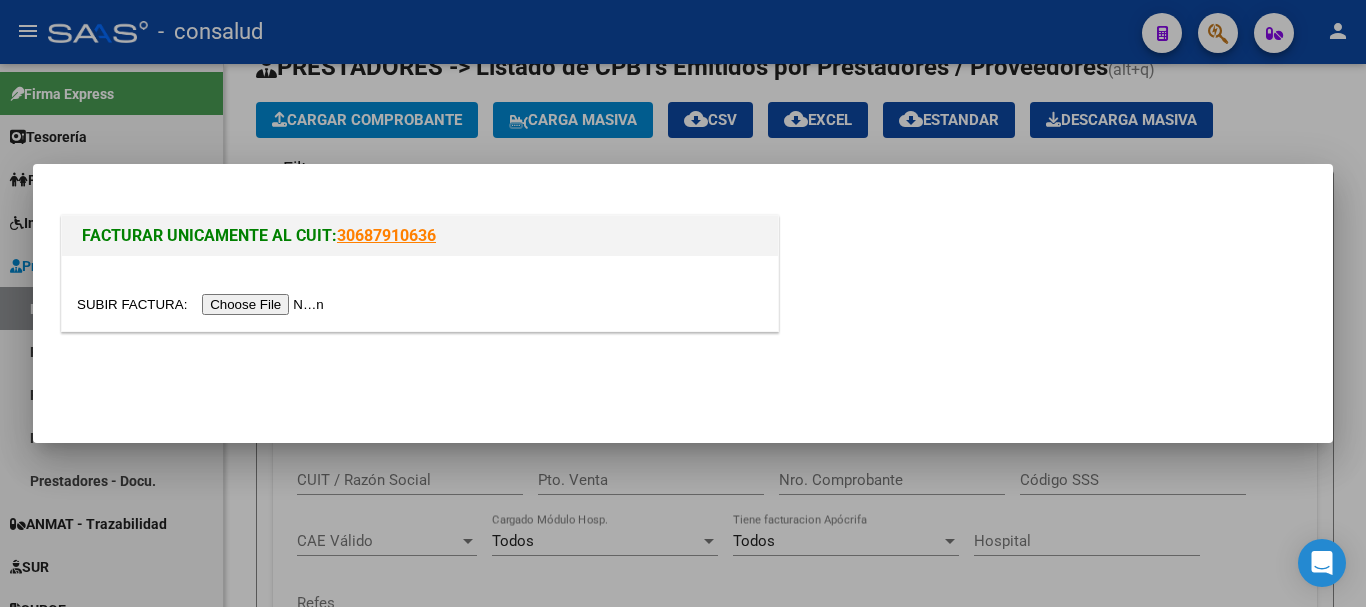 click at bounding box center [203, 304] 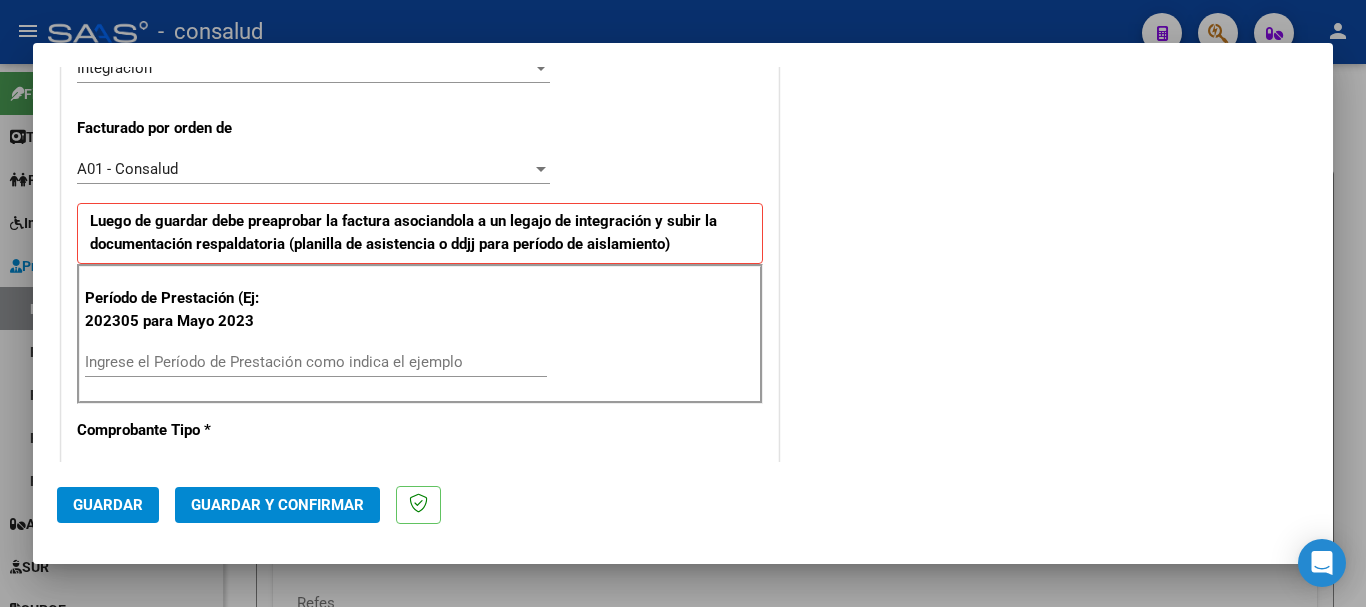 scroll, scrollTop: 600, scrollLeft: 0, axis: vertical 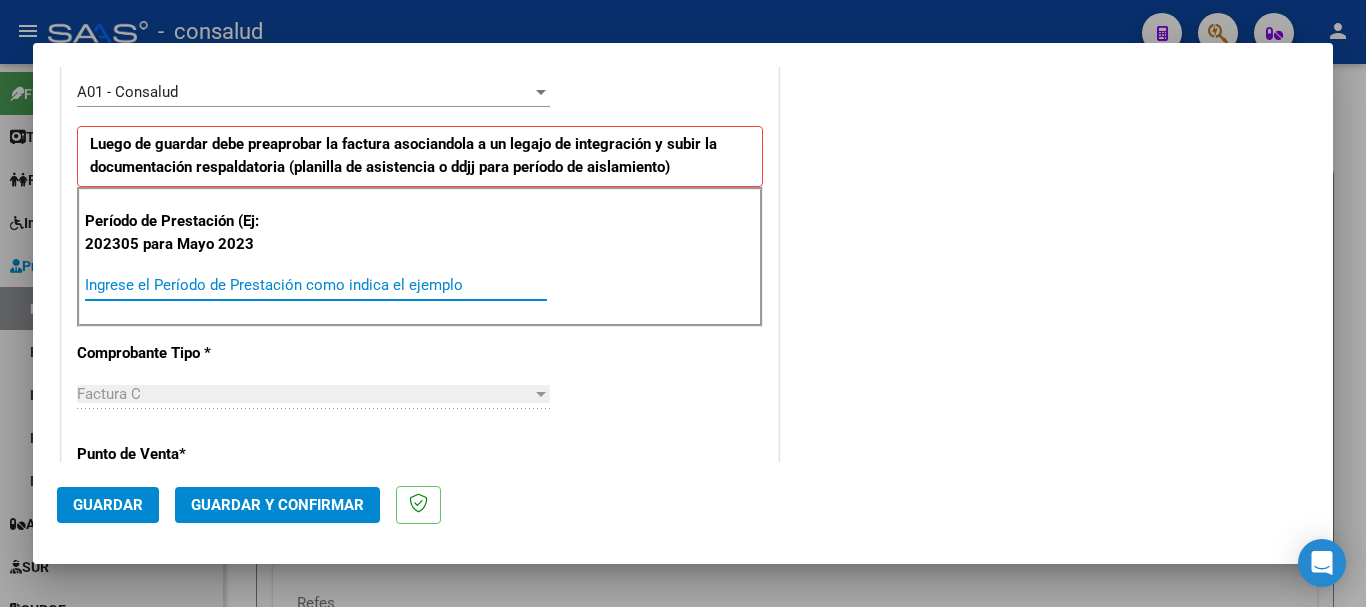 click on "Ingrese el Período de Prestación como indica el ejemplo" at bounding box center (316, 285) 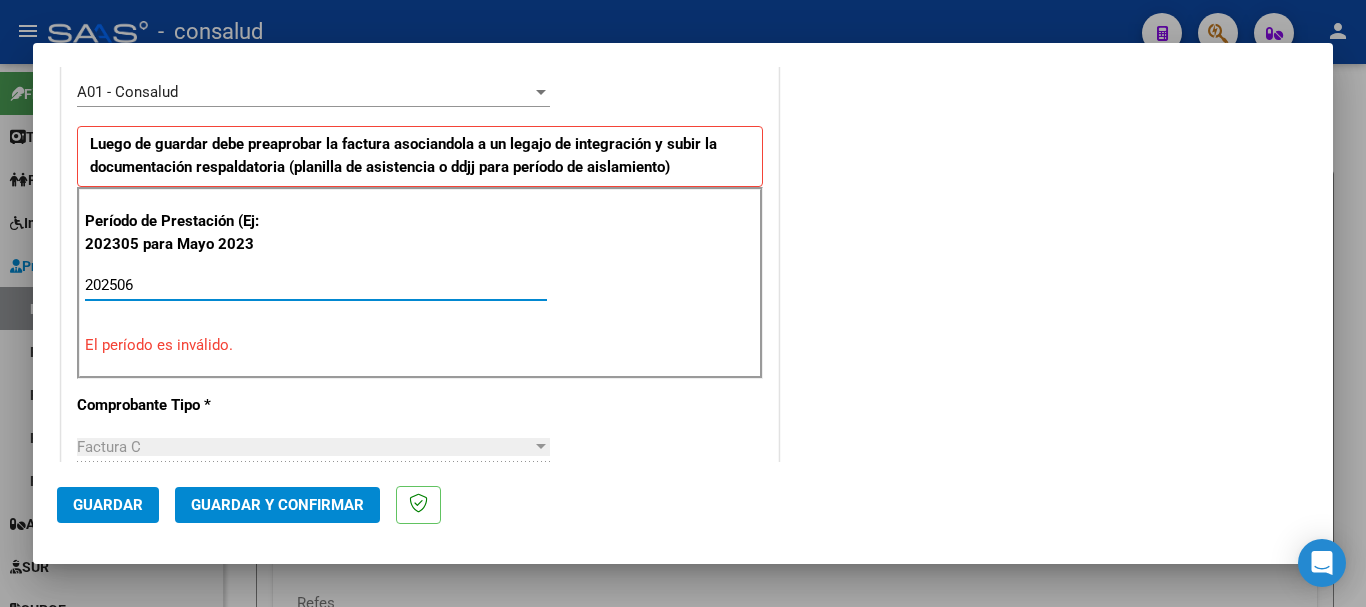 type on "202506" 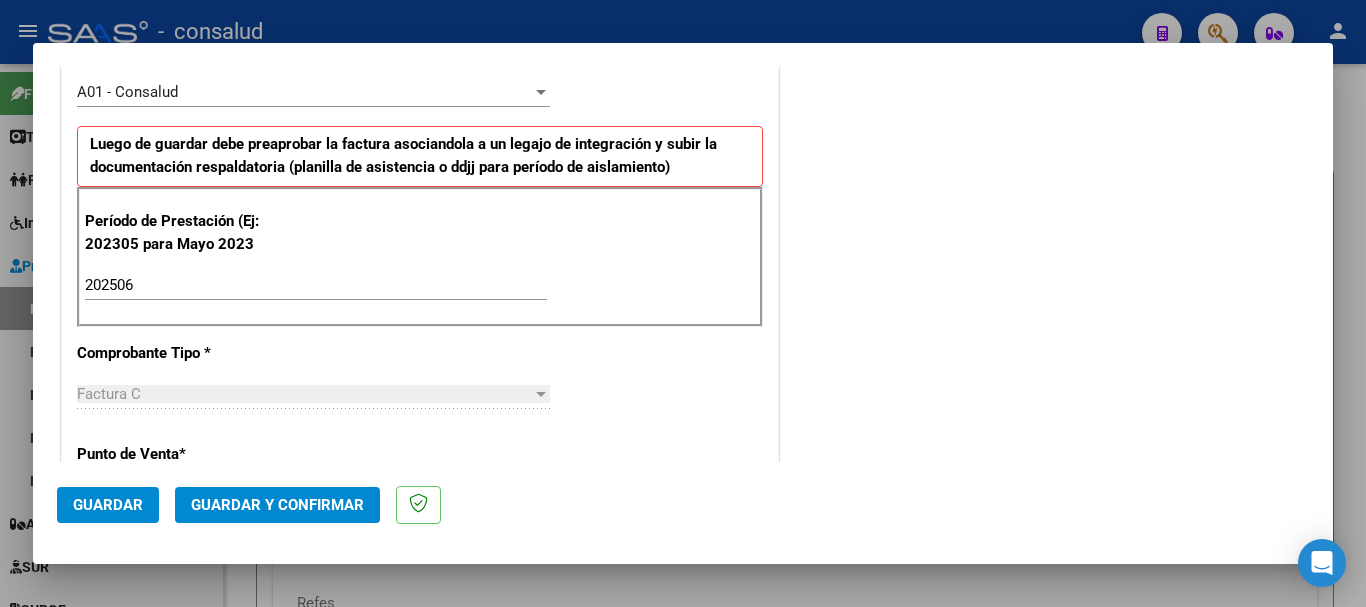 scroll, scrollTop: 1378, scrollLeft: 0, axis: vertical 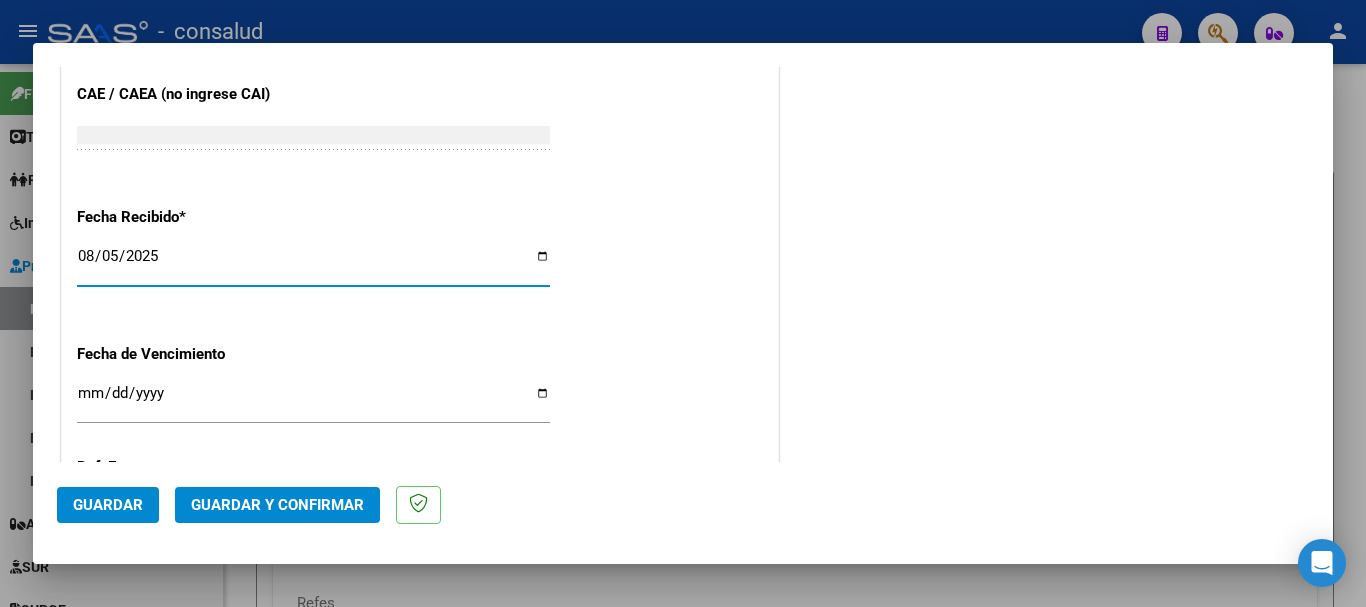 click on "Guardar" 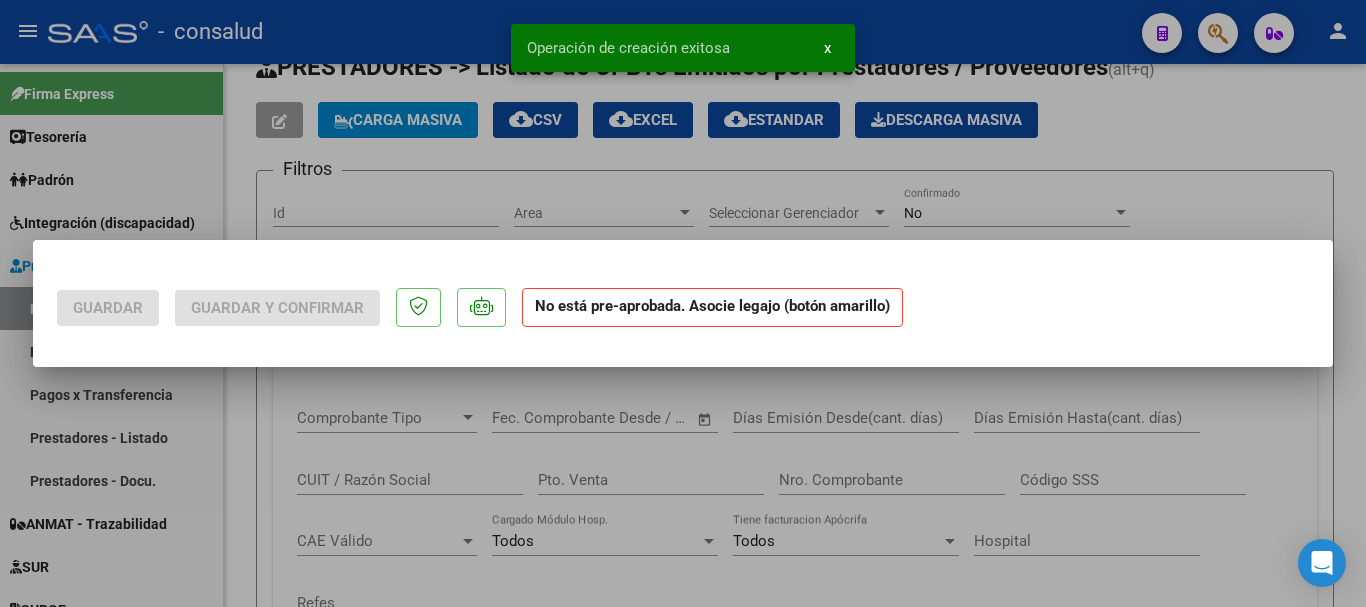 scroll, scrollTop: 0, scrollLeft: 0, axis: both 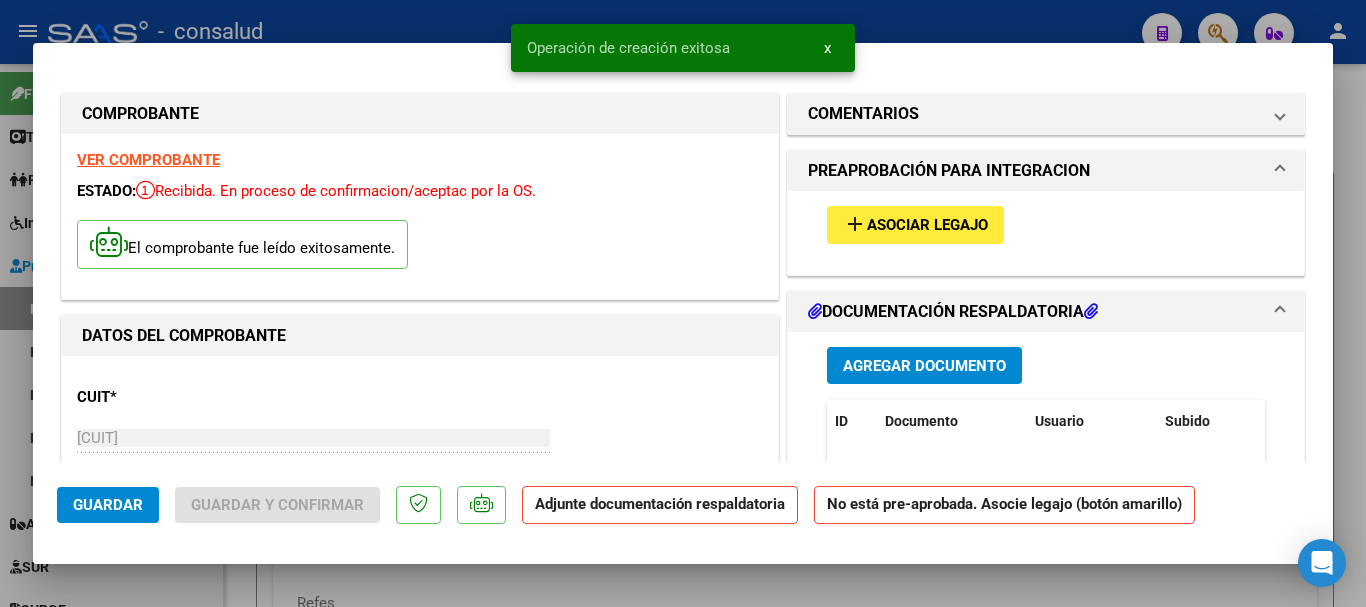 click on "add Asociar Legajo" at bounding box center [915, 224] 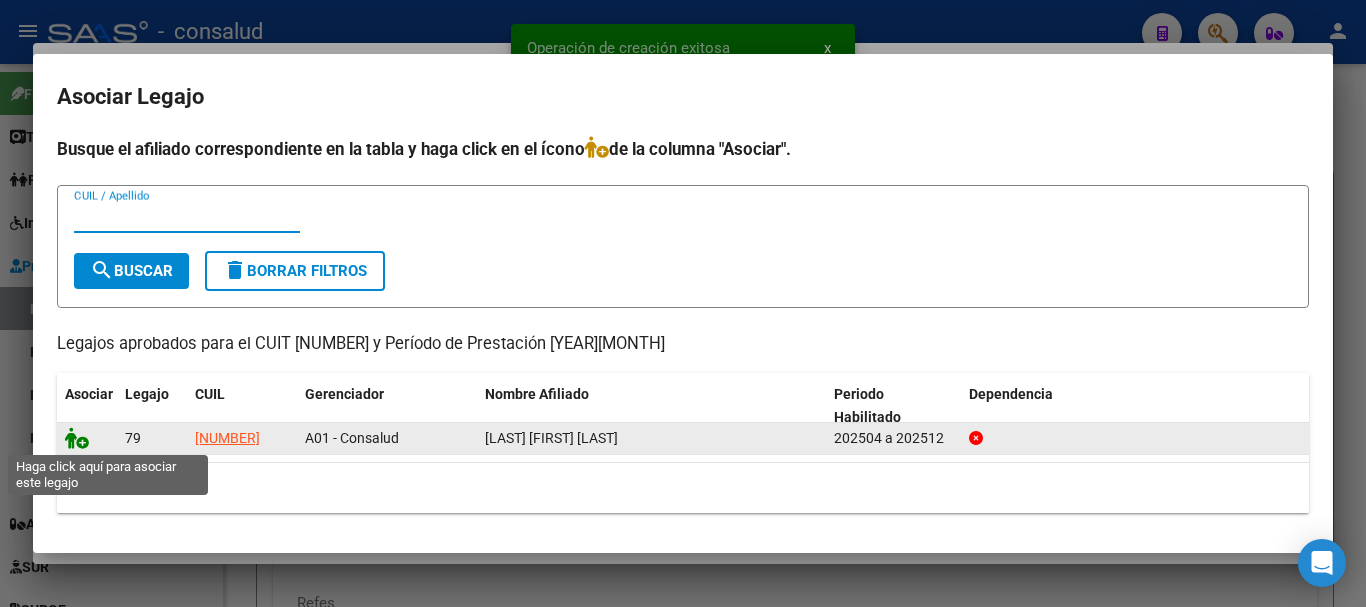 click 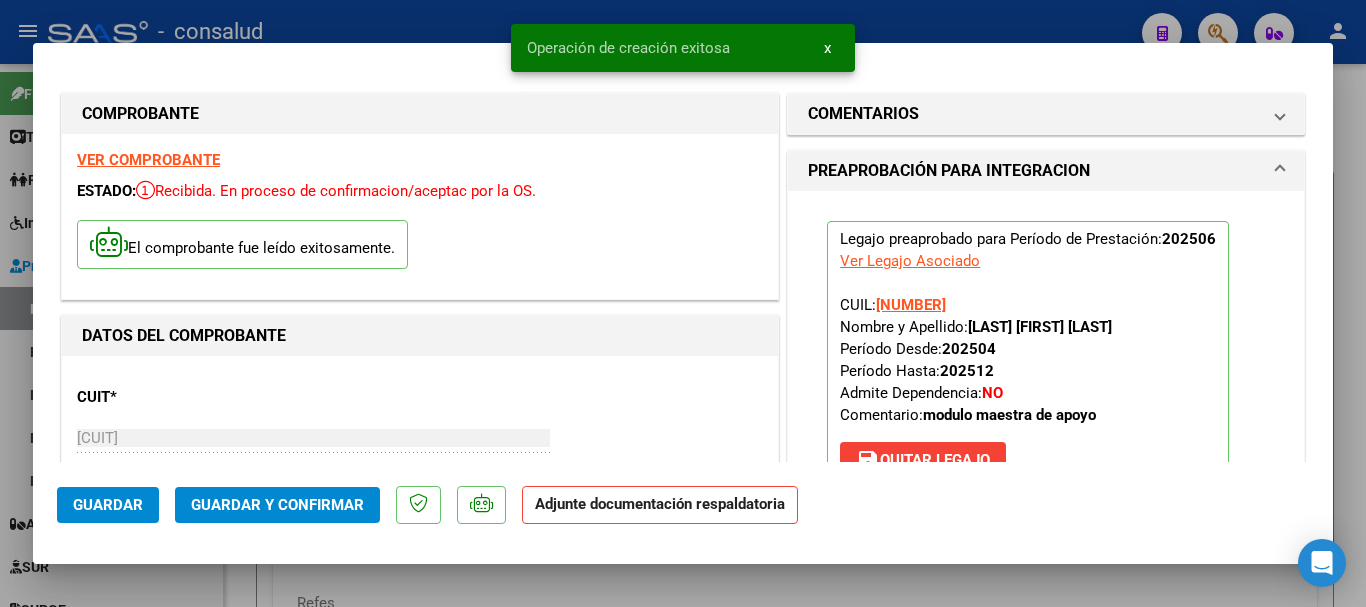 scroll, scrollTop: 400, scrollLeft: 0, axis: vertical 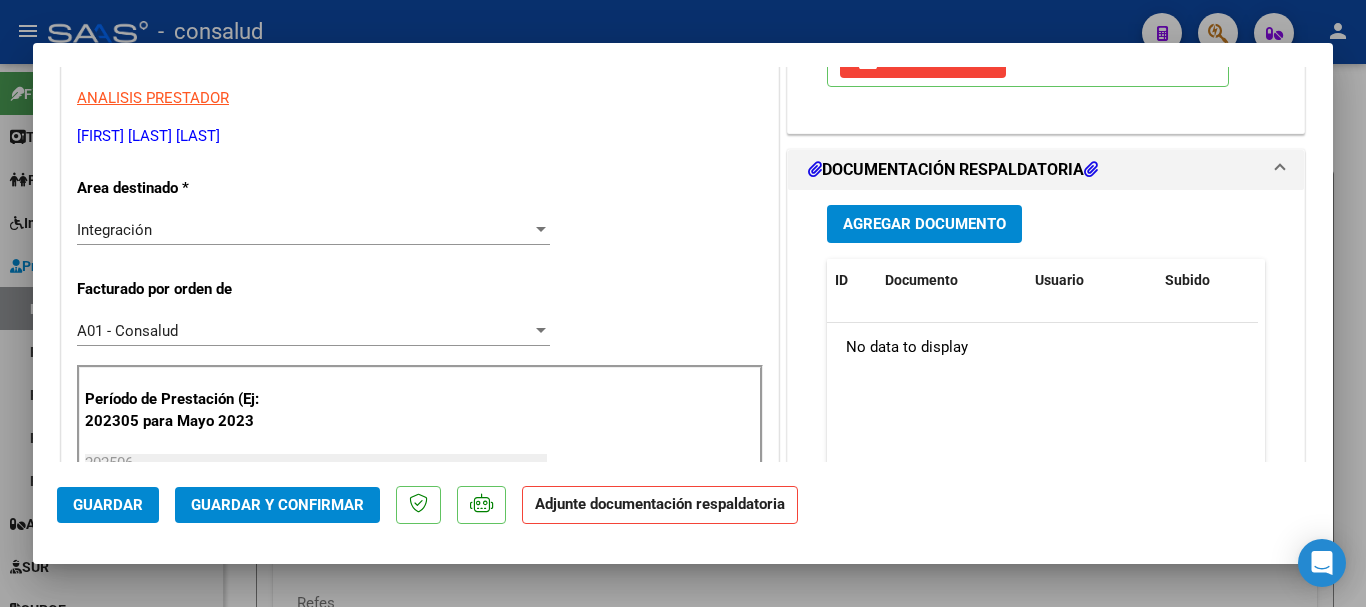 click on "Agregar Documento" at bounding box center [924, 225] 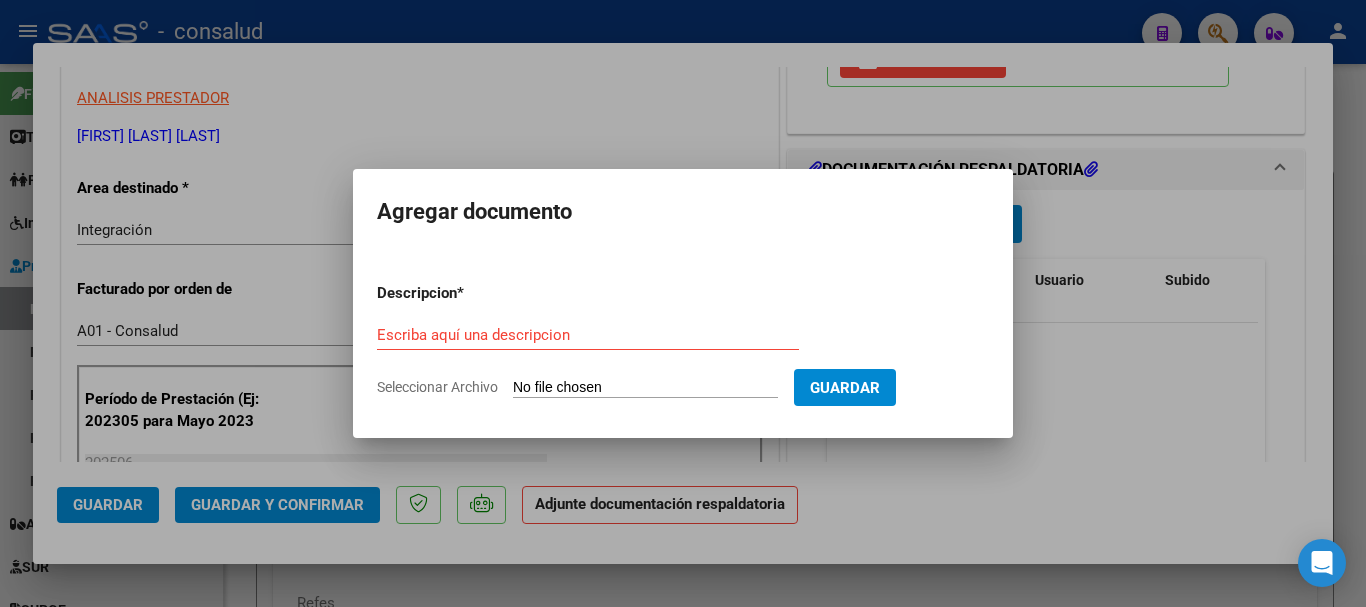 click on "Descripcion  *   Escriba aquí una descripcion  Seleccionar Archivo Guardar" at bounding box center (683, 340) 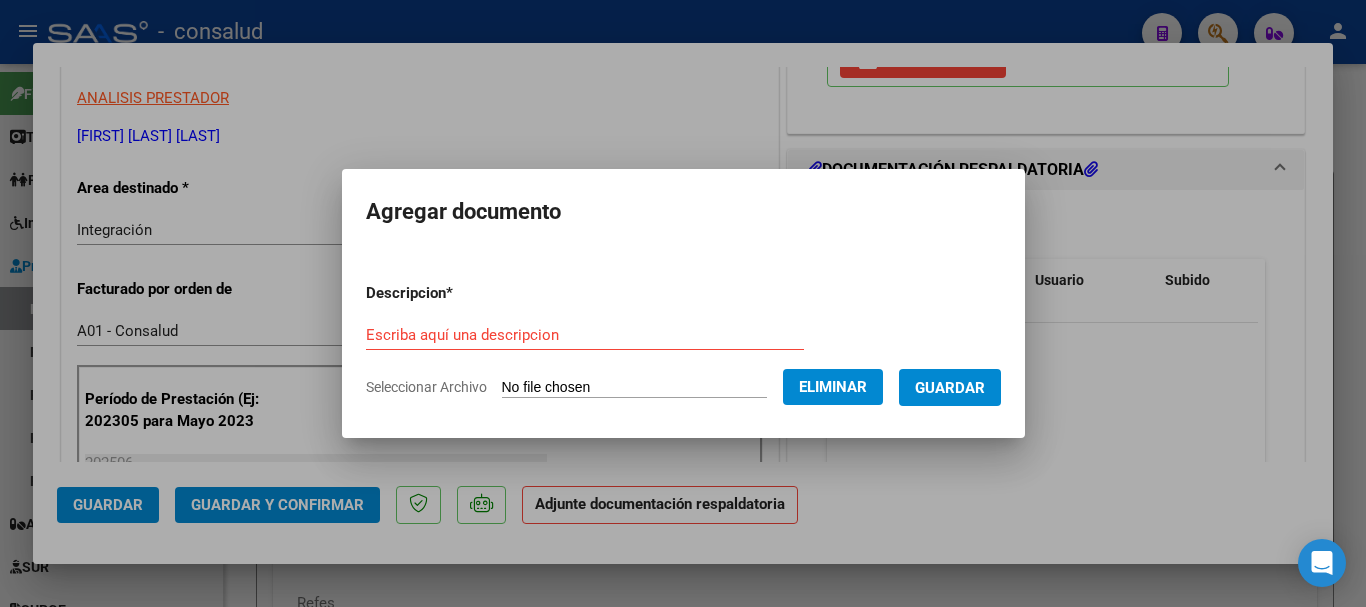 click on "Escriba aquí una descripcion" at bounding box center (585, 335) 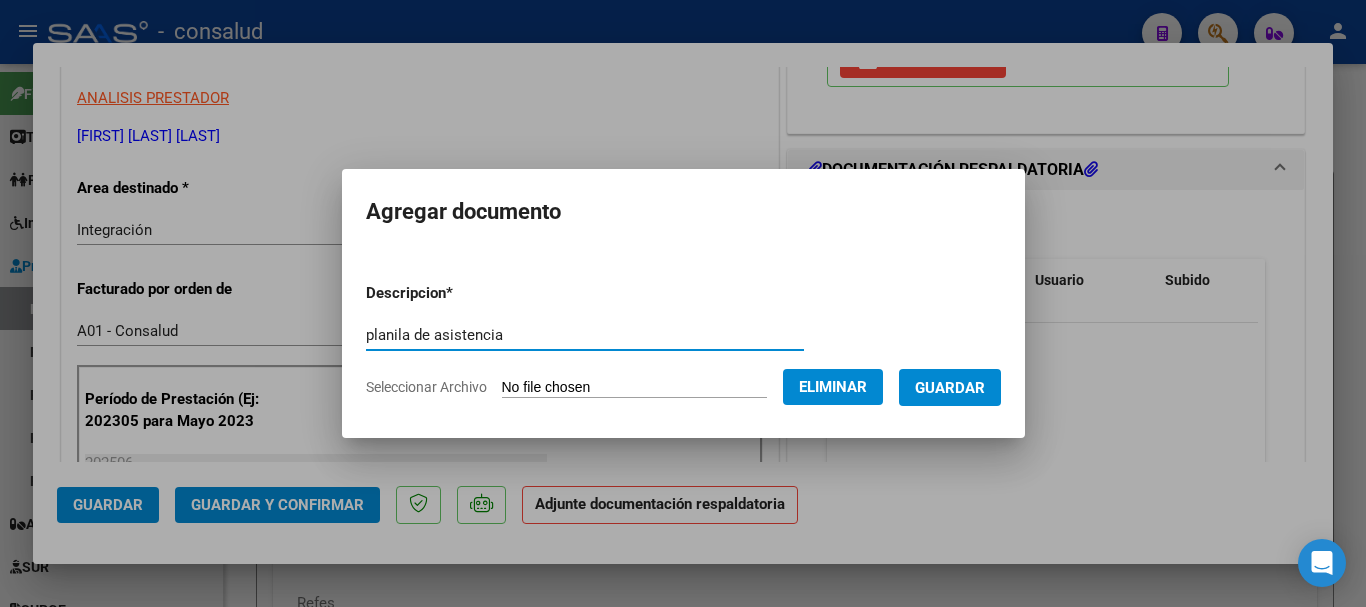 click on "planila de asistencia" at bounding box center (585, 335) 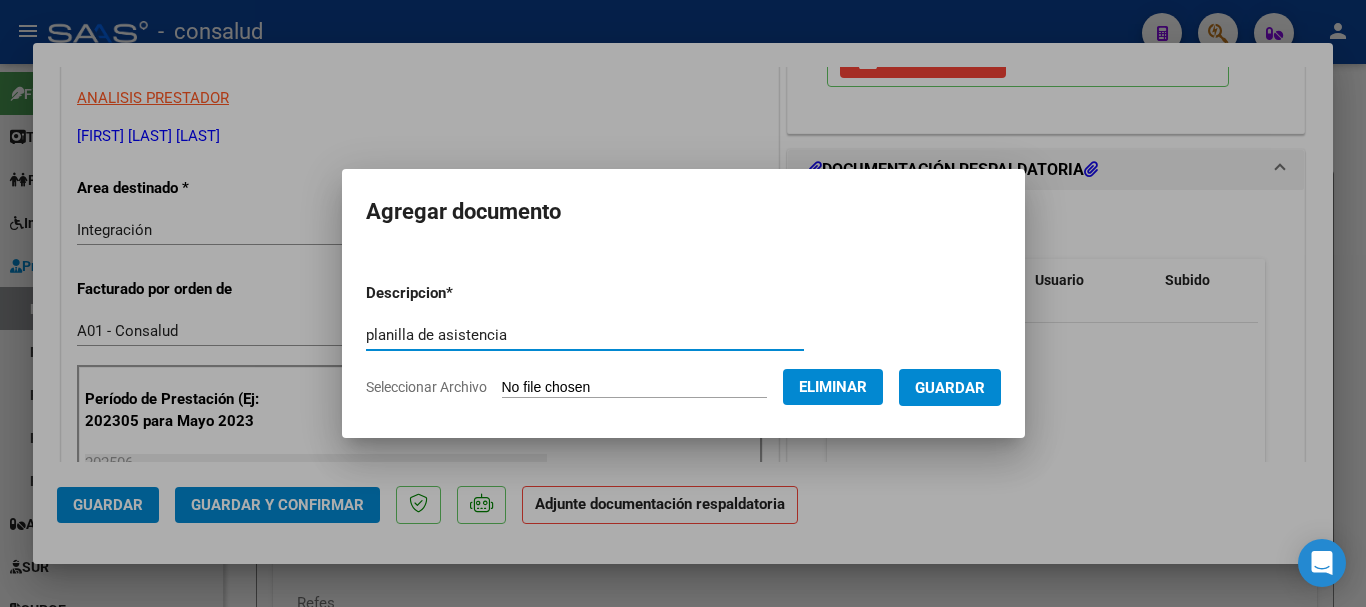 type on "planilla de asistencia" 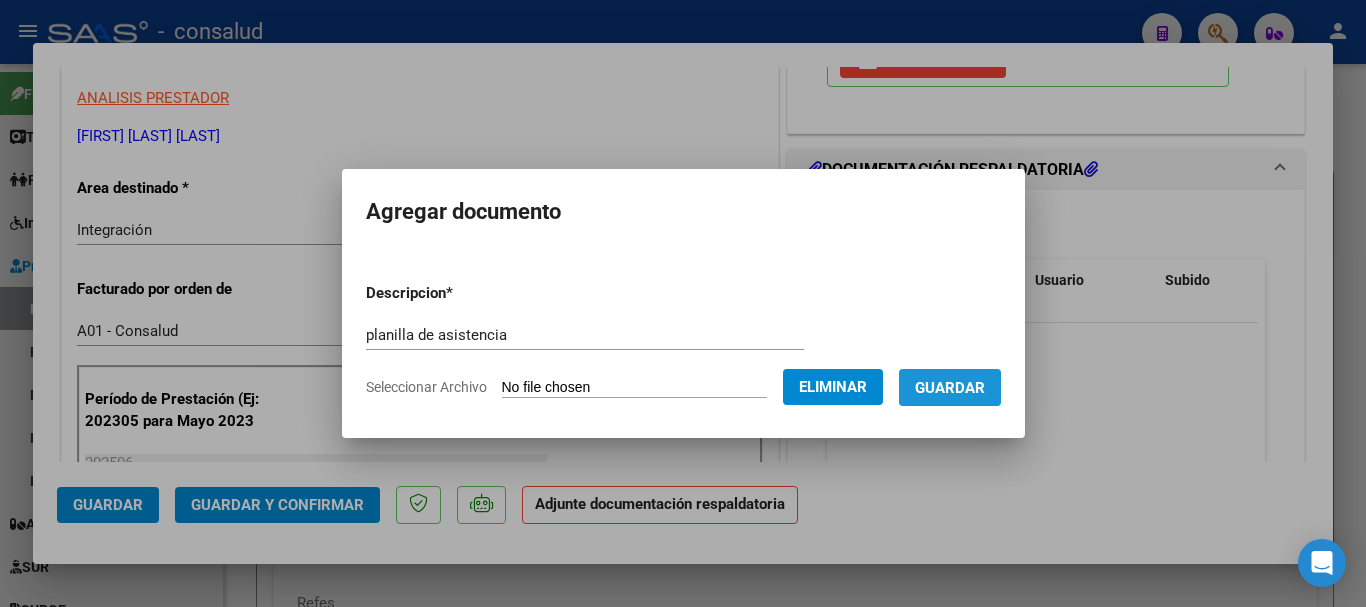 click on "Guardar" at bounding box center [950, 388] 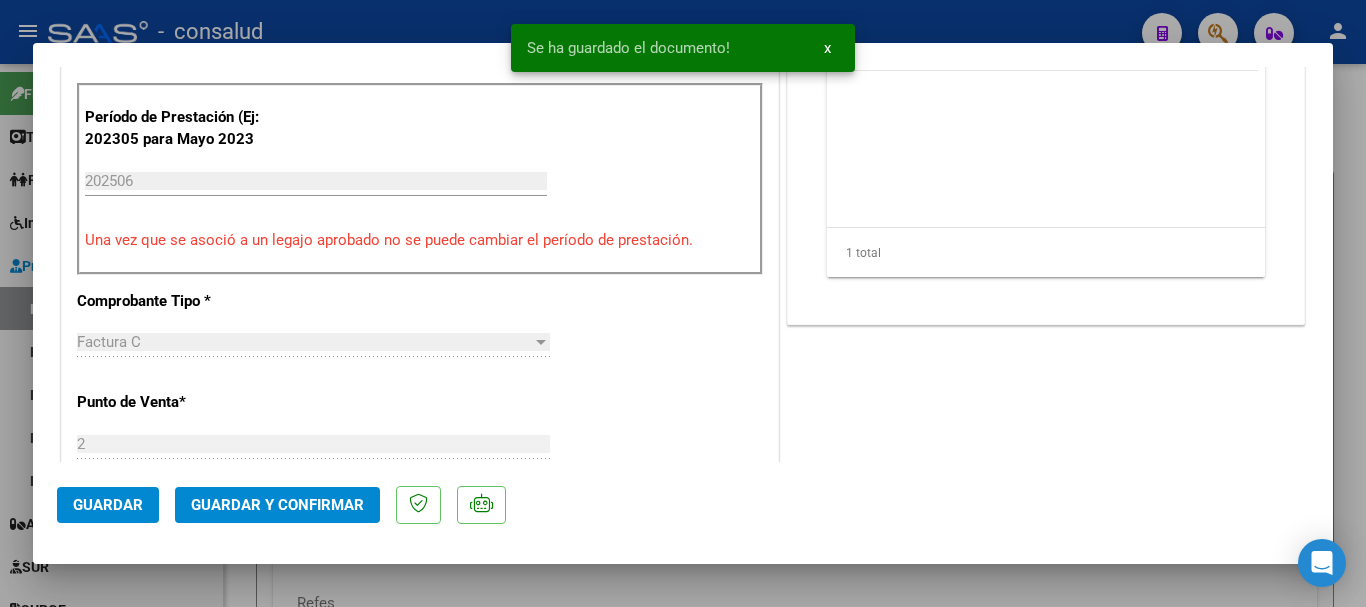 scroll, scrollTop: 700, scrollLeft: 0, axis: vertical 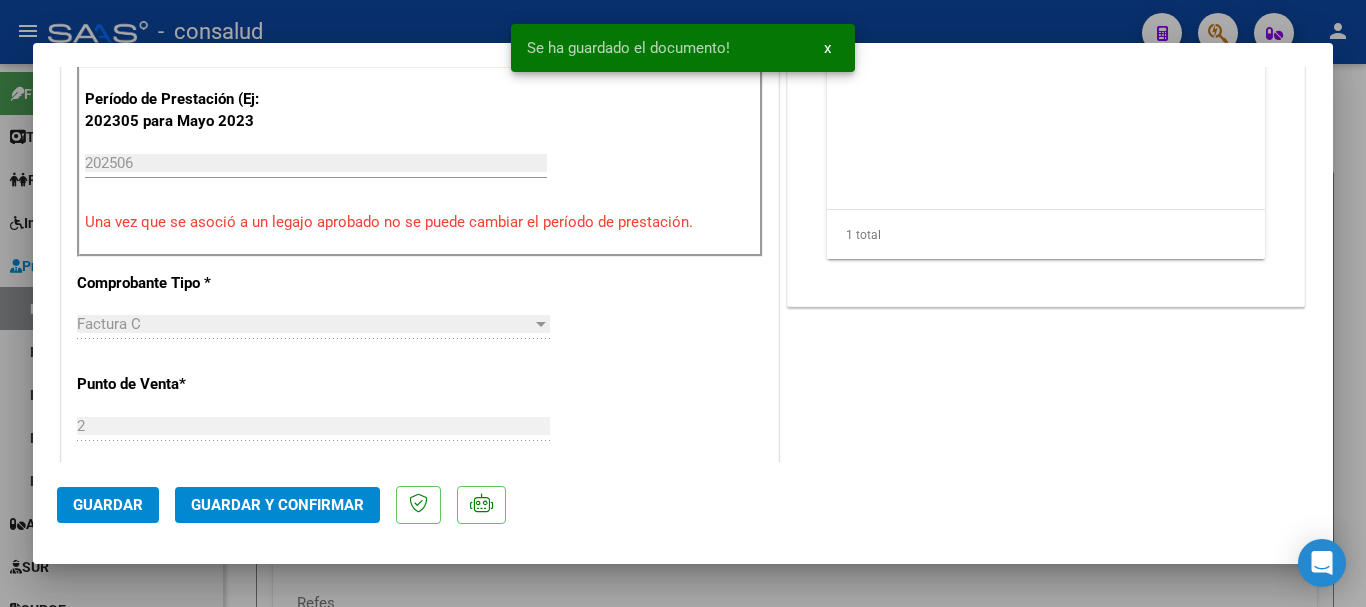click on "Guardar" 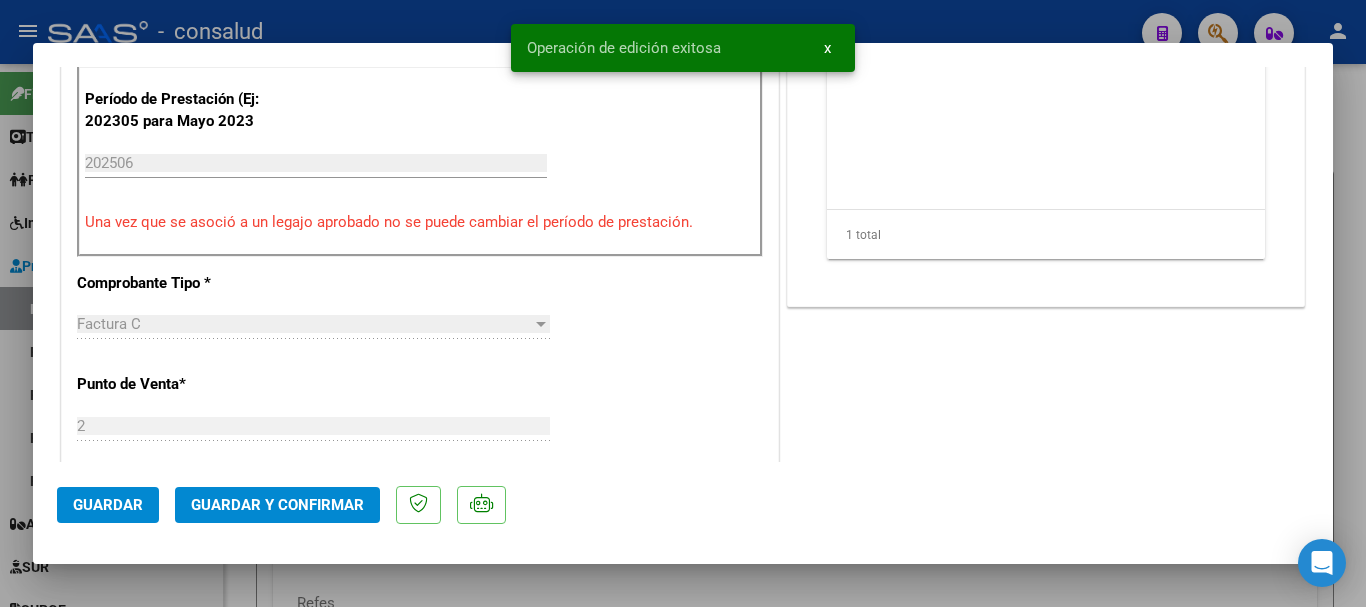 click on "Guardar y Confirmar" 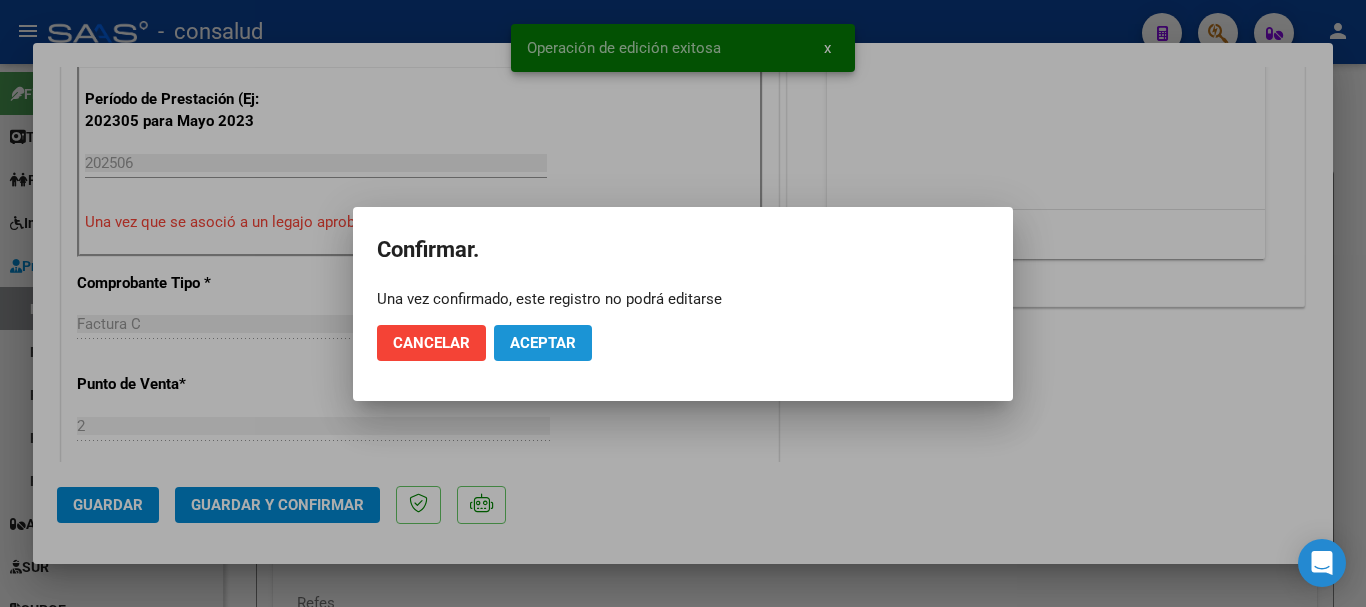 click on "Aceptar" 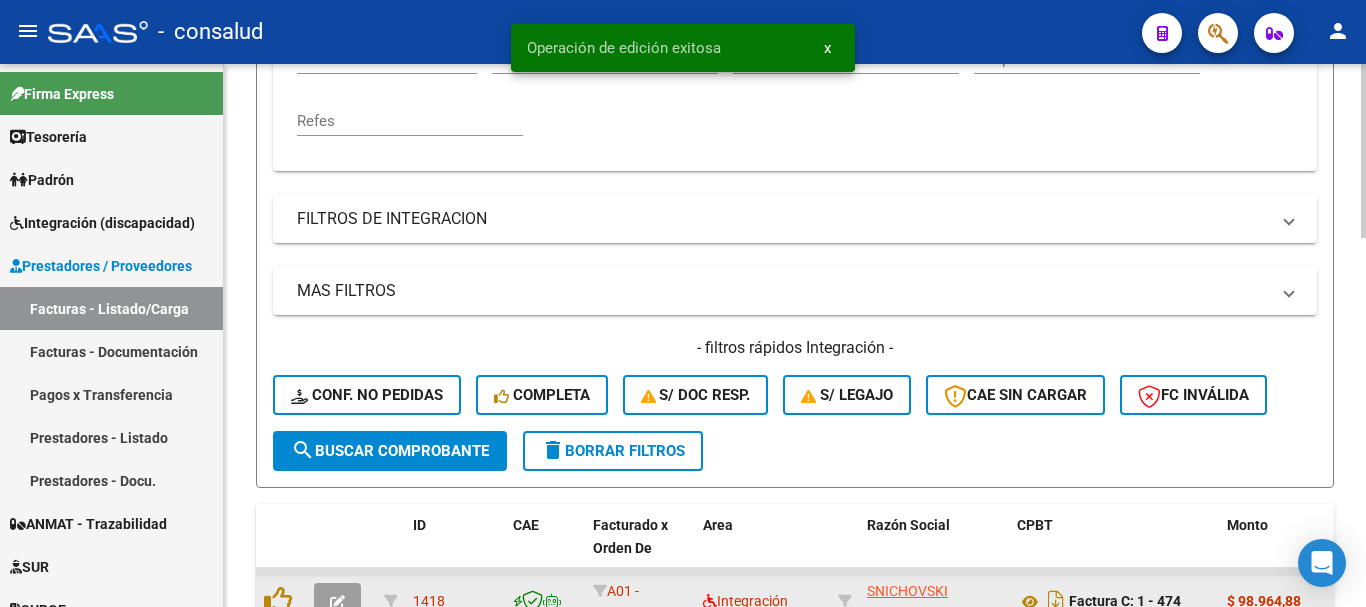 scroll, scrollTop: 667, scrollLeft: 0, axis: vertical 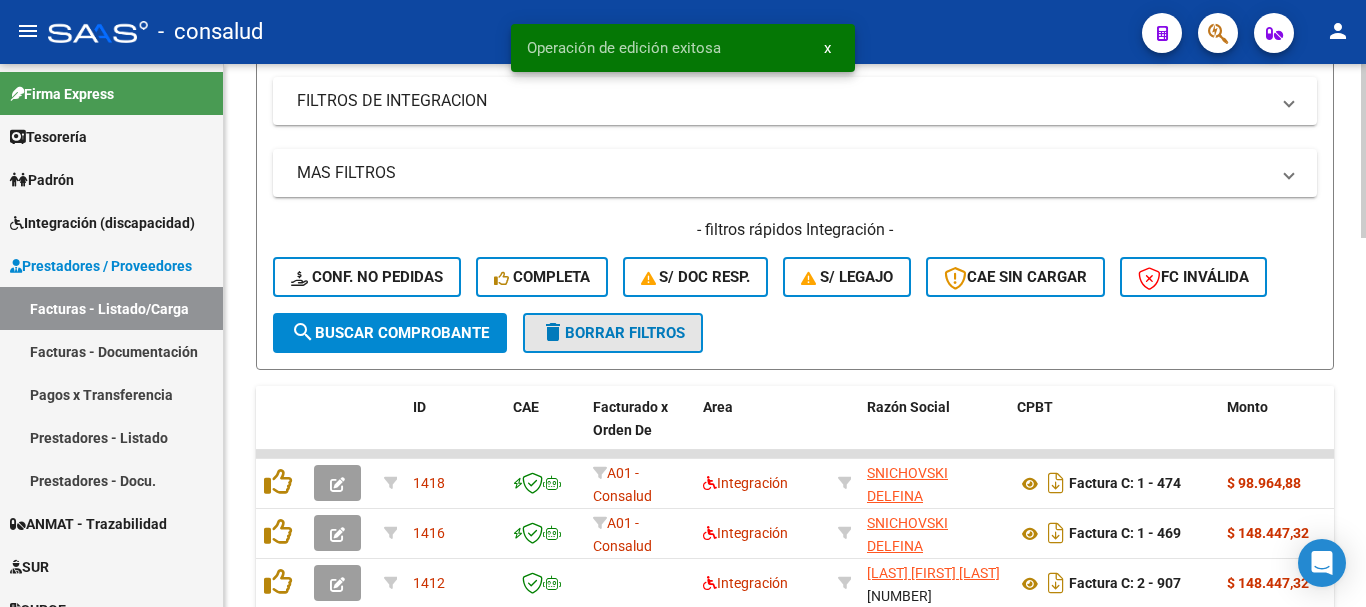 click on "delete  Borrar Filtros" 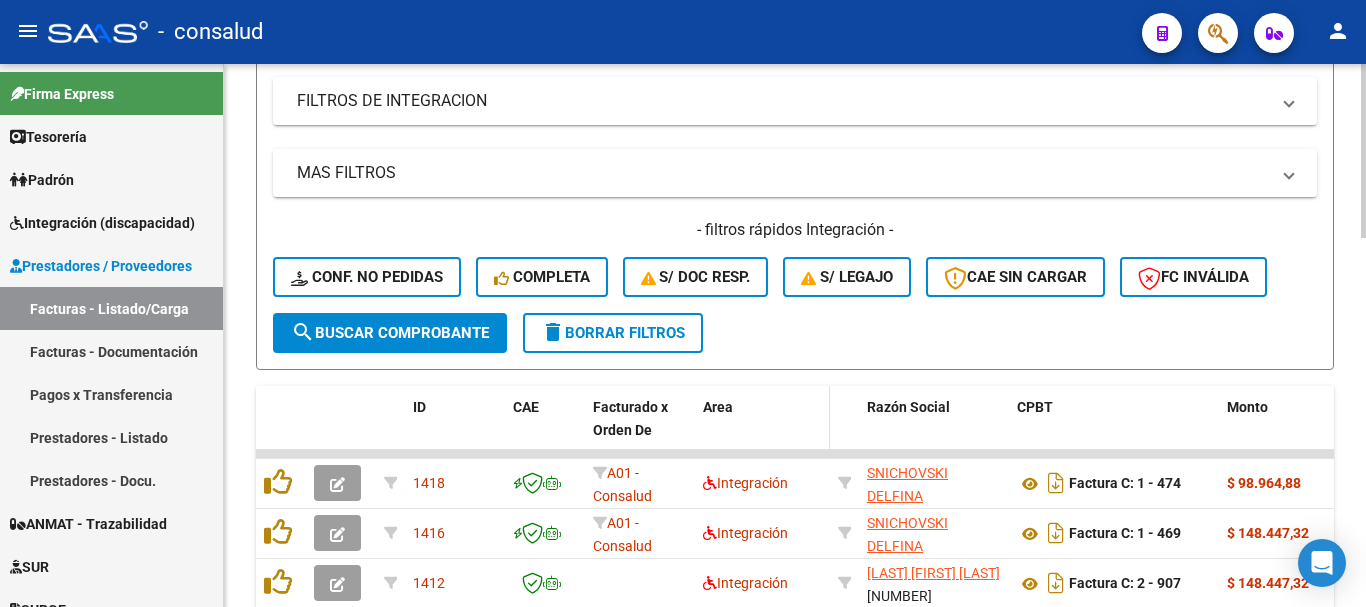 scroll, scrollTop: 767, scrollLeft: 0, axis: vertical 